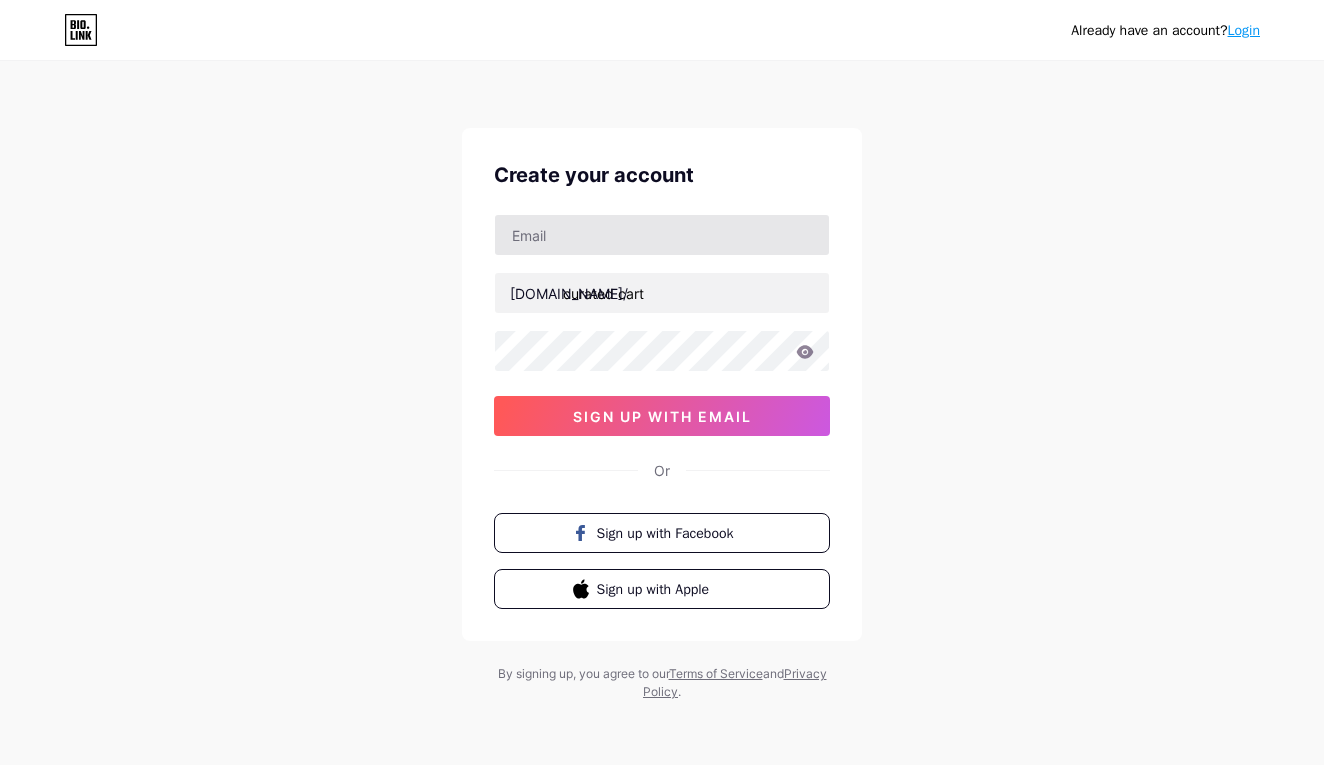 scroll, scrollTop: 0, scrollLeft: 0, axis: both 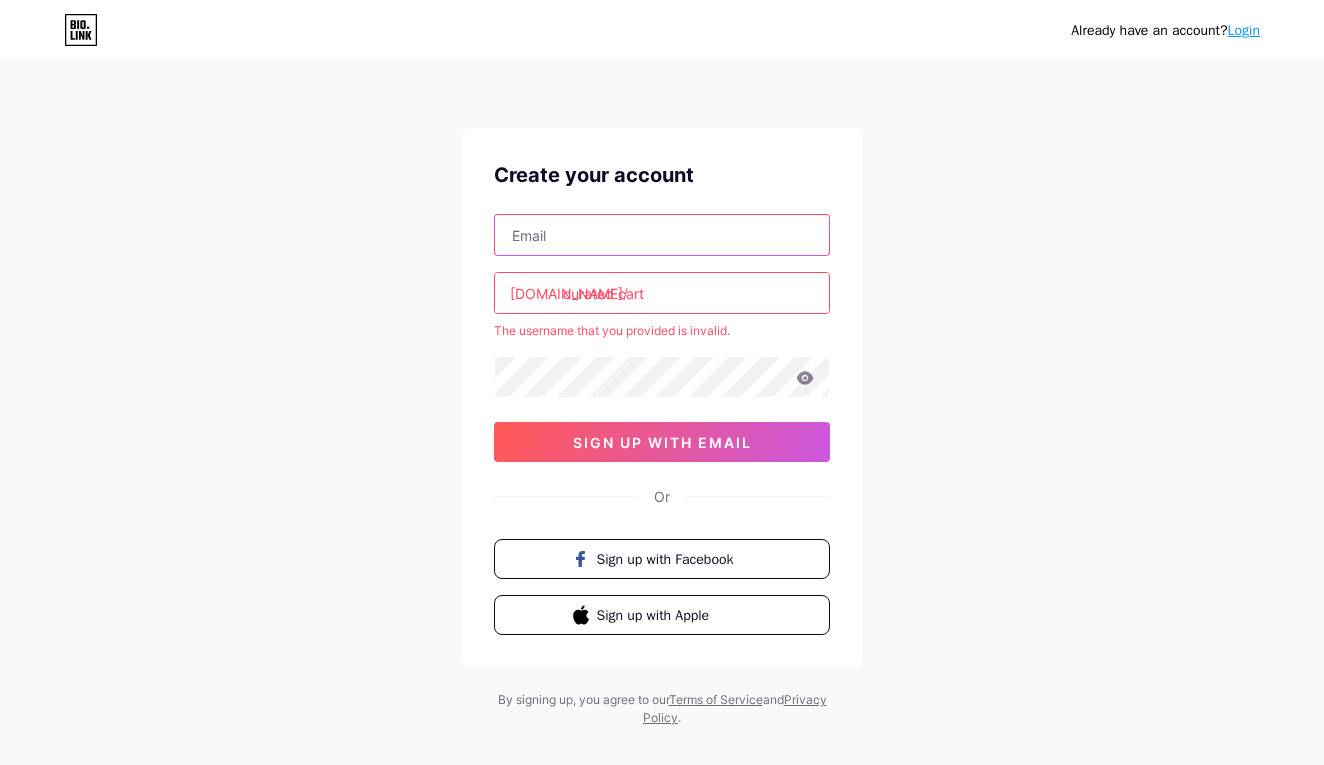 click at bounding box center [662, 235] 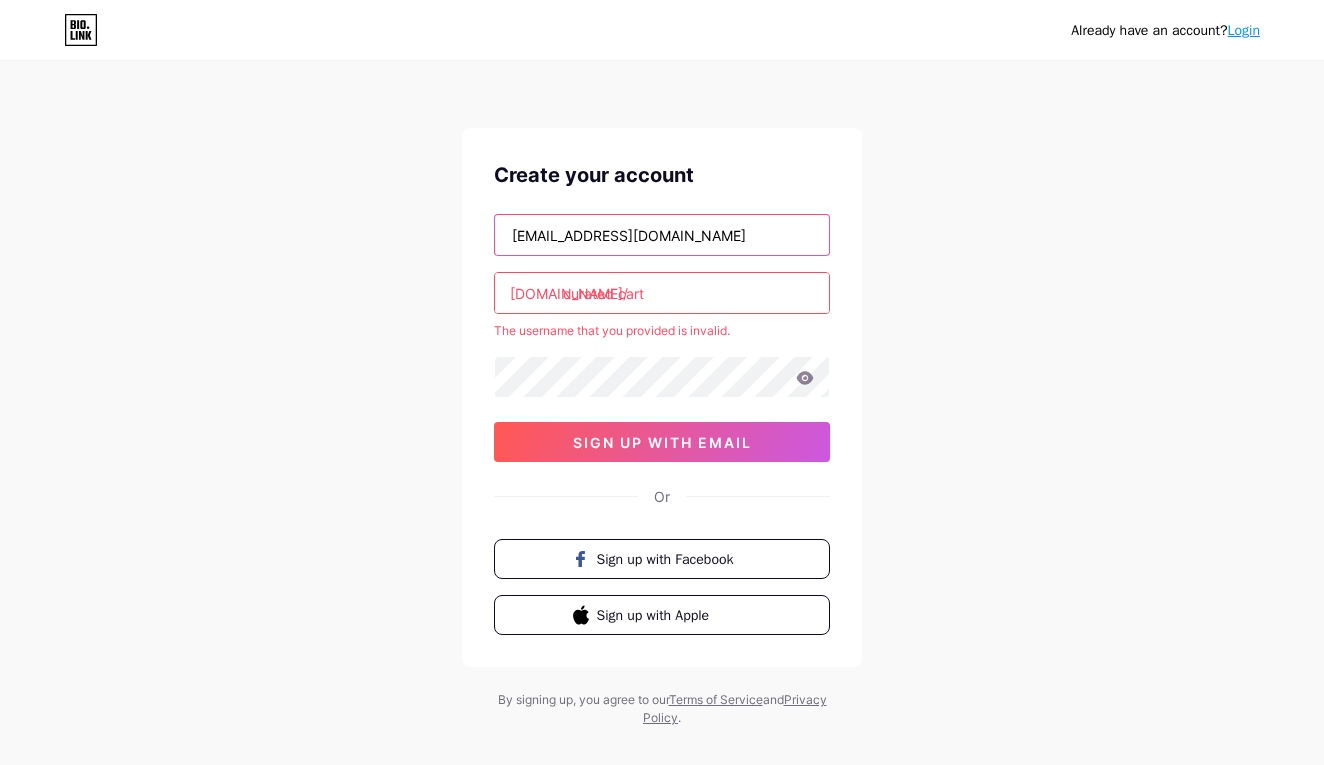 type on "[EMAIL_ADDRESS][DOMAIN_NAME]" 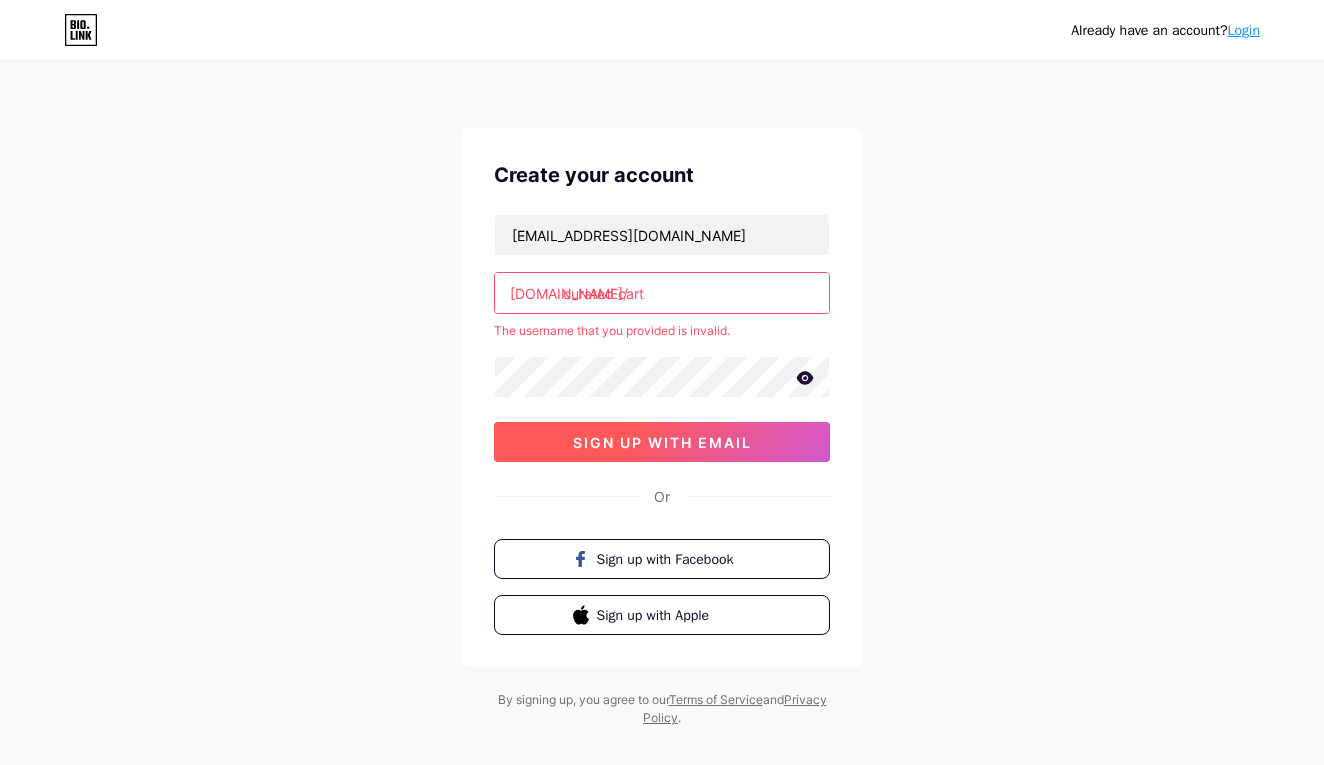 click on "sign up with email" at bounding box center (662, 442) 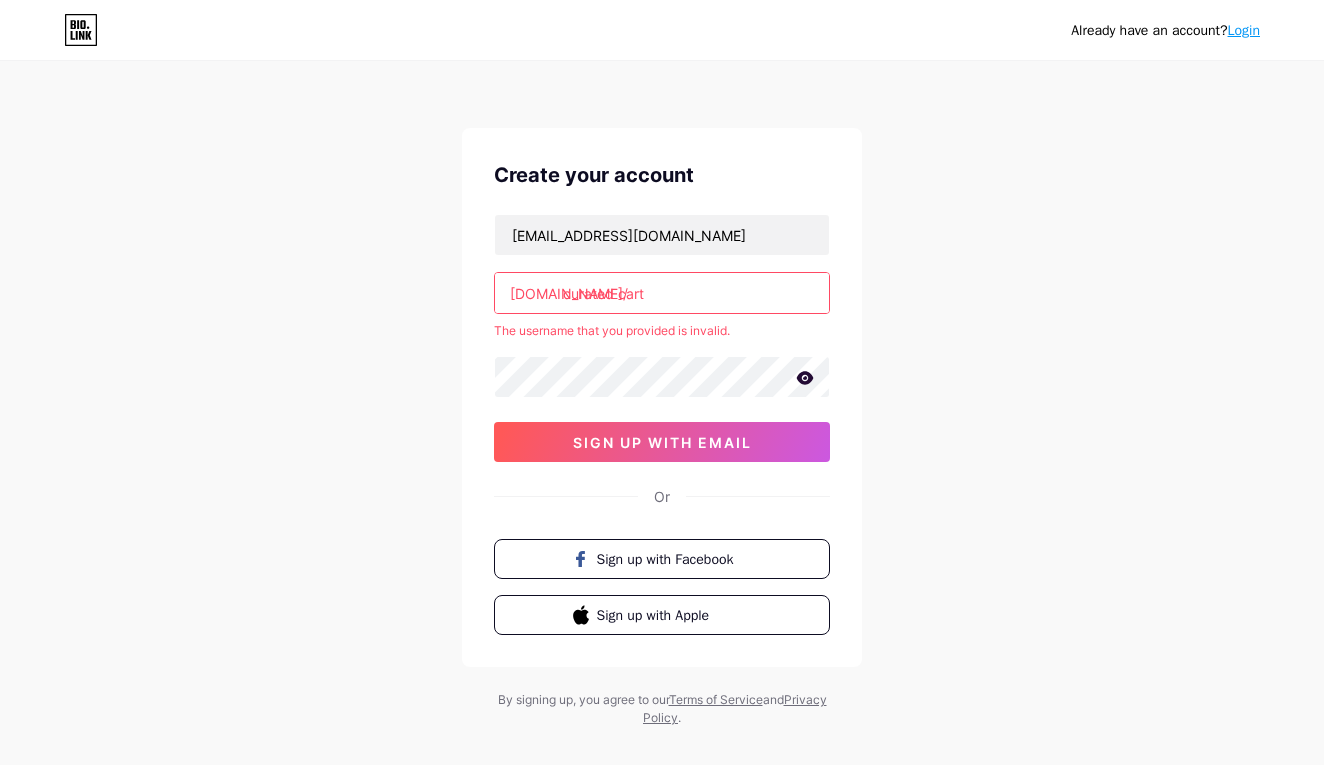 click on "curated cart" at bounding box center (662, 293) 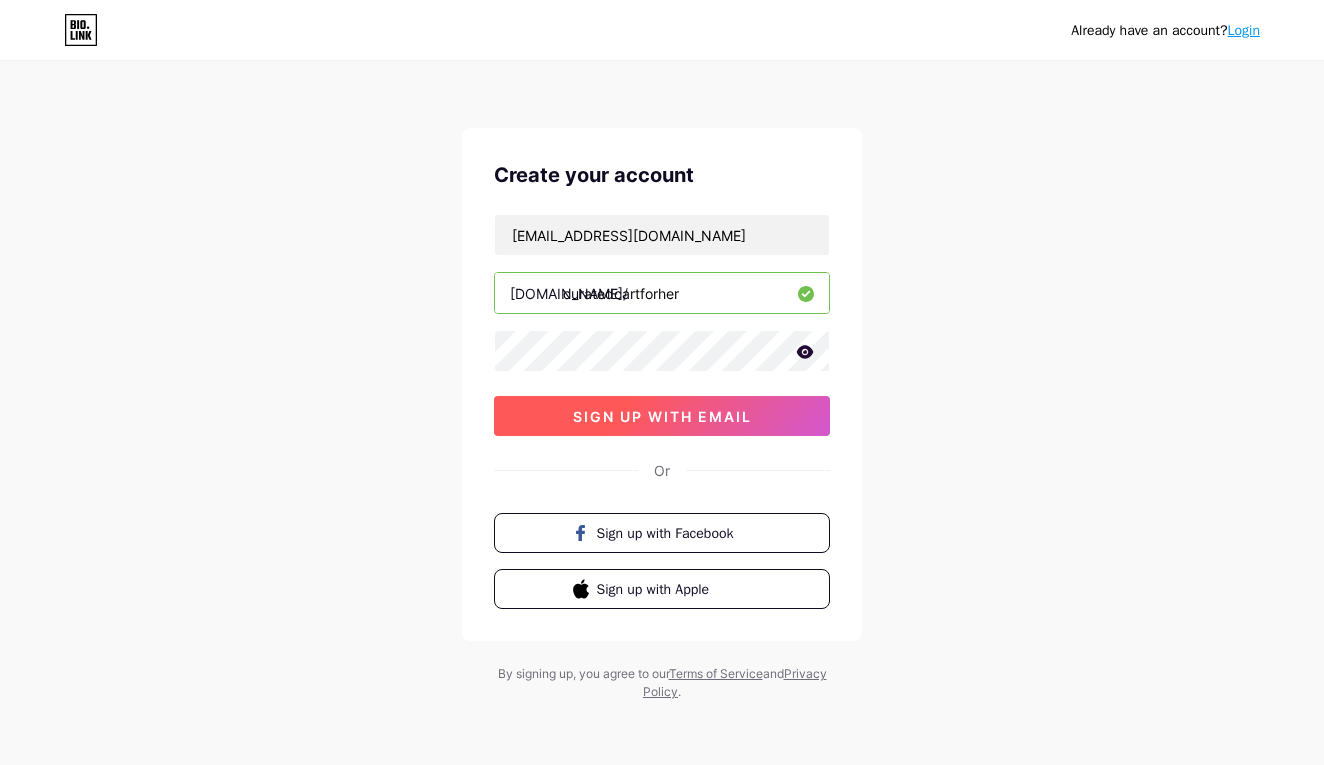 type on "curatedcartforher" 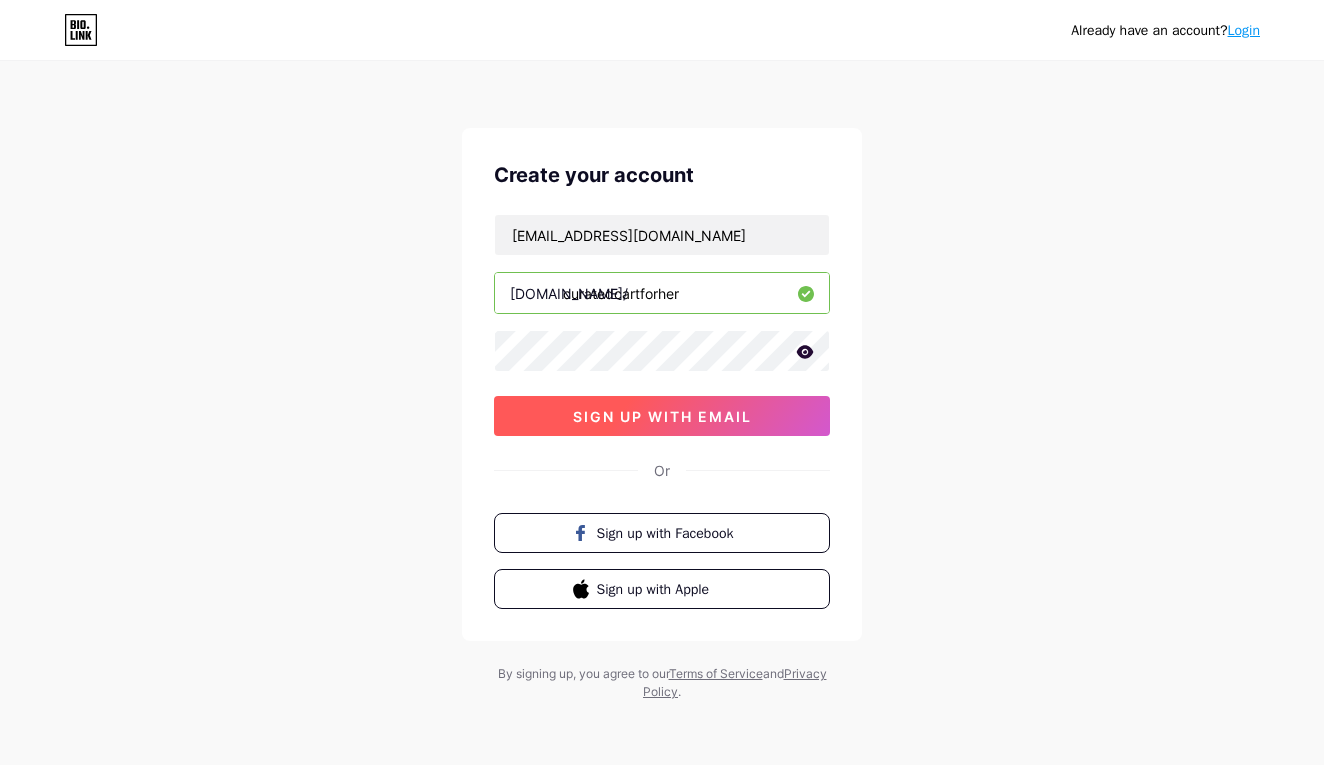 click on "sign up with email" at bounding box center (662, 416) 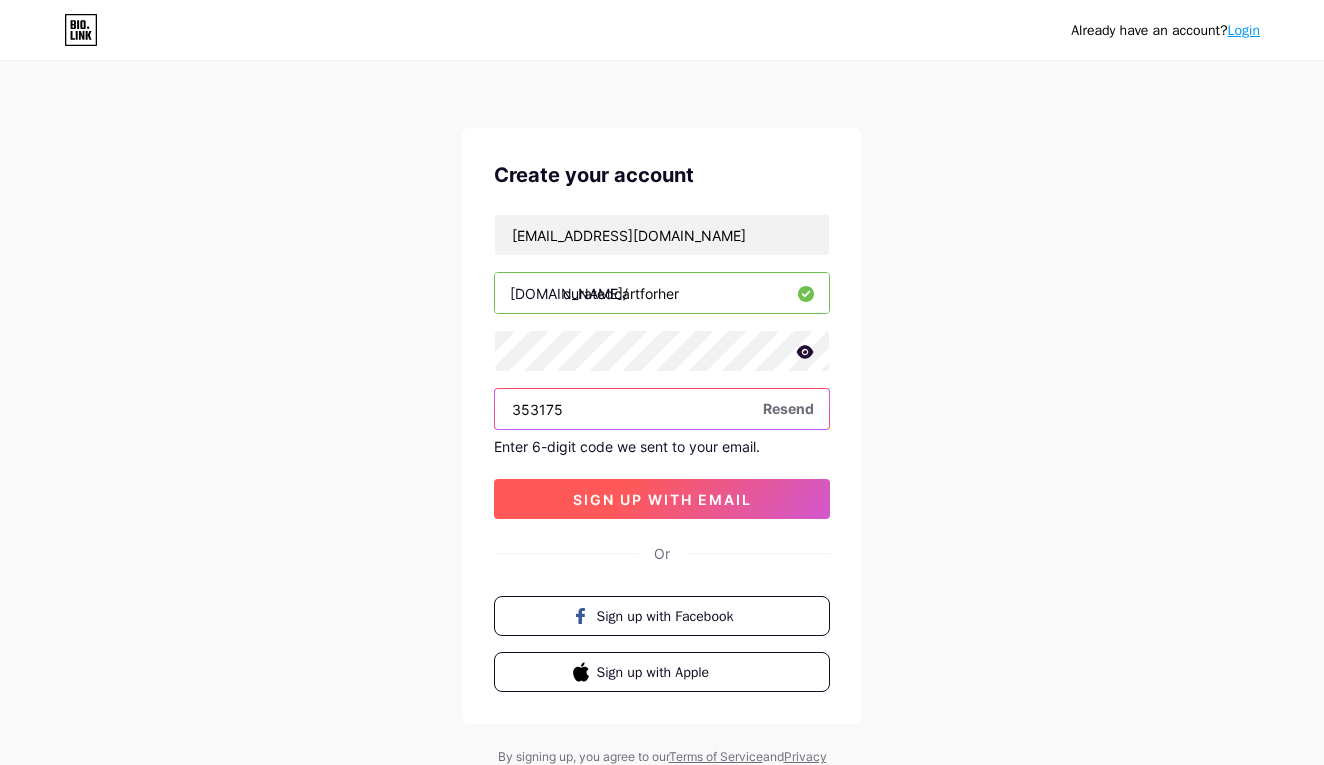 type on "353175" 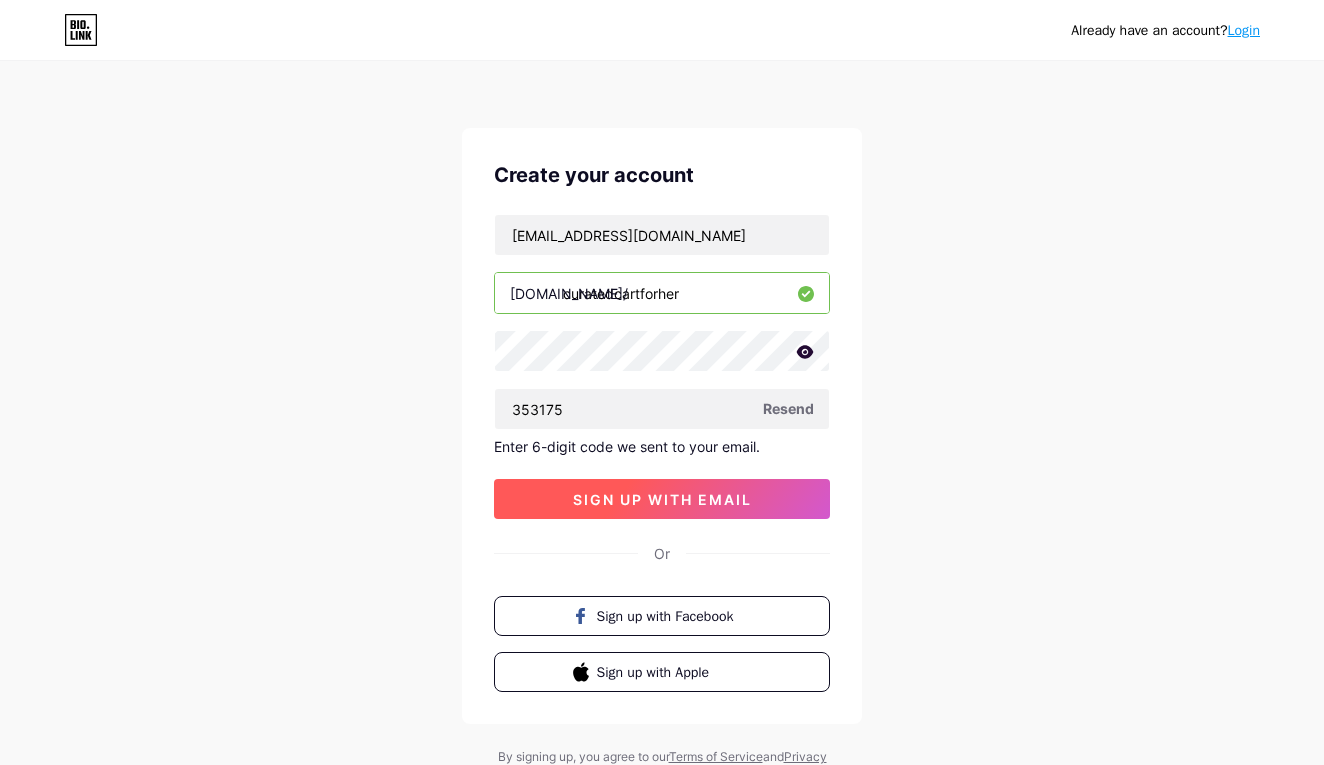 click on "sign up with email" at bounding box center [662, 499] 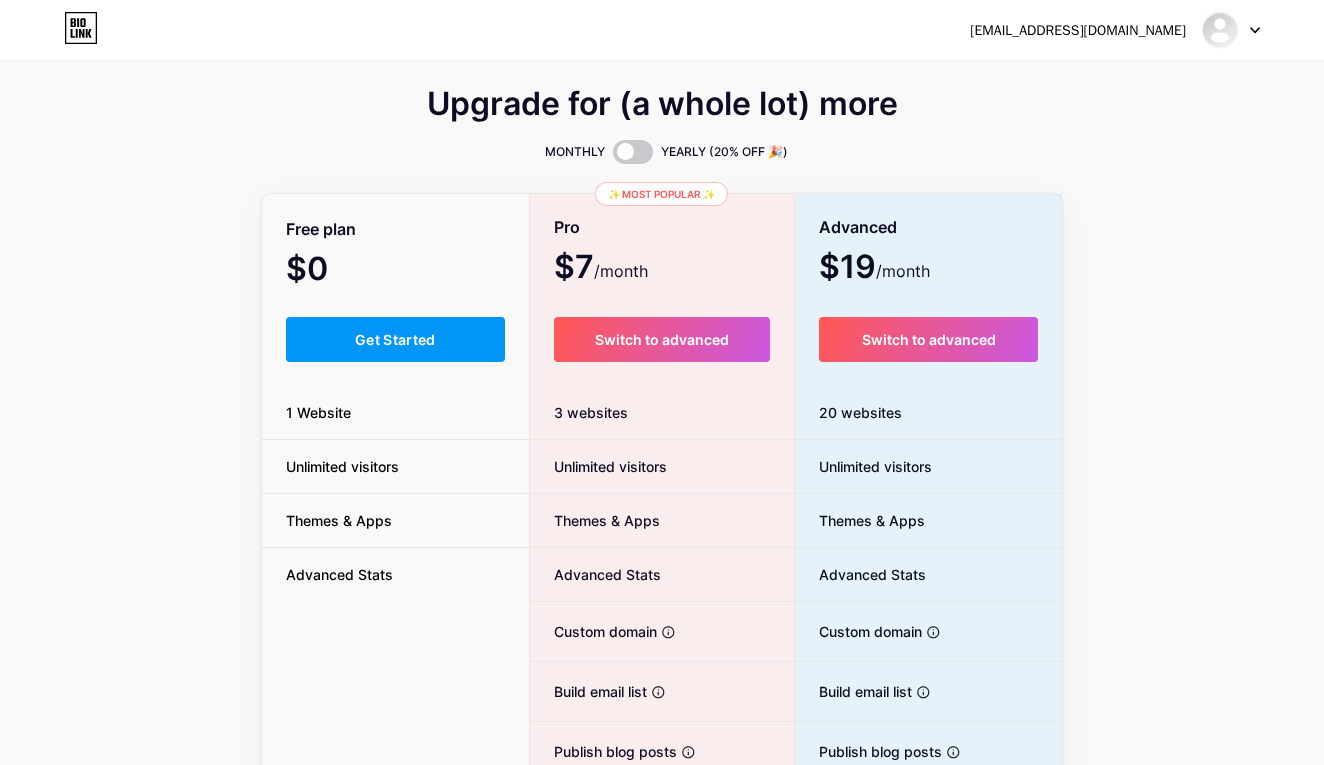 click on "Free plan   $0   /month   Get Started     1 Website Unlimited visitors Themes & Apps Advanced Stats" at bounding box center [395, 549] 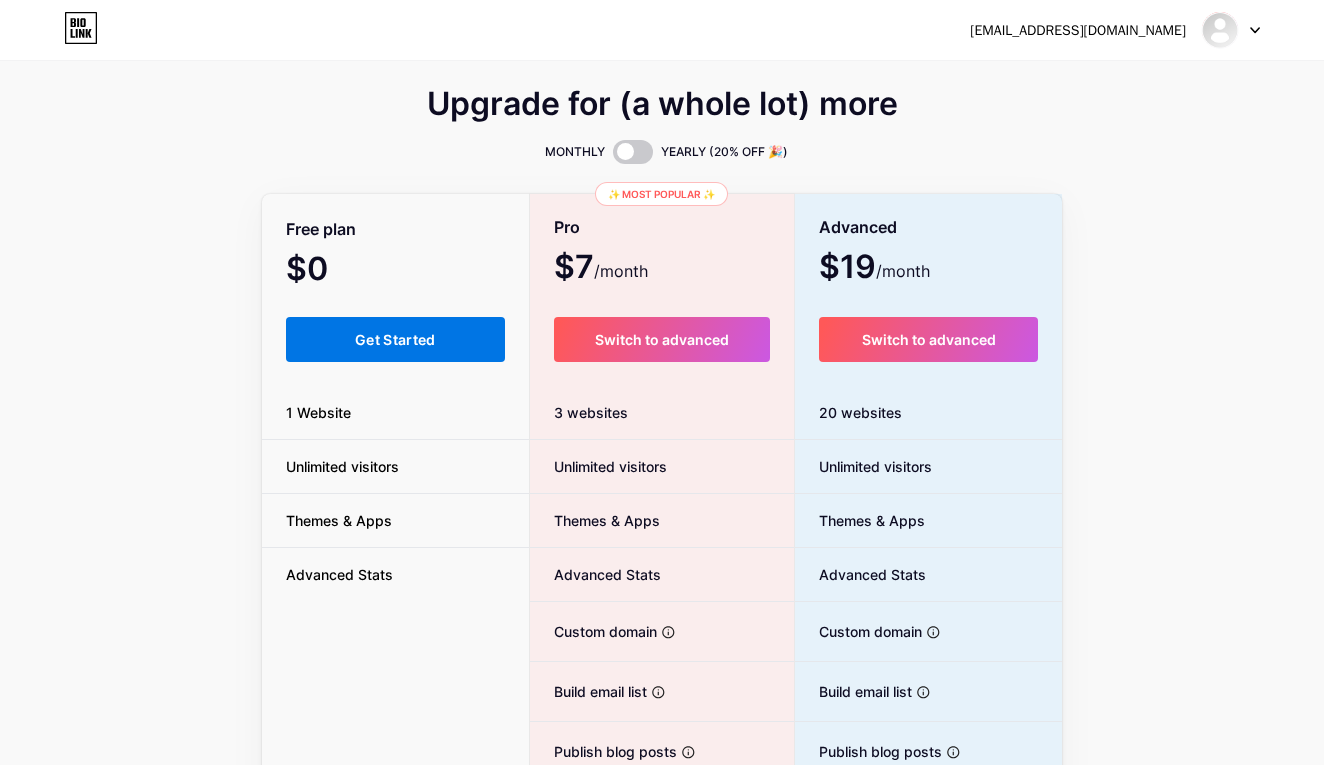 click on "Get Started" at bounding box center [395, 339] 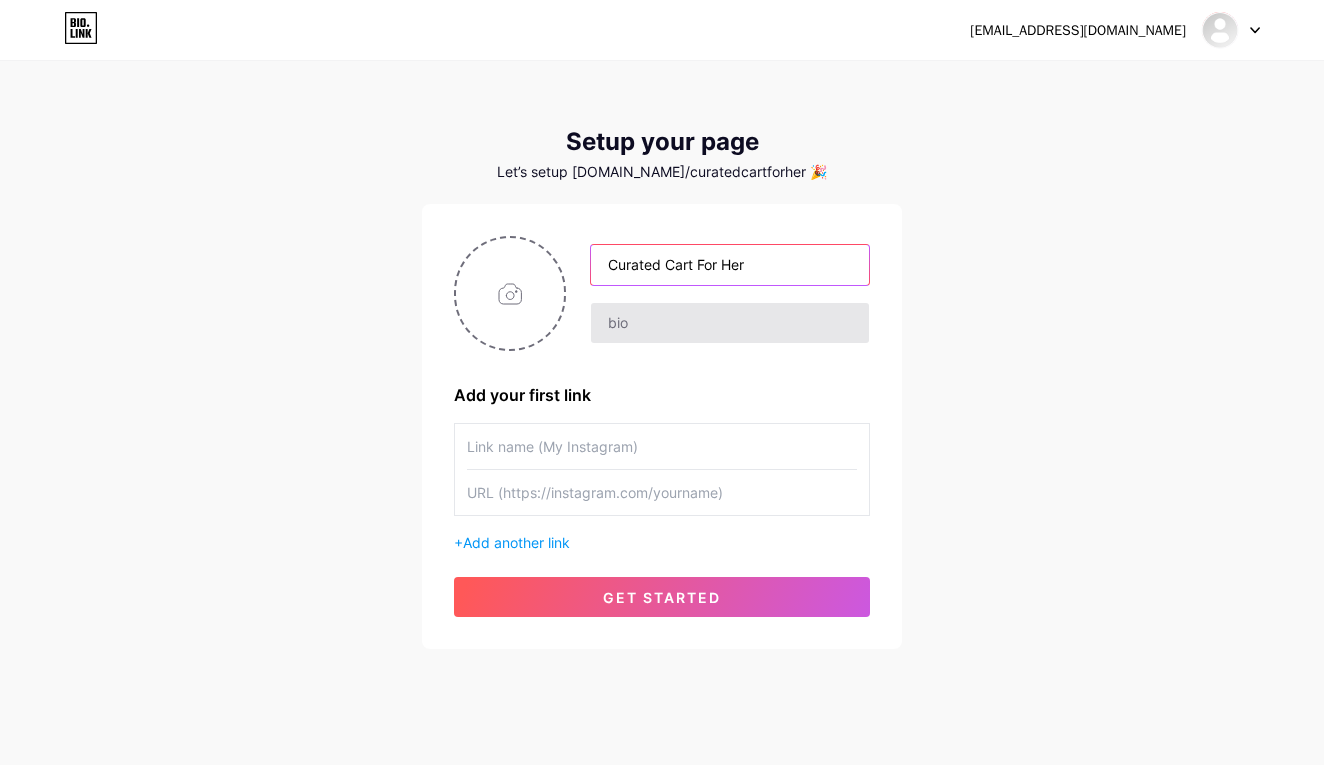 type on "Curated Cart For Her" 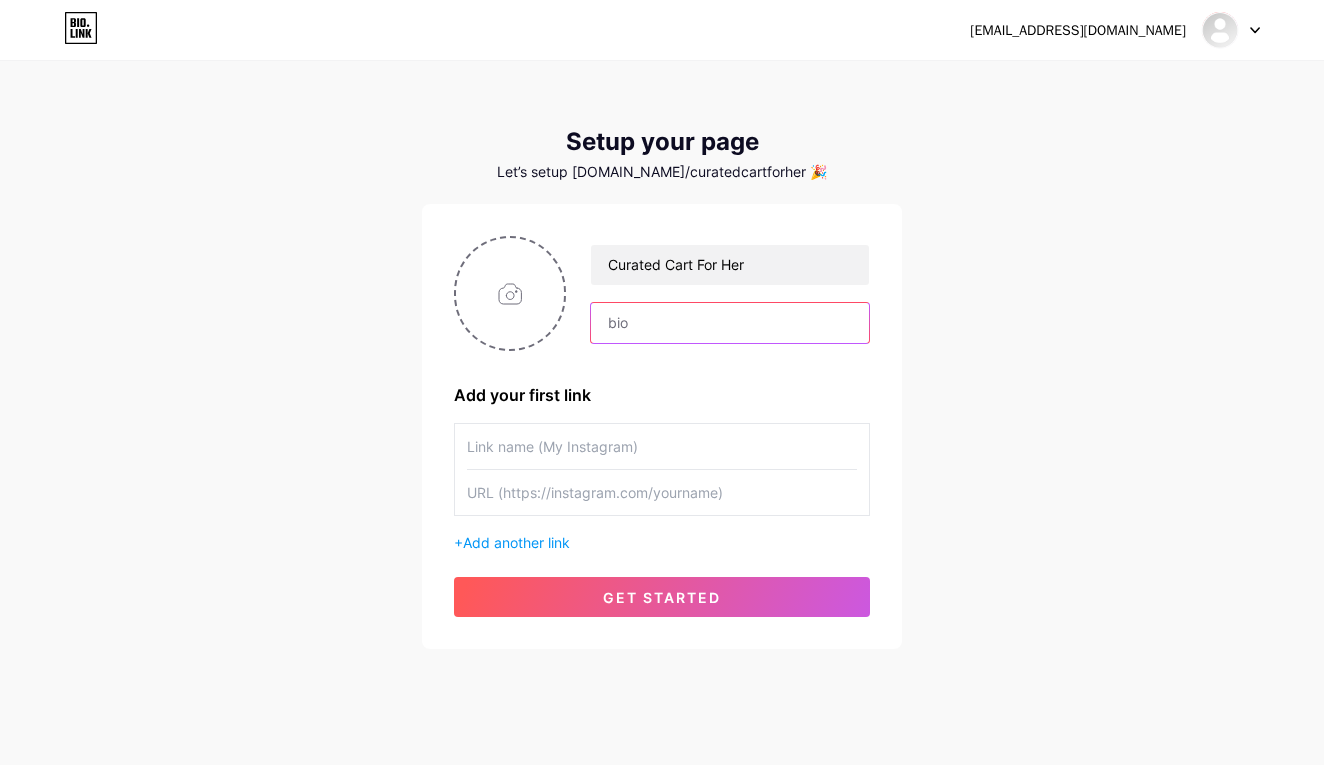 click at bounding box center [730, 323] 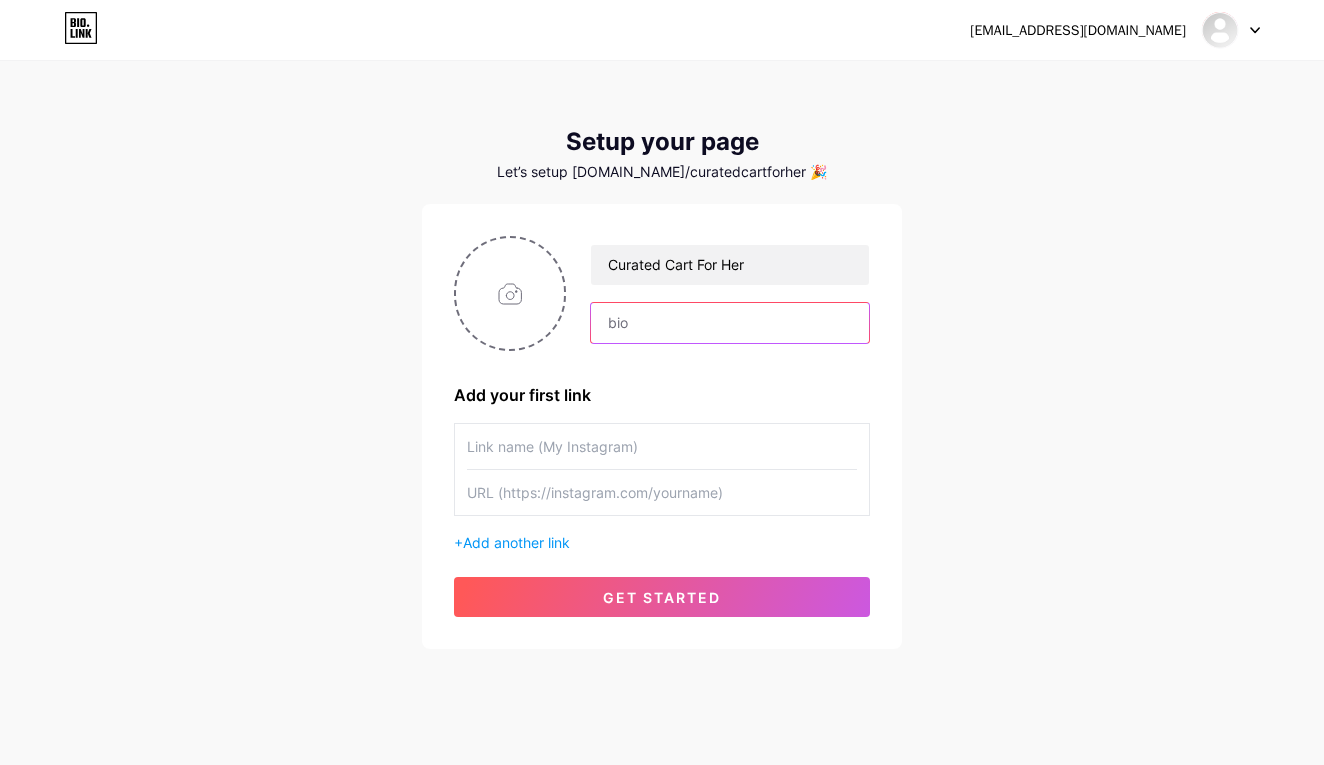 type on "e" 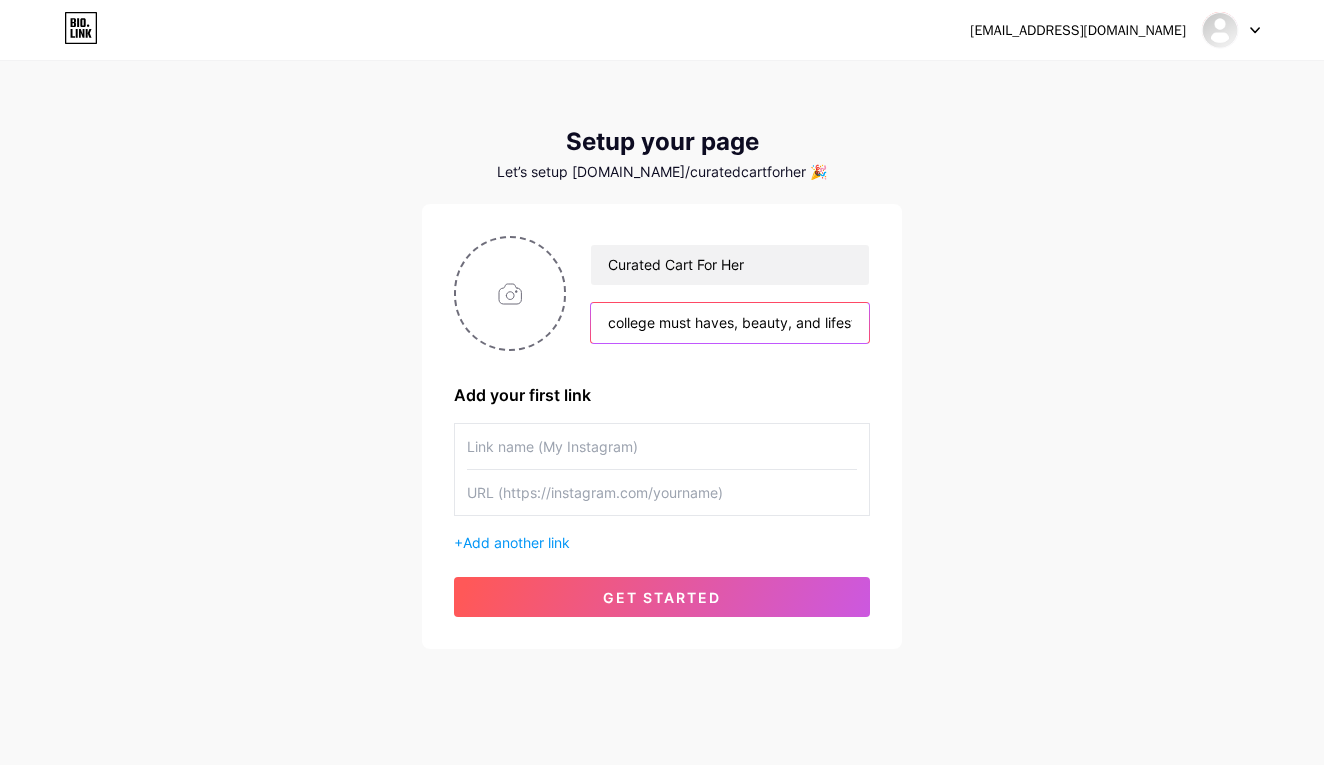 type on "college must haves, beauty, and lifestyle essentials for young women" 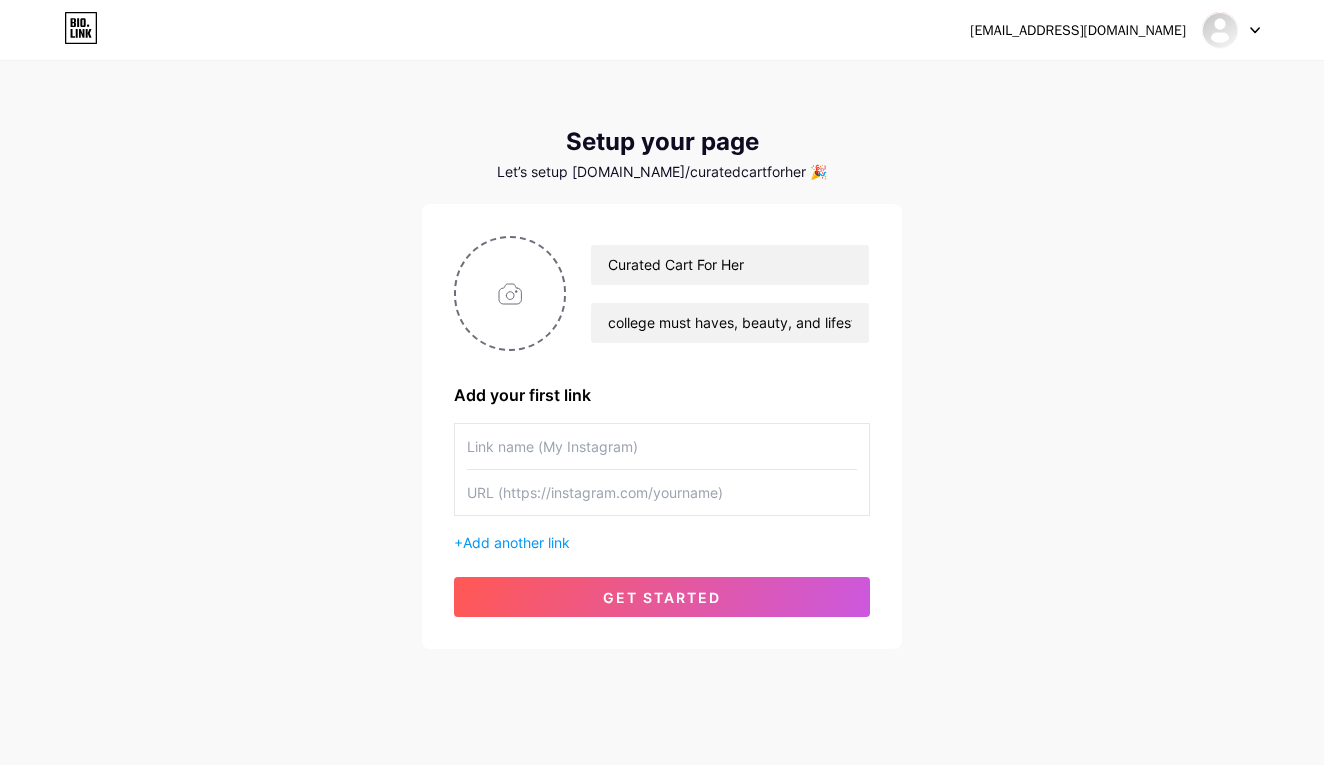 type on "C:\fakepath\Screenshot [DATE] 1.20.37 AM.png" 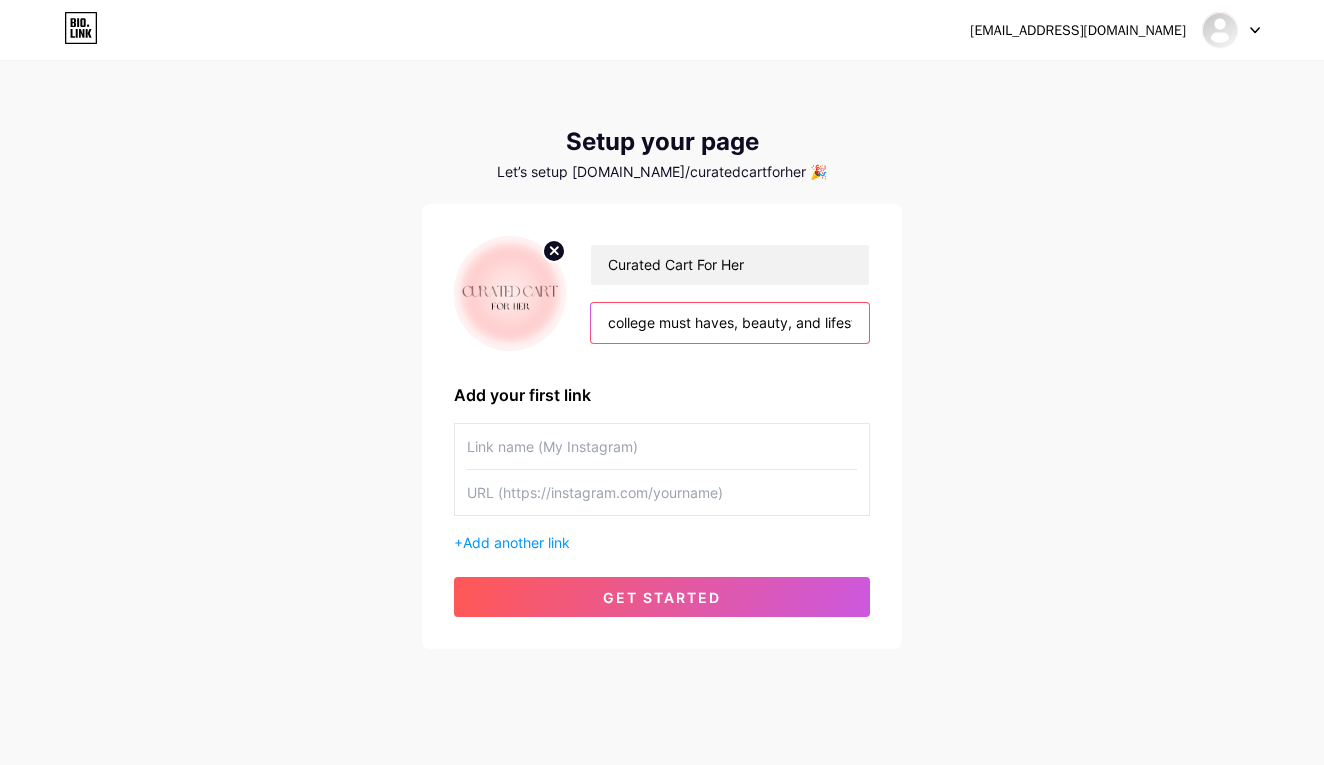click on "college must haves, beauty, and lifestyle essentials for young women" at bounding box center (730, 323) 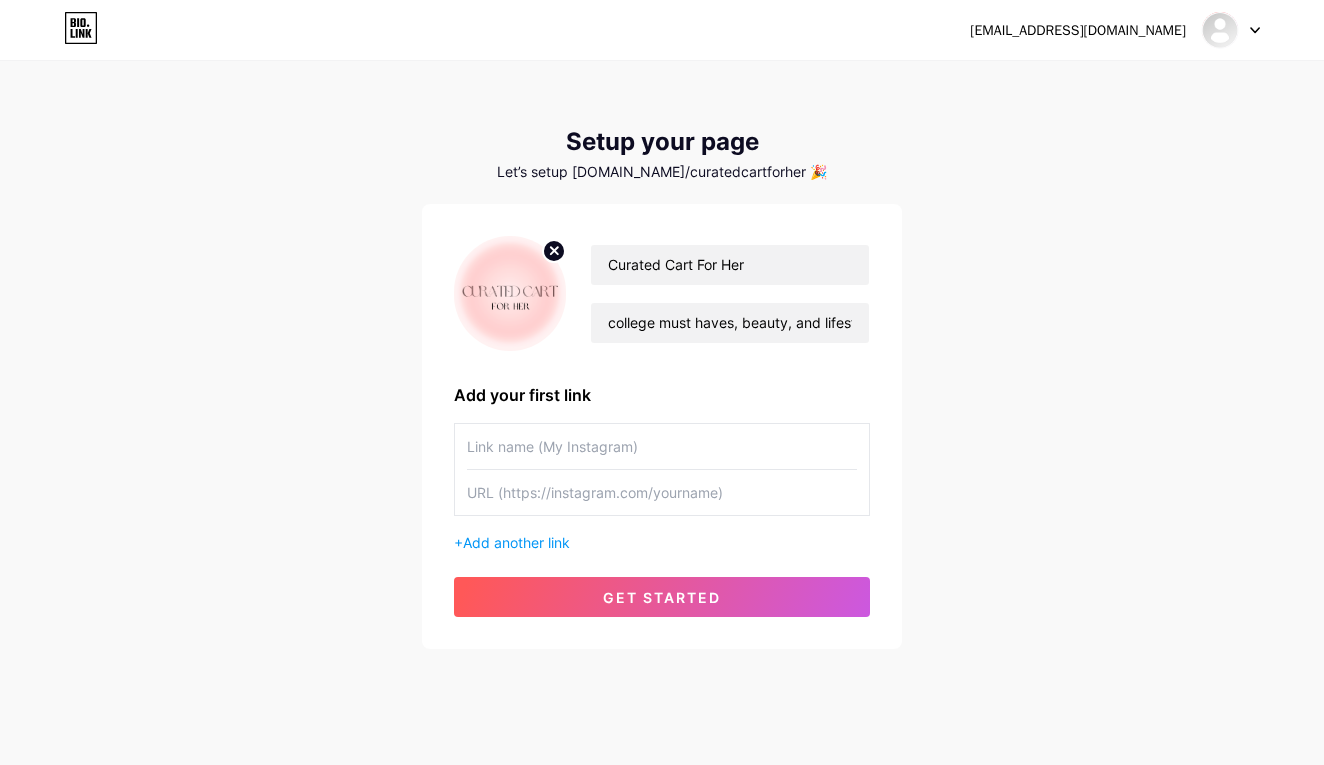 click at bounding box center [662, 446] 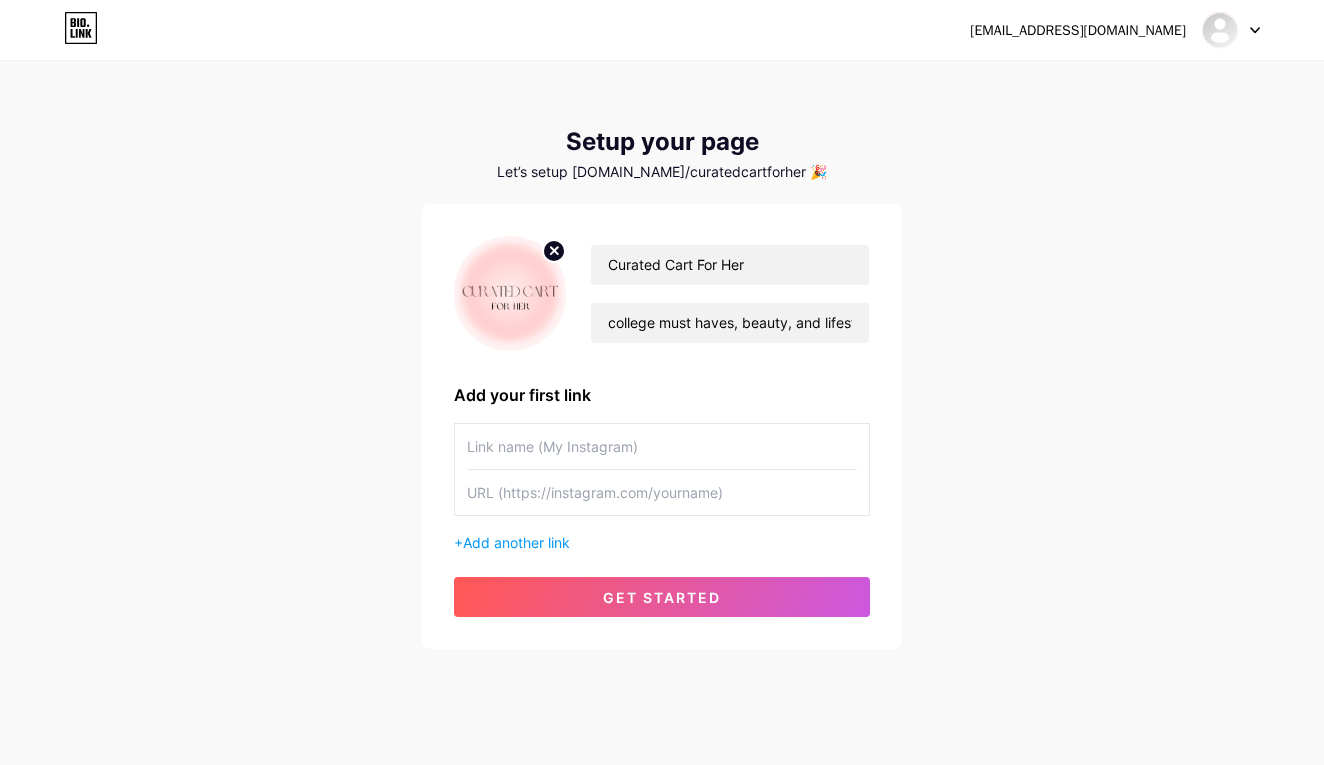paste on "[URL][DOMAIN_NAME]" 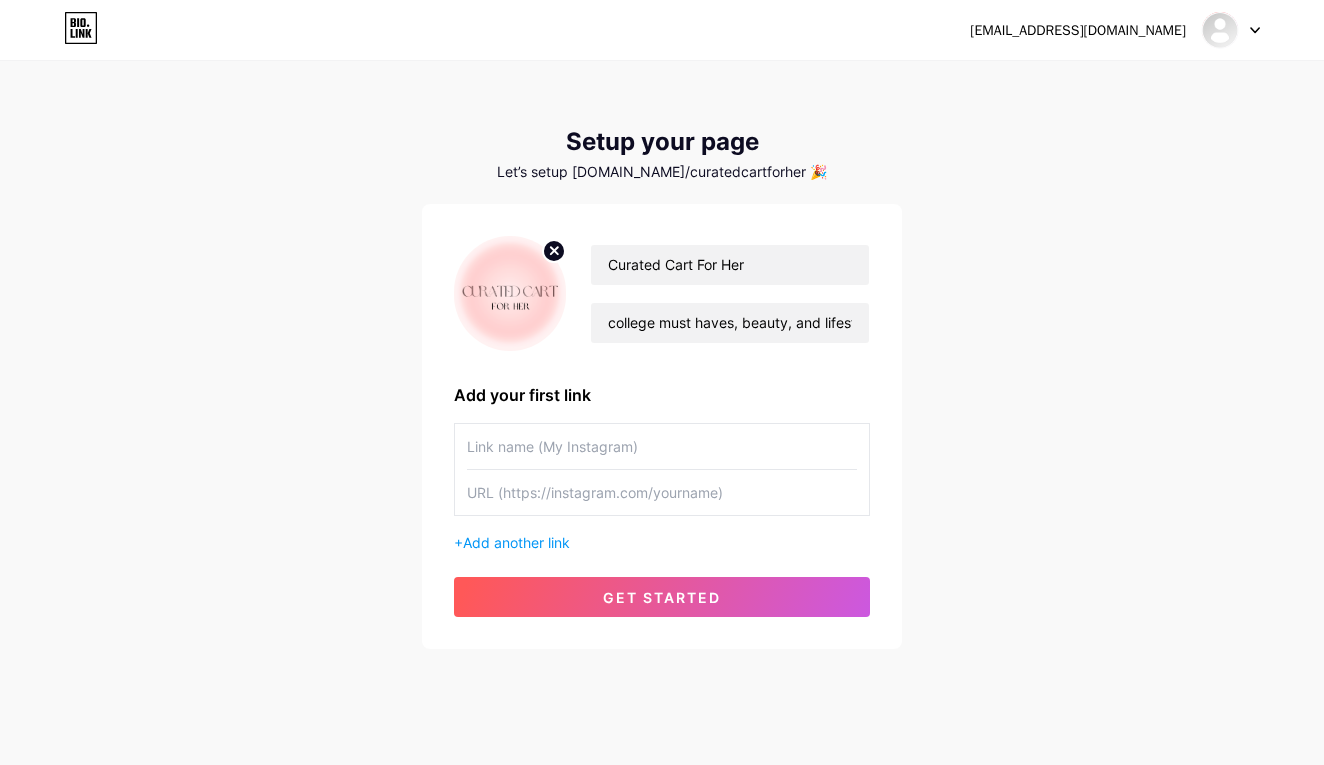 type on "[URL][DOMAIN_NAME]" 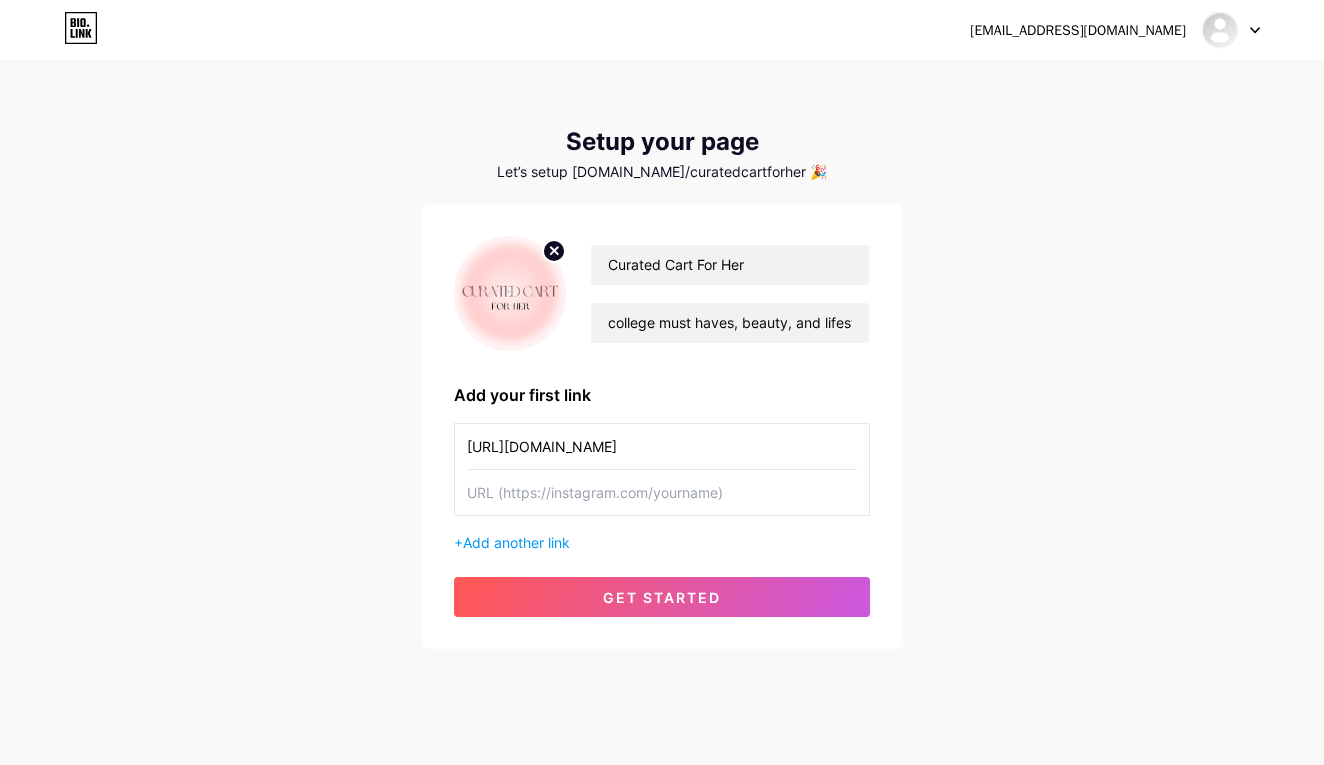 click on "[URL][DOMAIN_NAME]" at bounding box center (662, 446) 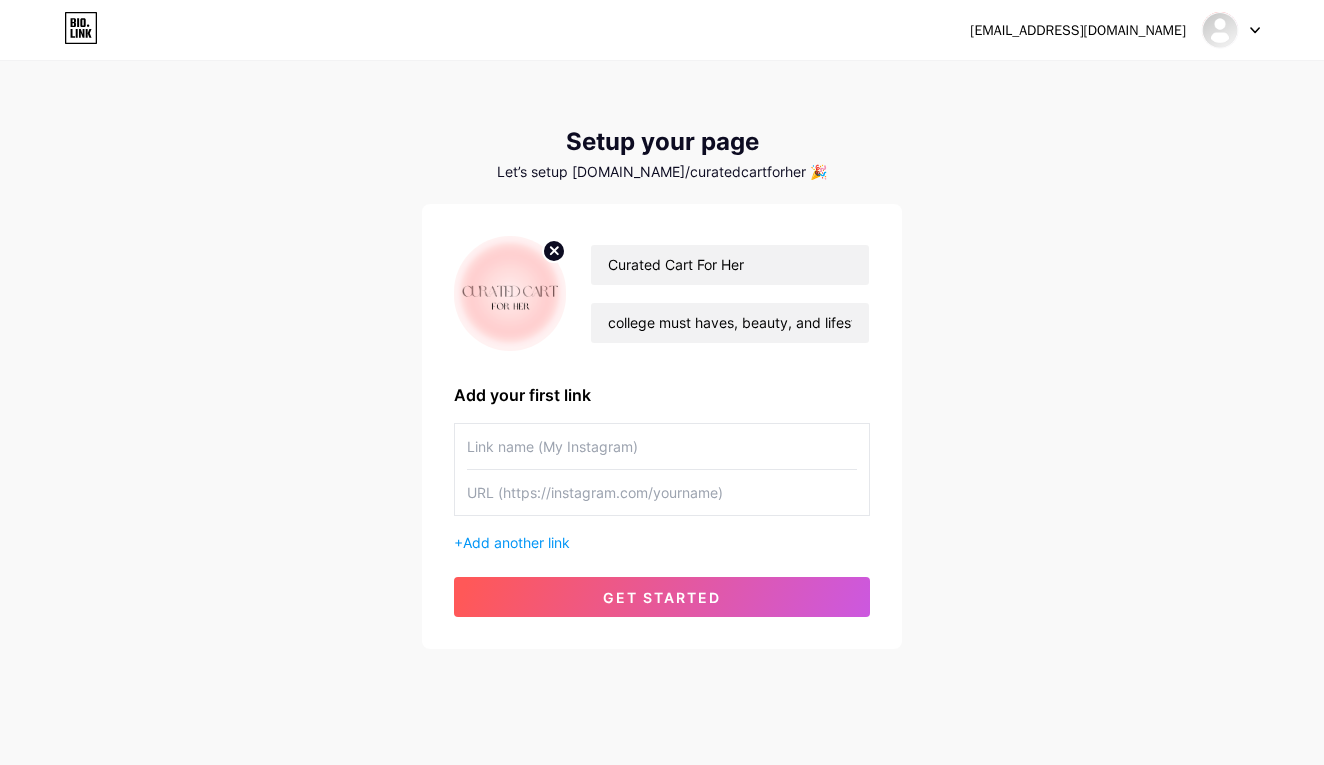 click at bounding box center (662, 492) 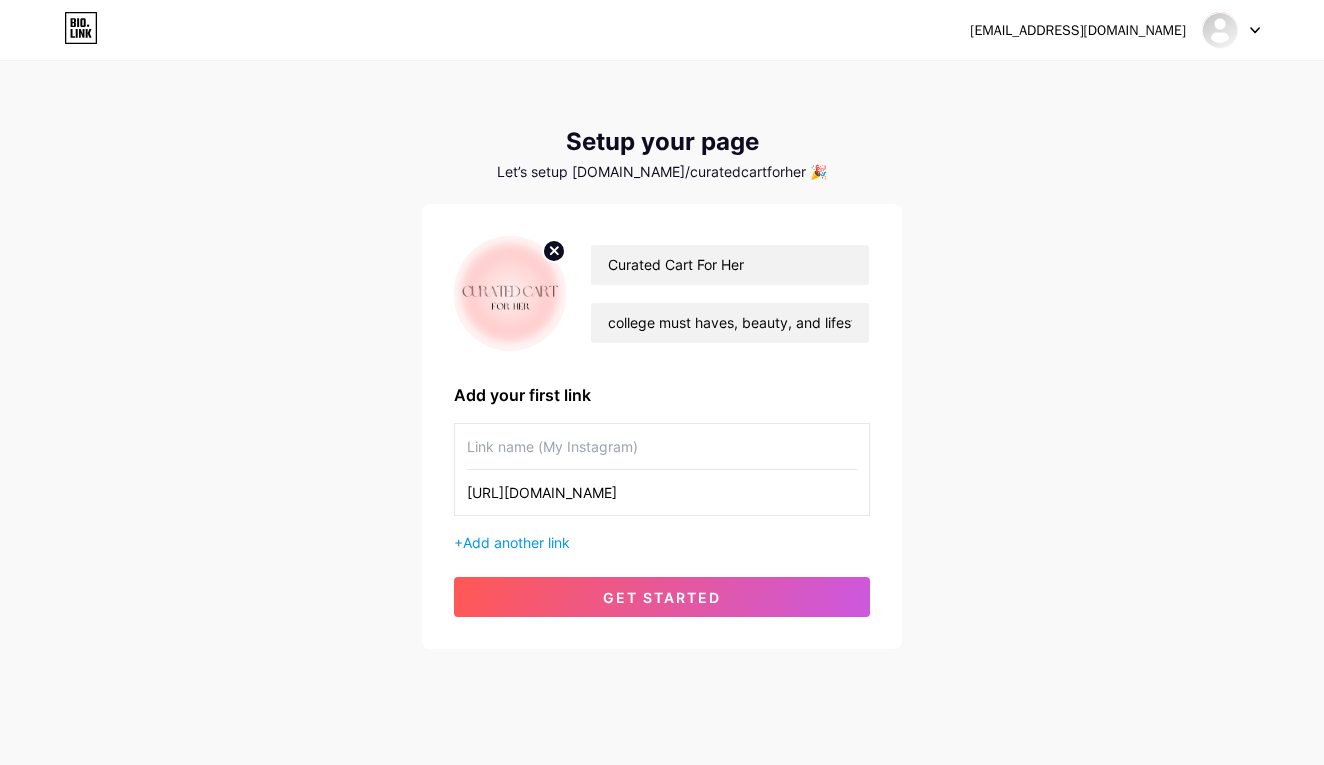 type on "[URL][DOMAIN_NAME]" 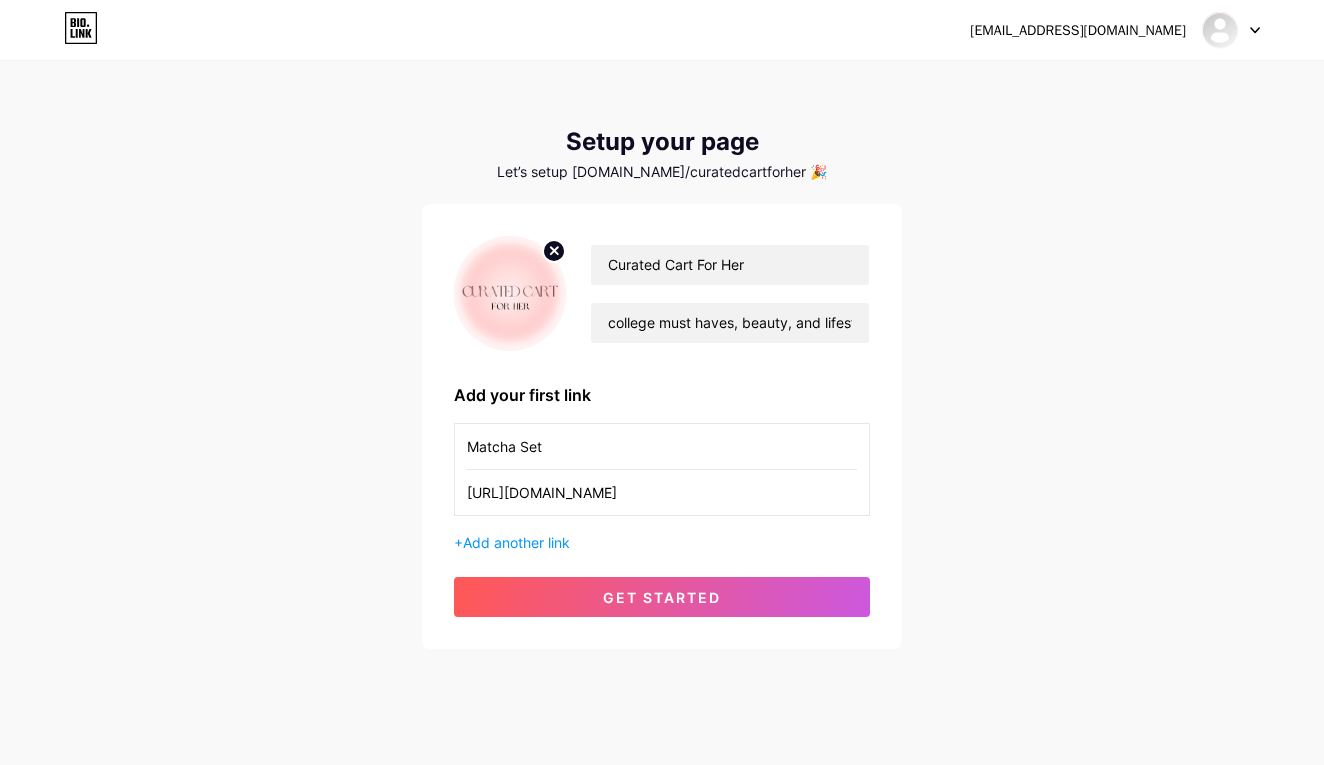 click on "Matcha Set" at bounding box center (662, 446) 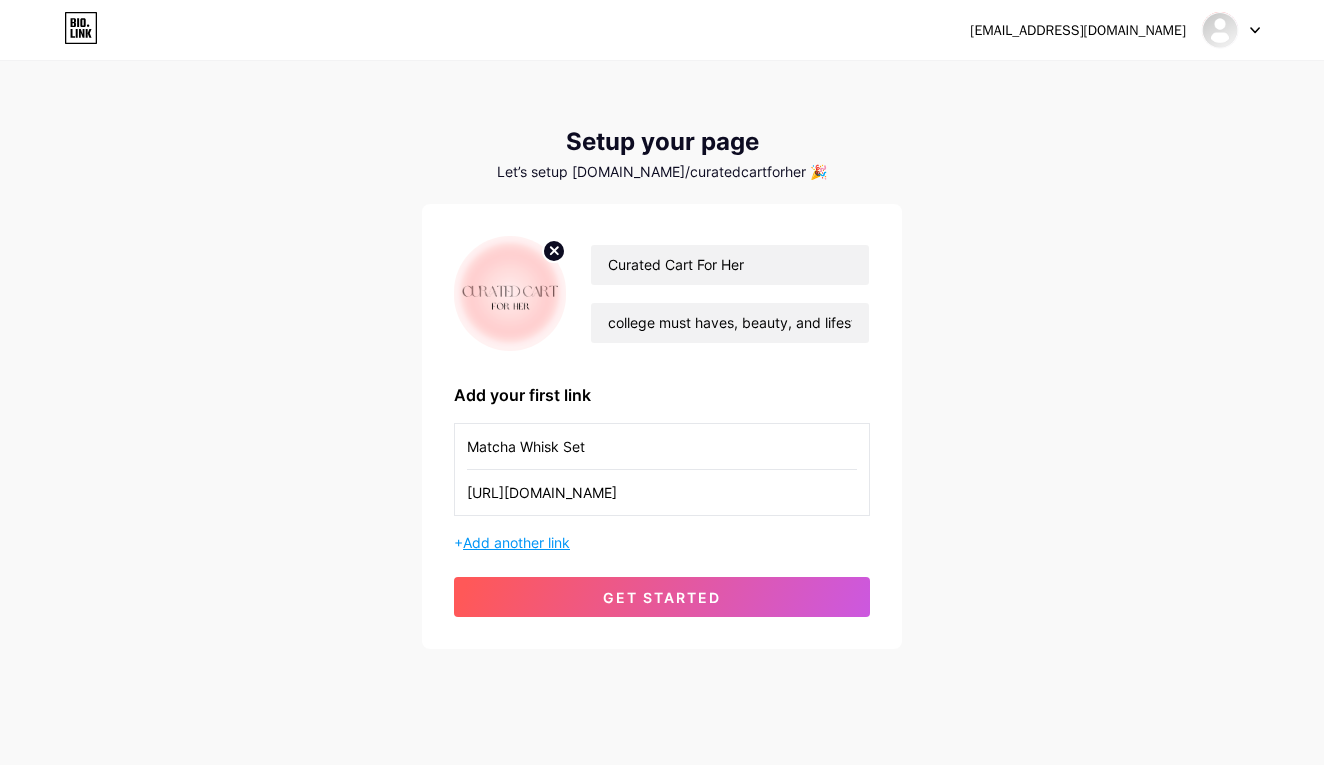 type on "Matcha Whisk Set" 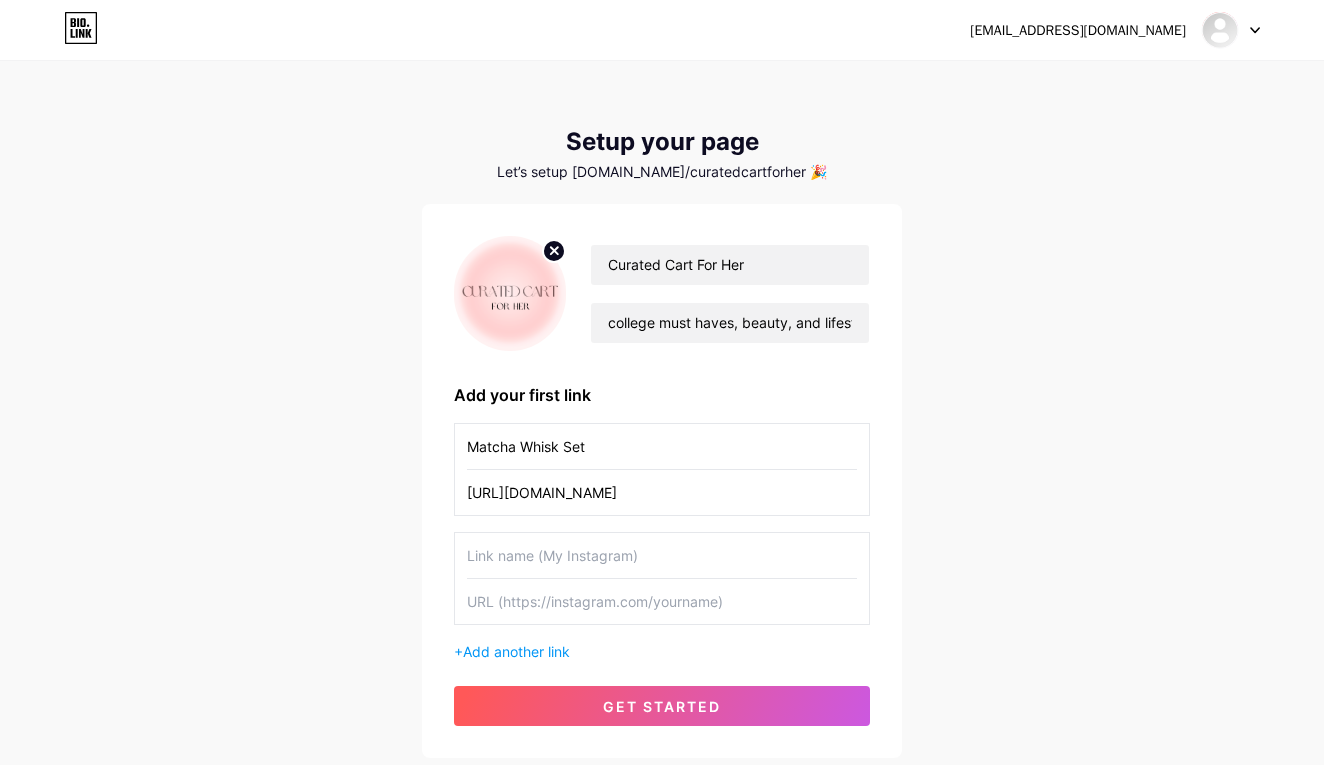 paste on "[URL][DOMAIN_NAME]" 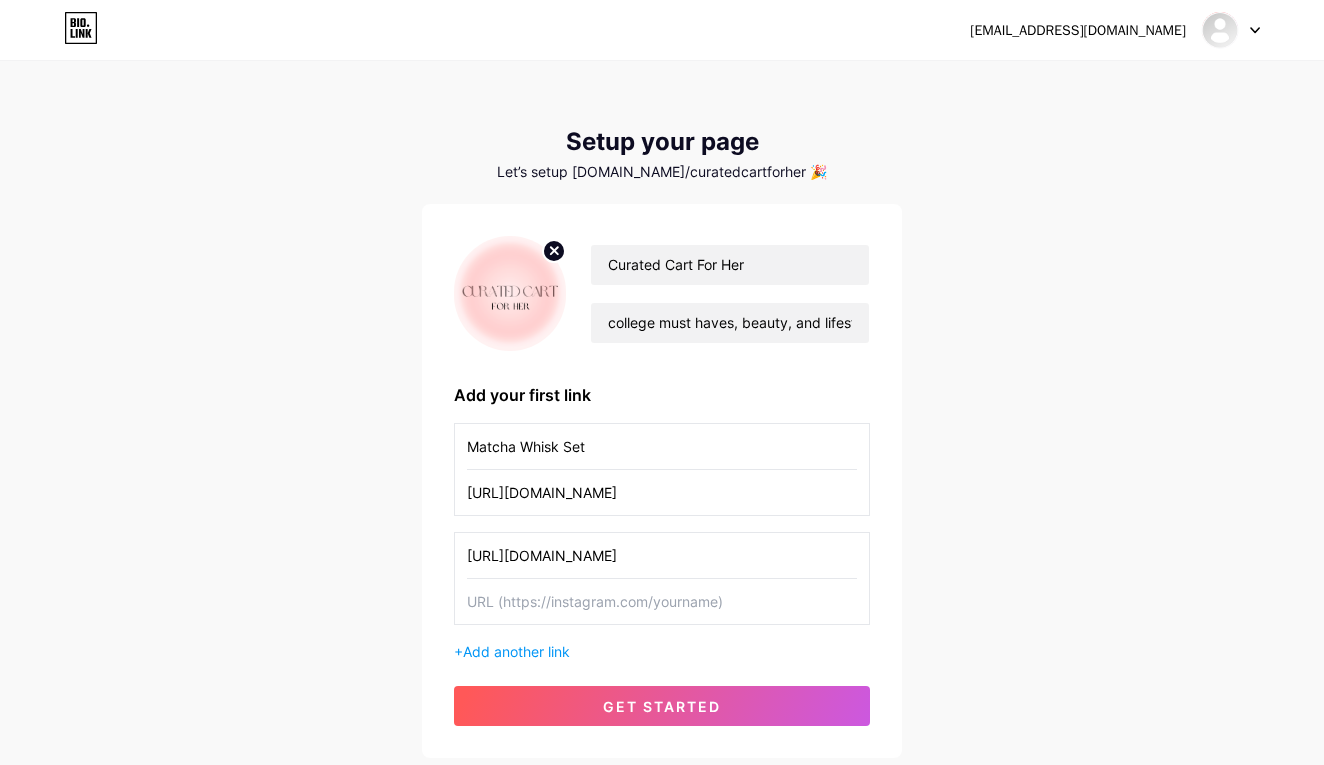 click on "[URL][DOMAIN_NAME]" at bounding box center (662, 555) 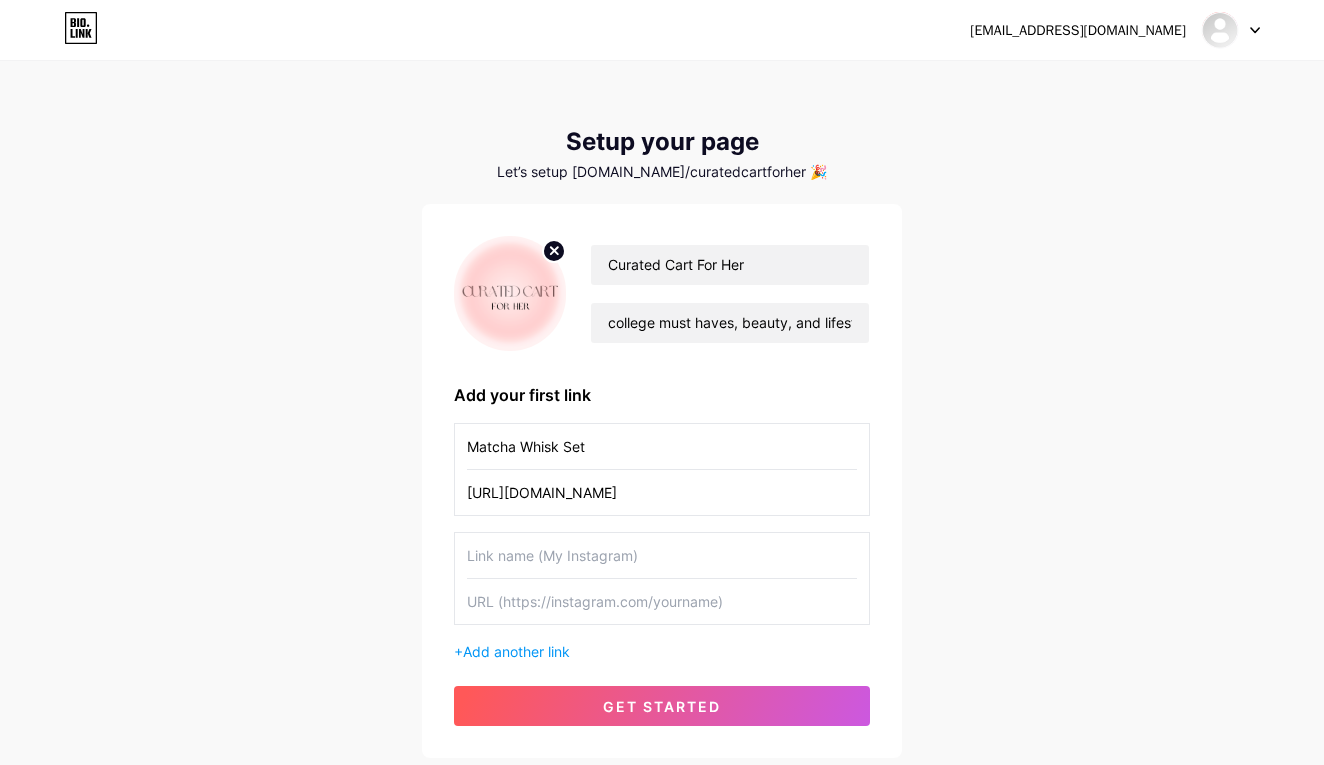 click at bounding box center [662, 601] 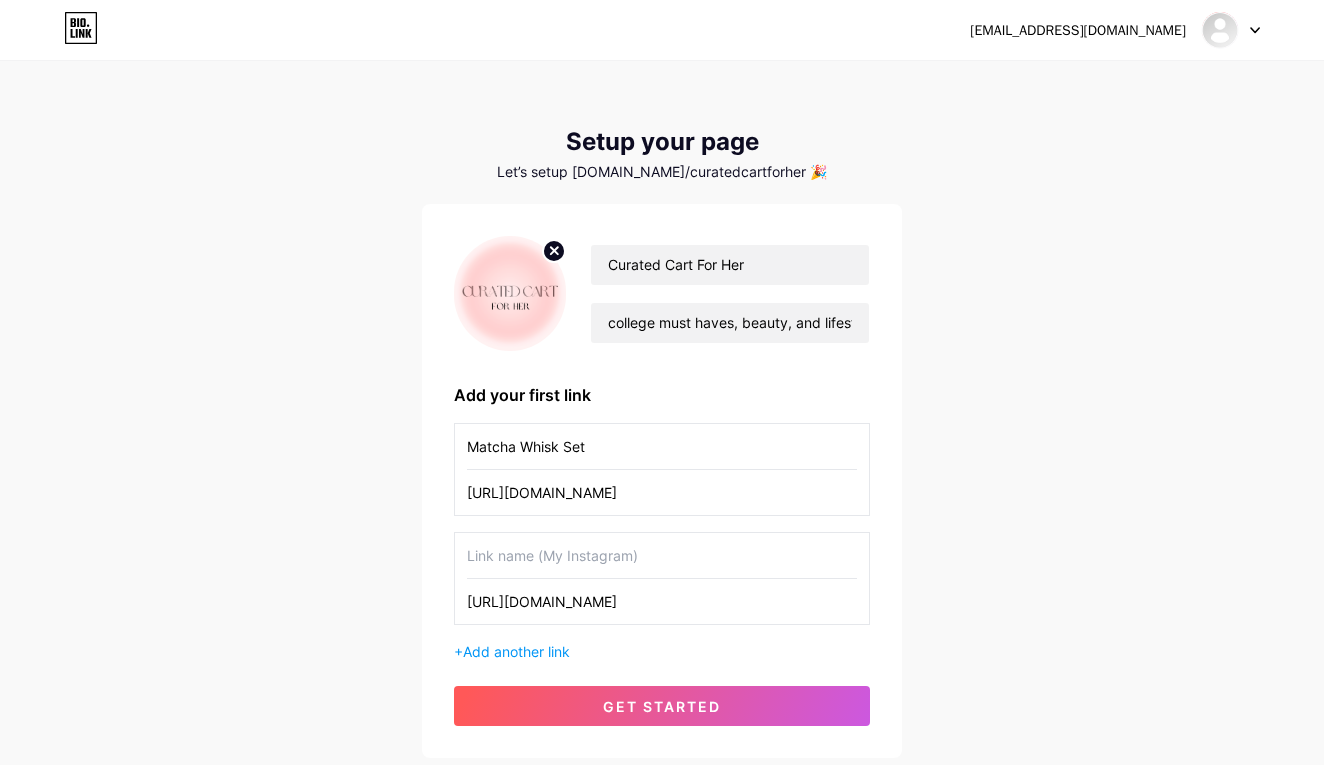 type on "[URL][DOMAIN_NAME]" 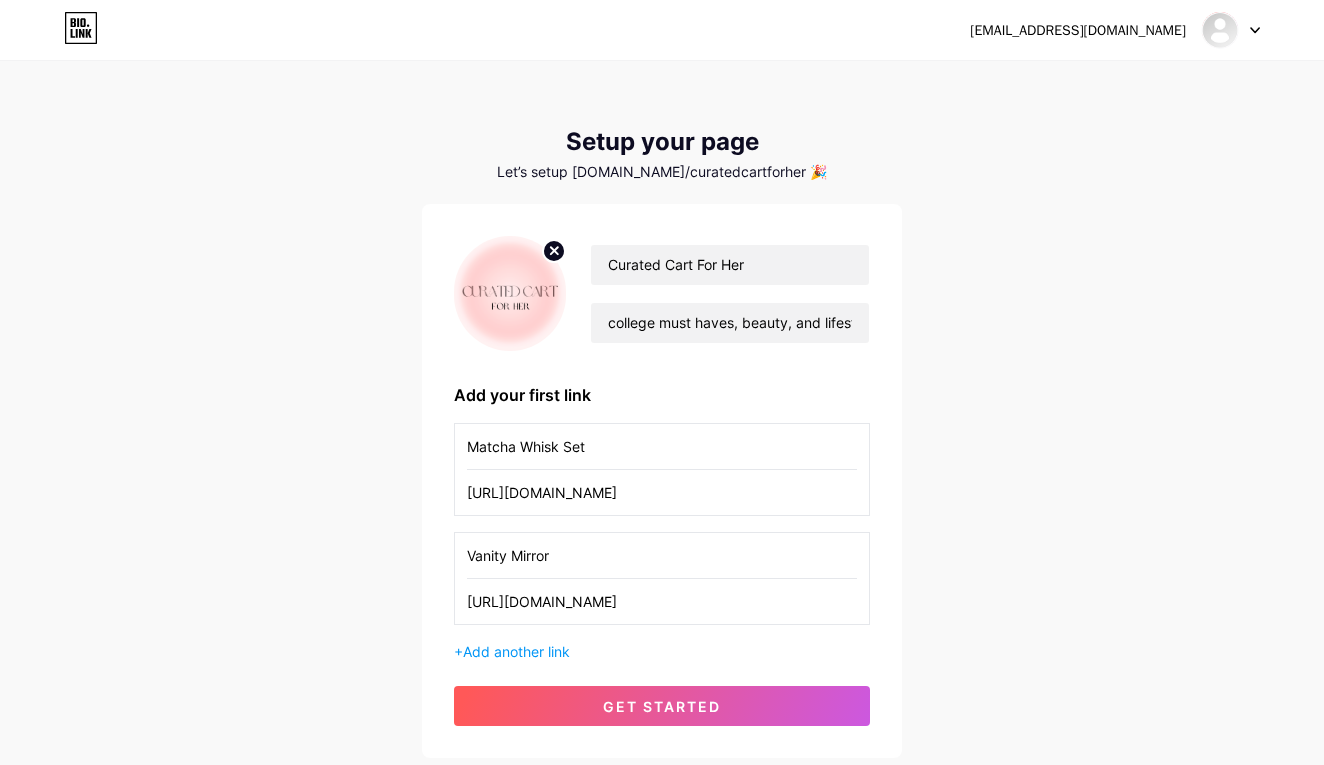 click on "Vanity Mirror" at bounding box center [662, 555] 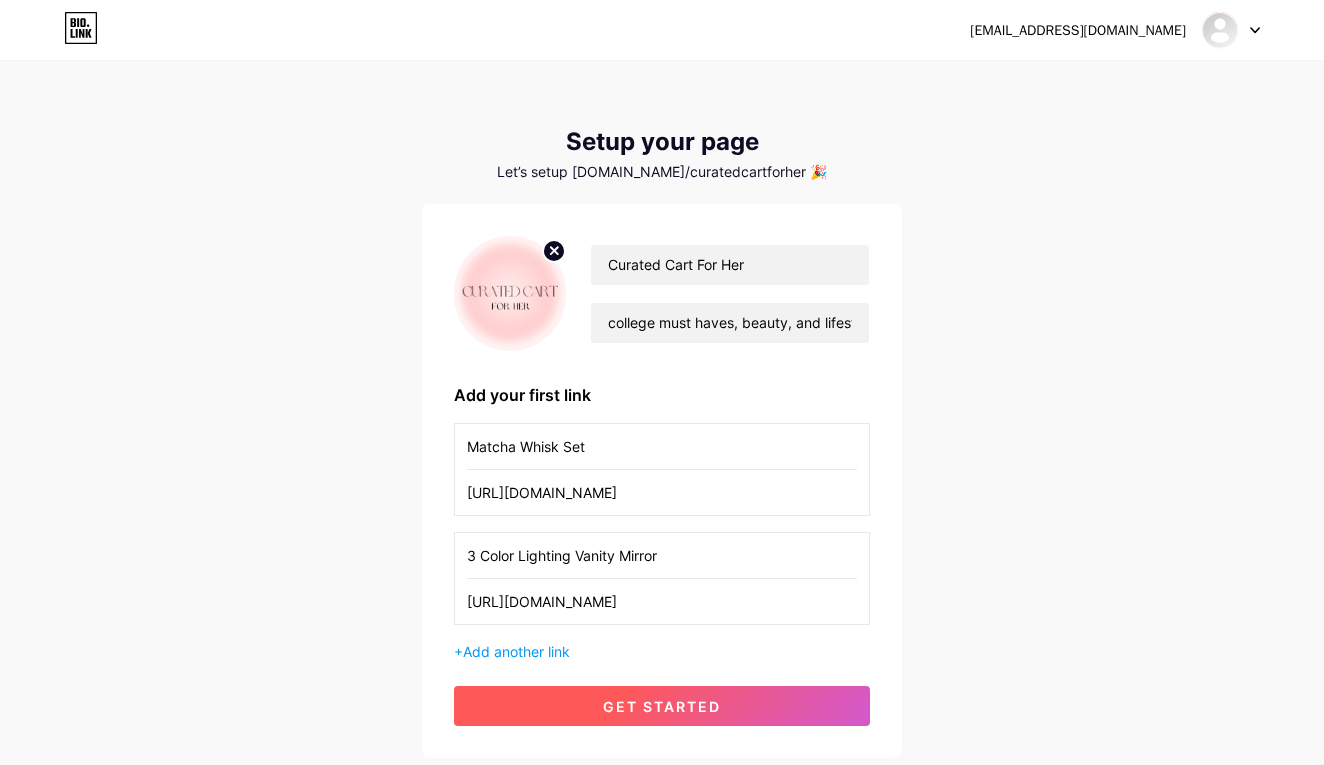type on "3 Color Lighting Vanity Mirror" 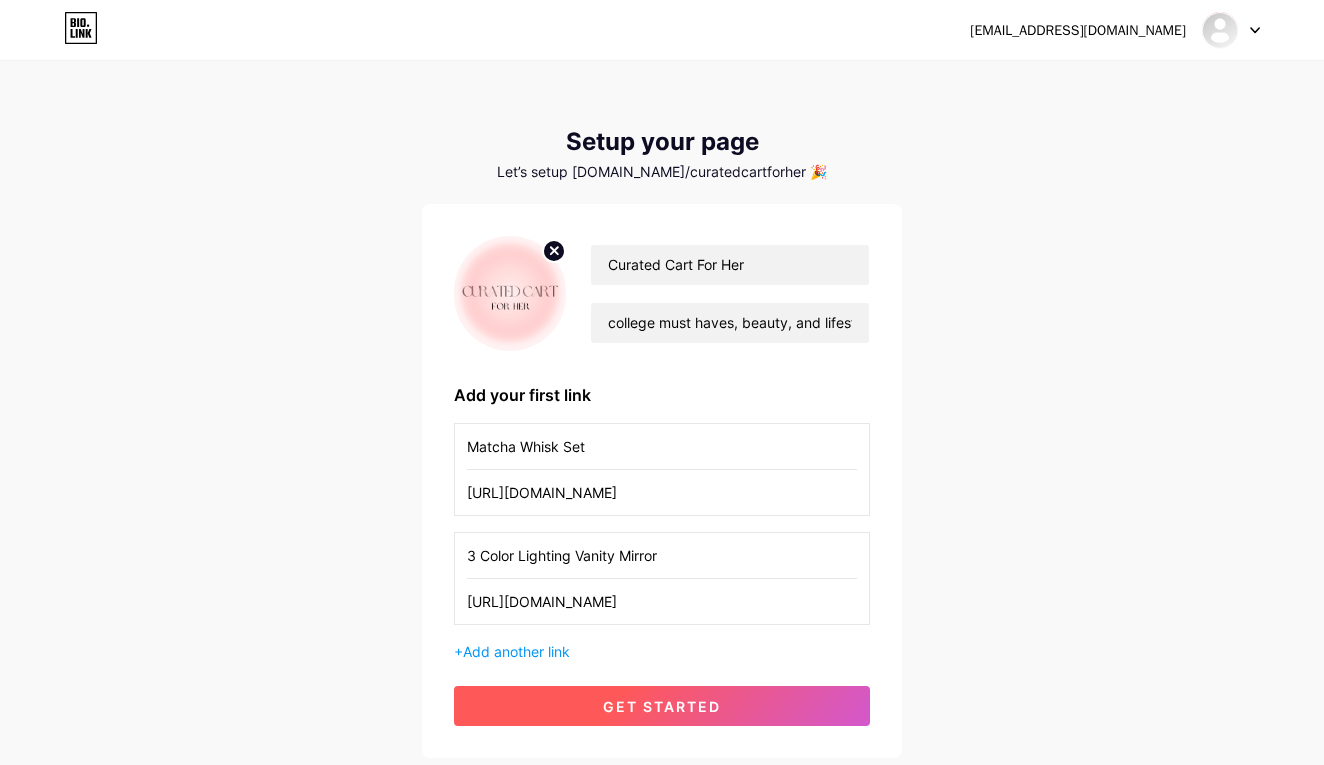 click on "get started" at bounding box center [662, 706] 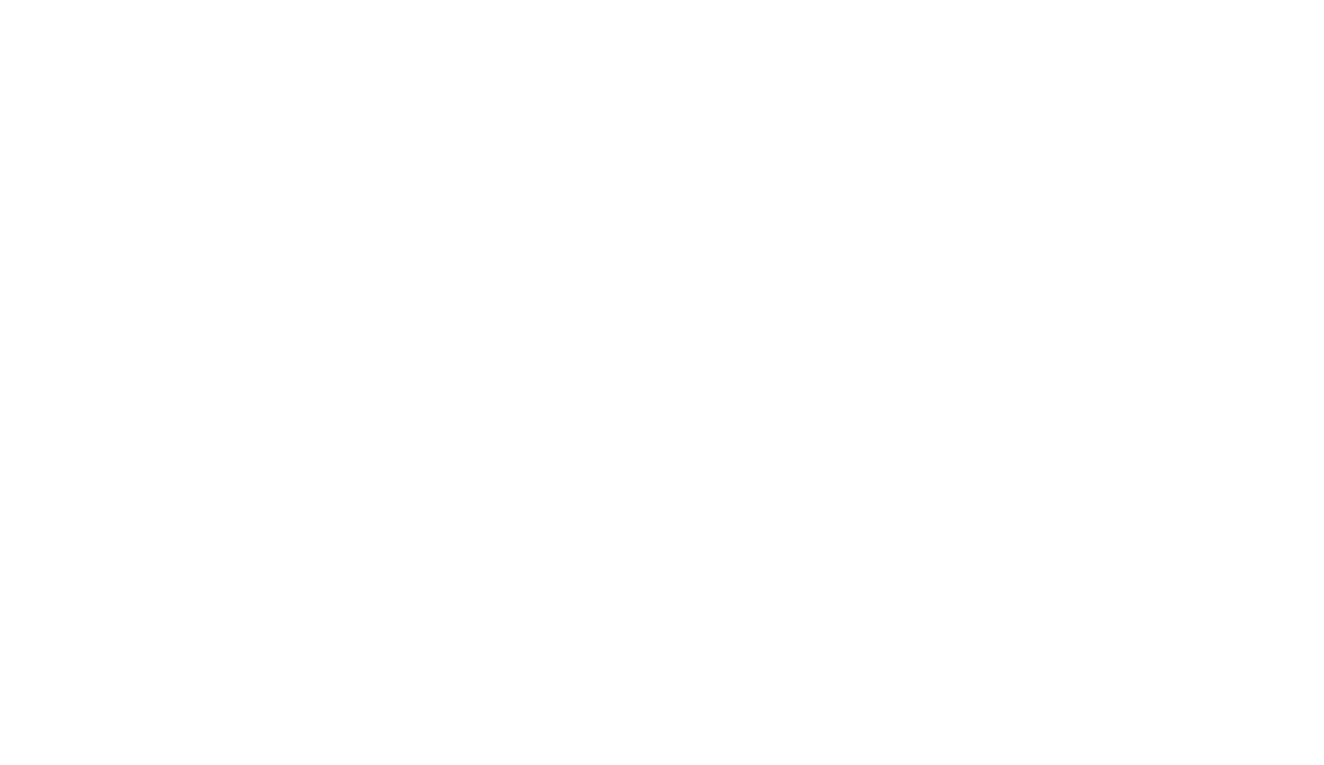 scroll, scrollTop: 0, scrollLeft: 0, axis: both 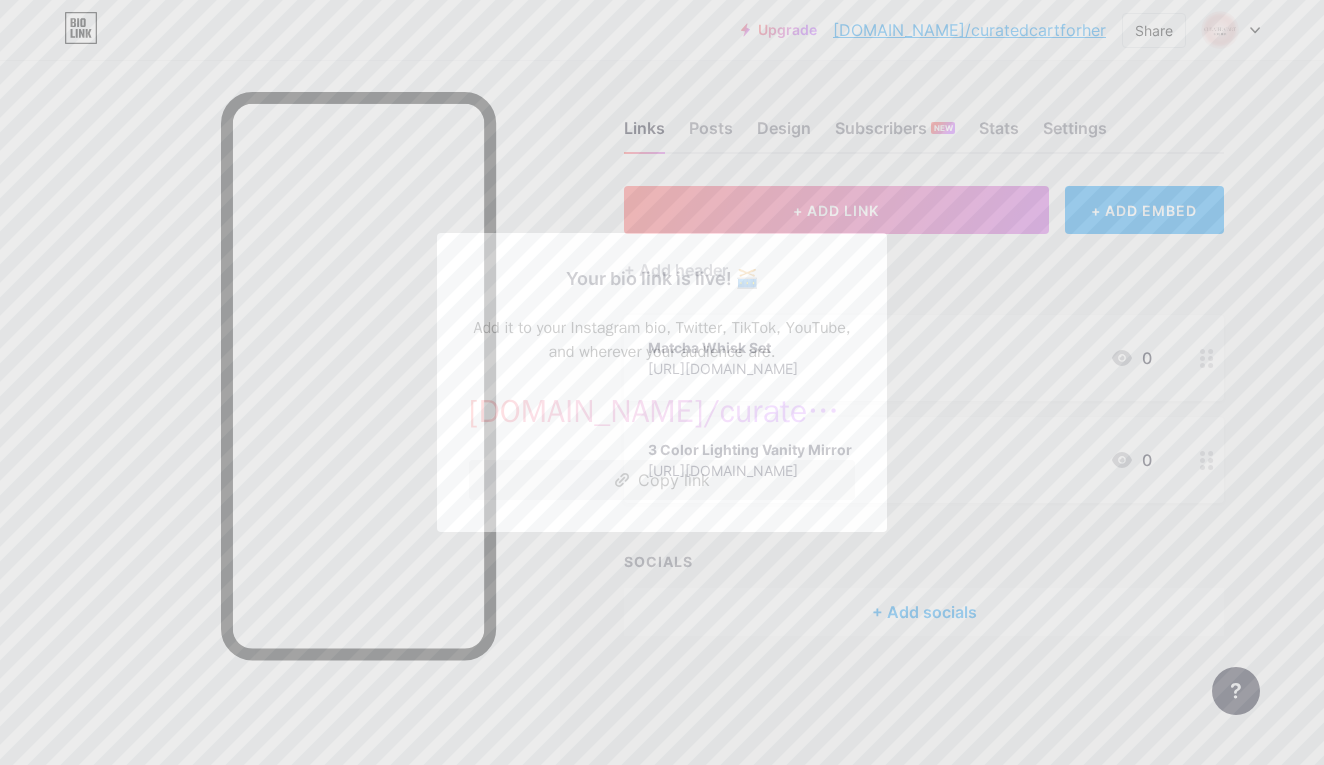 click on "Copy link" at bounding box center [662, 480] 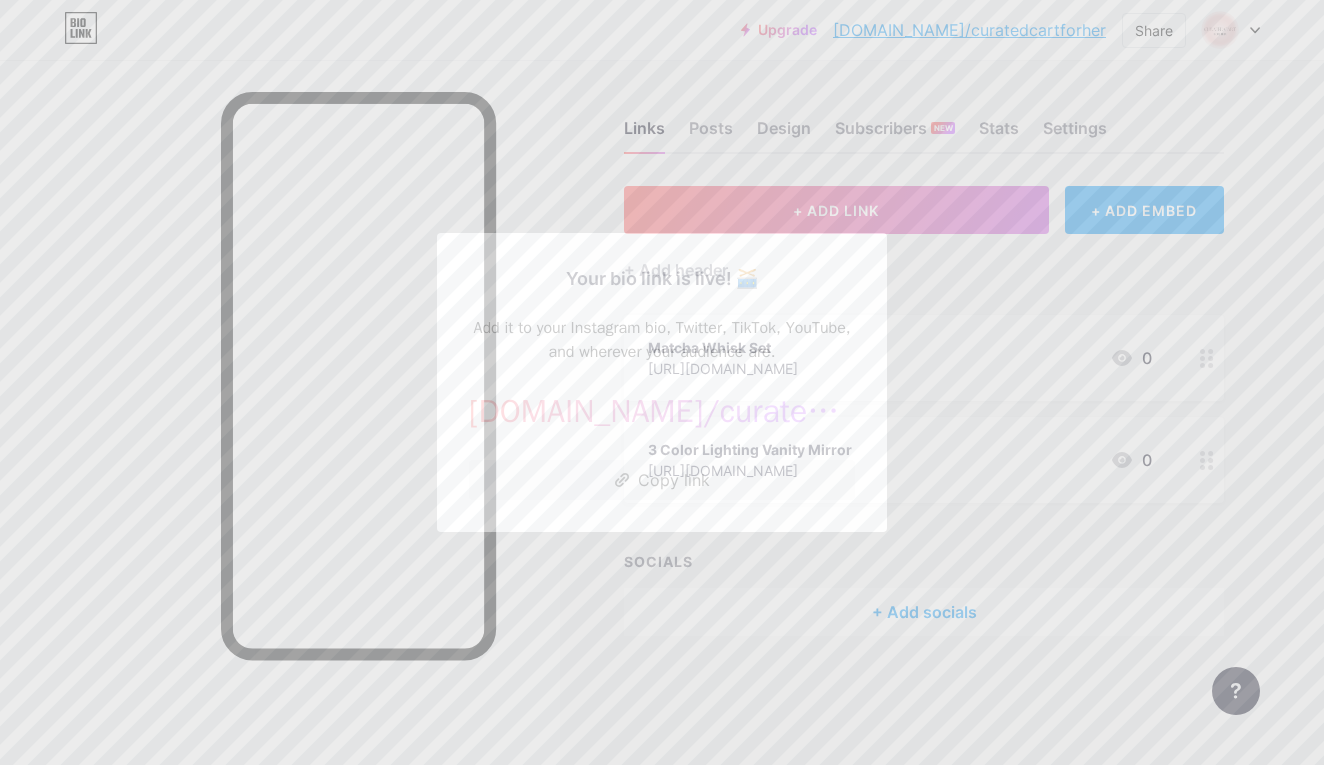 click at bounding box center [662, 382] 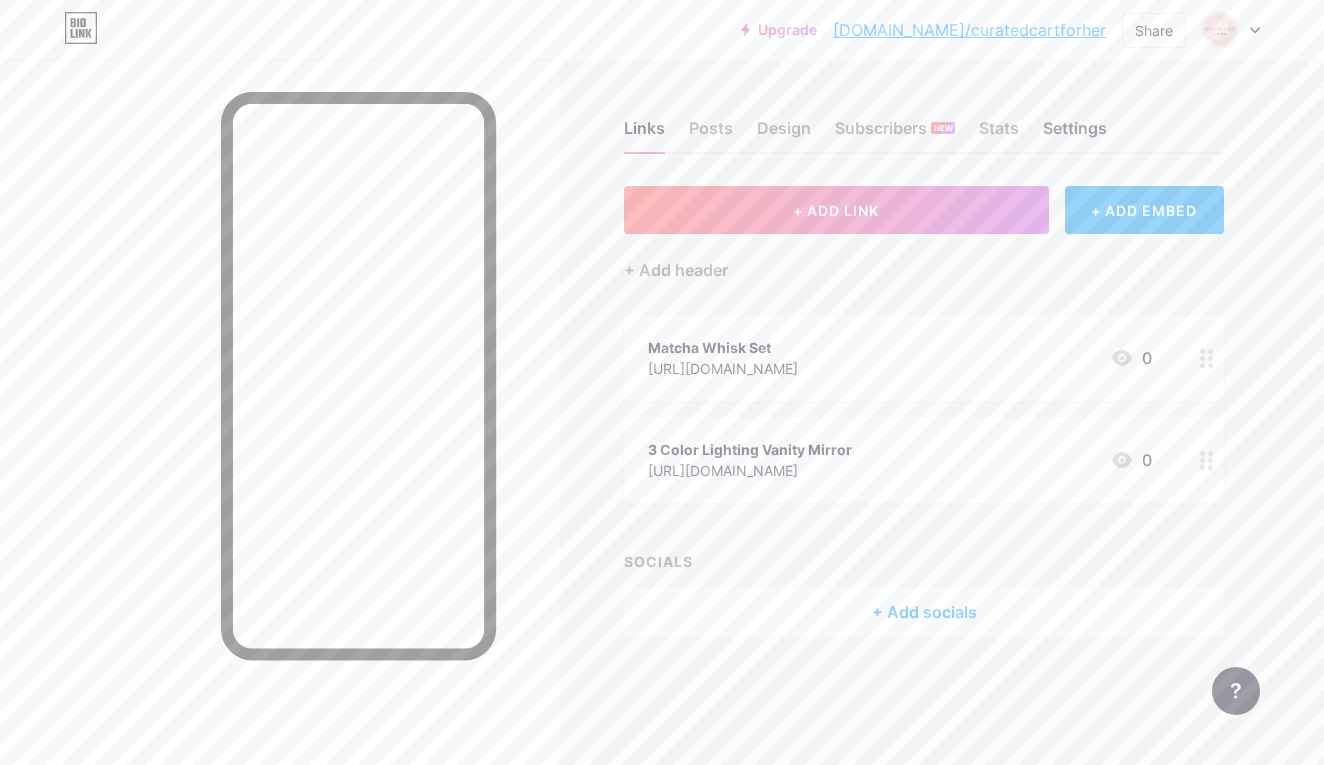 click on "Settings" at bounding box center [1075, 134] 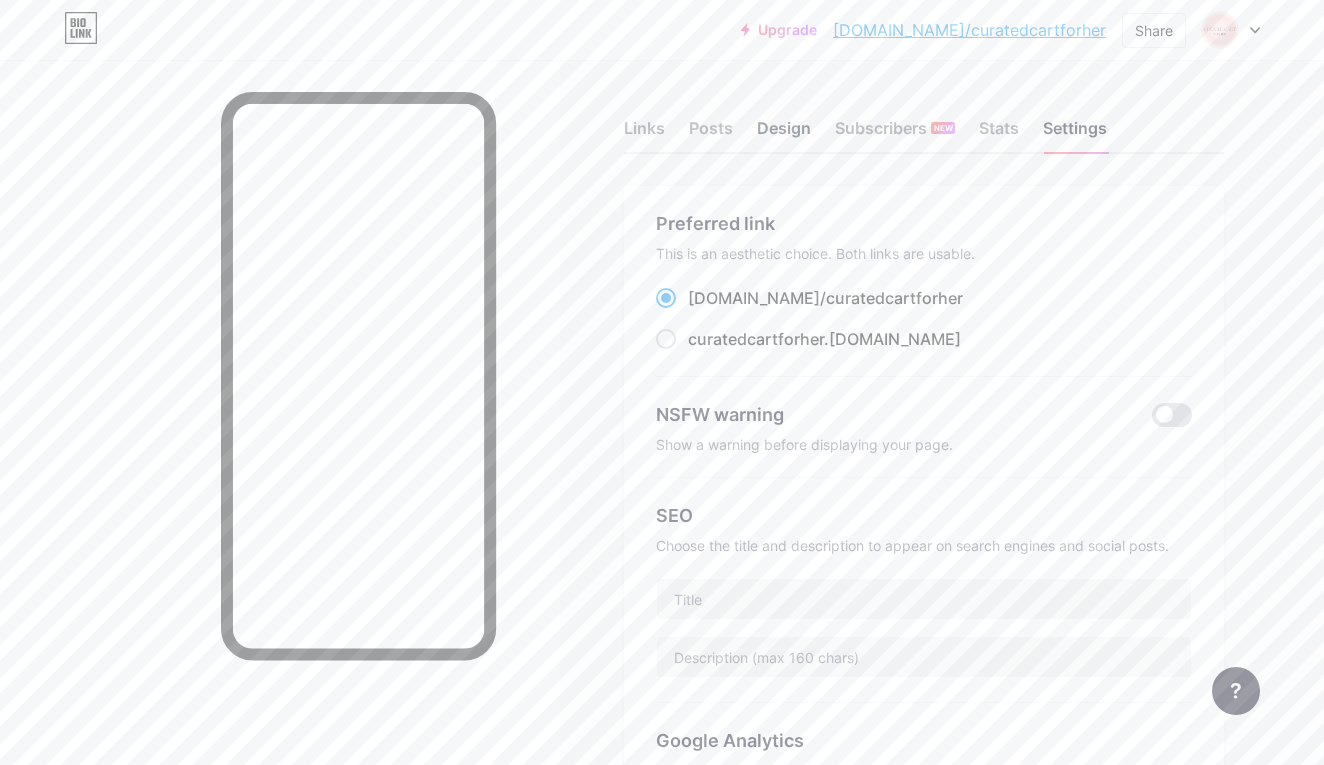scroll, scrollTop: 0, scrollLeft: 0, axis: both 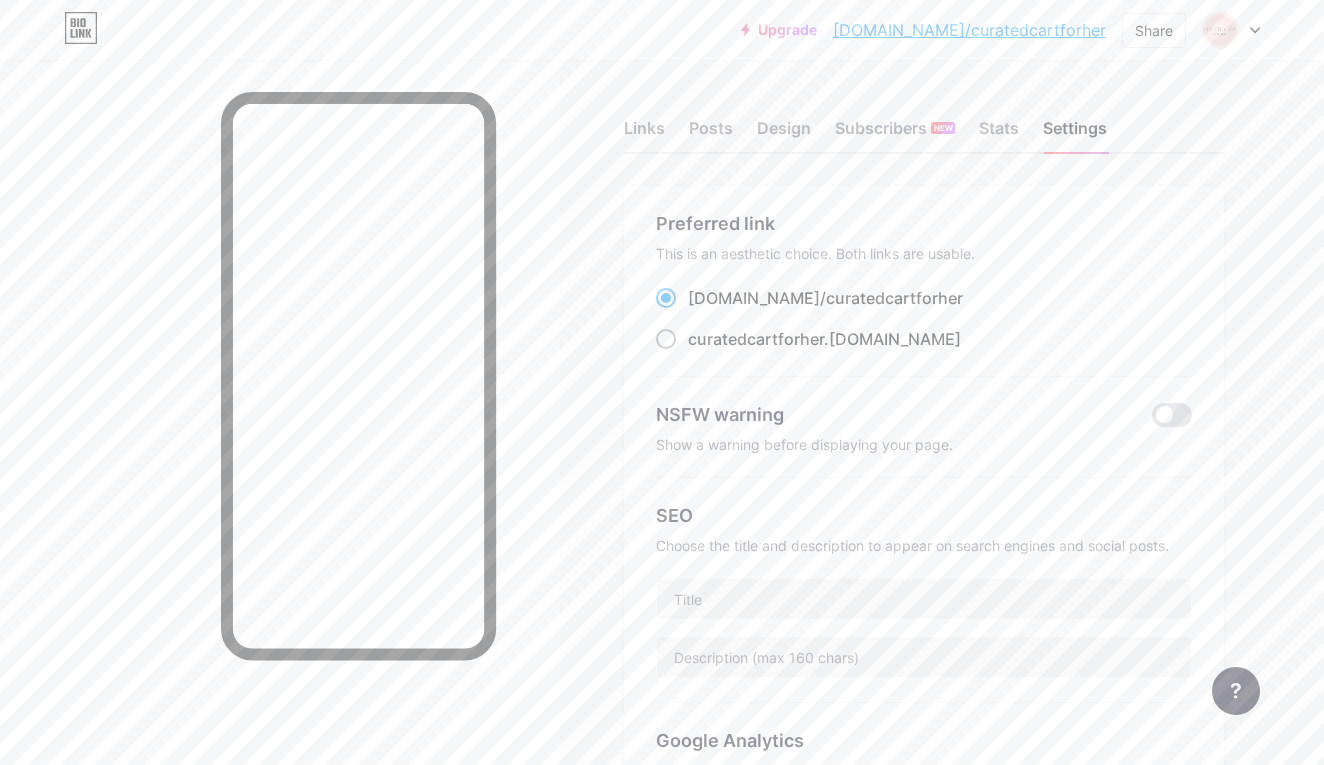 click at bounding box center (666, 339) 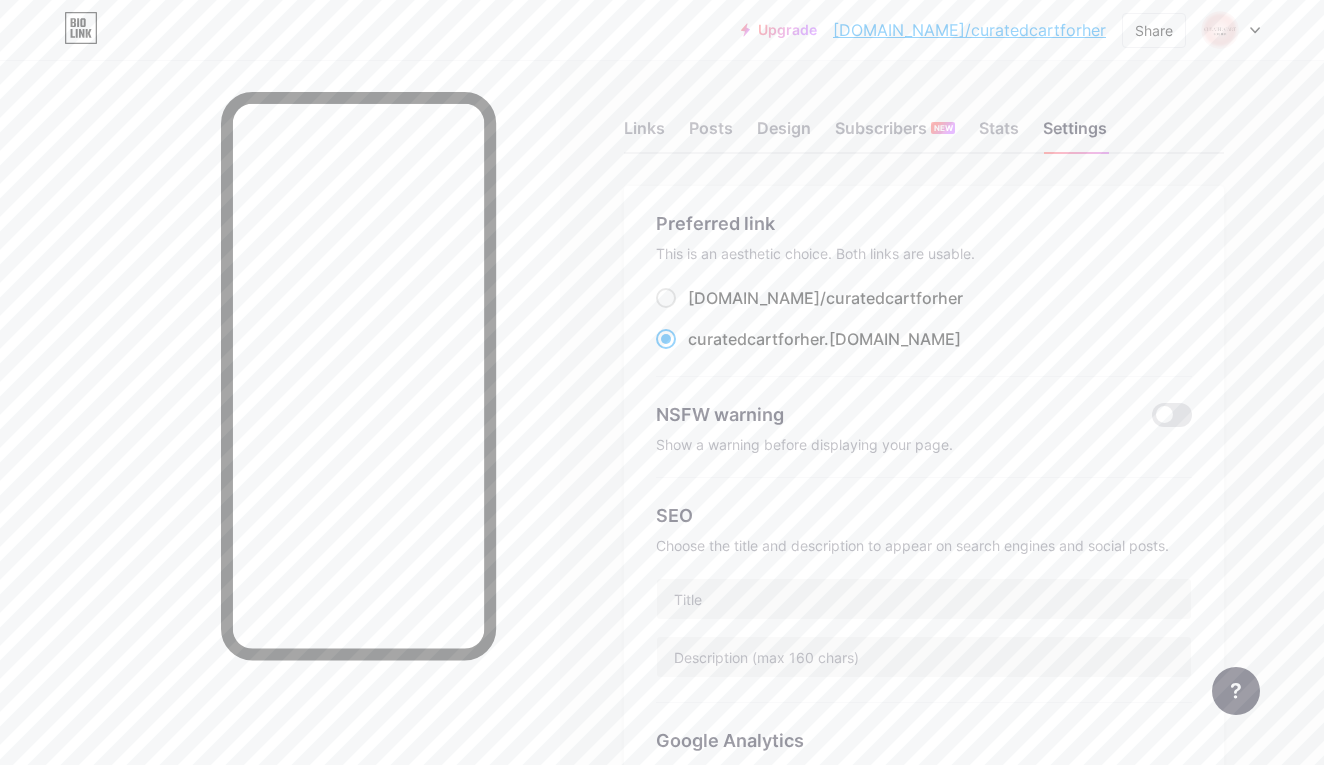 click on "Preferred link   This is an aesthetic choice. Both links are usable.
[DOMAIN_NAME]/ curatedcartforher       curatedcartforher .[DOMAIN_NAME]" at bounding box center [924, 293] 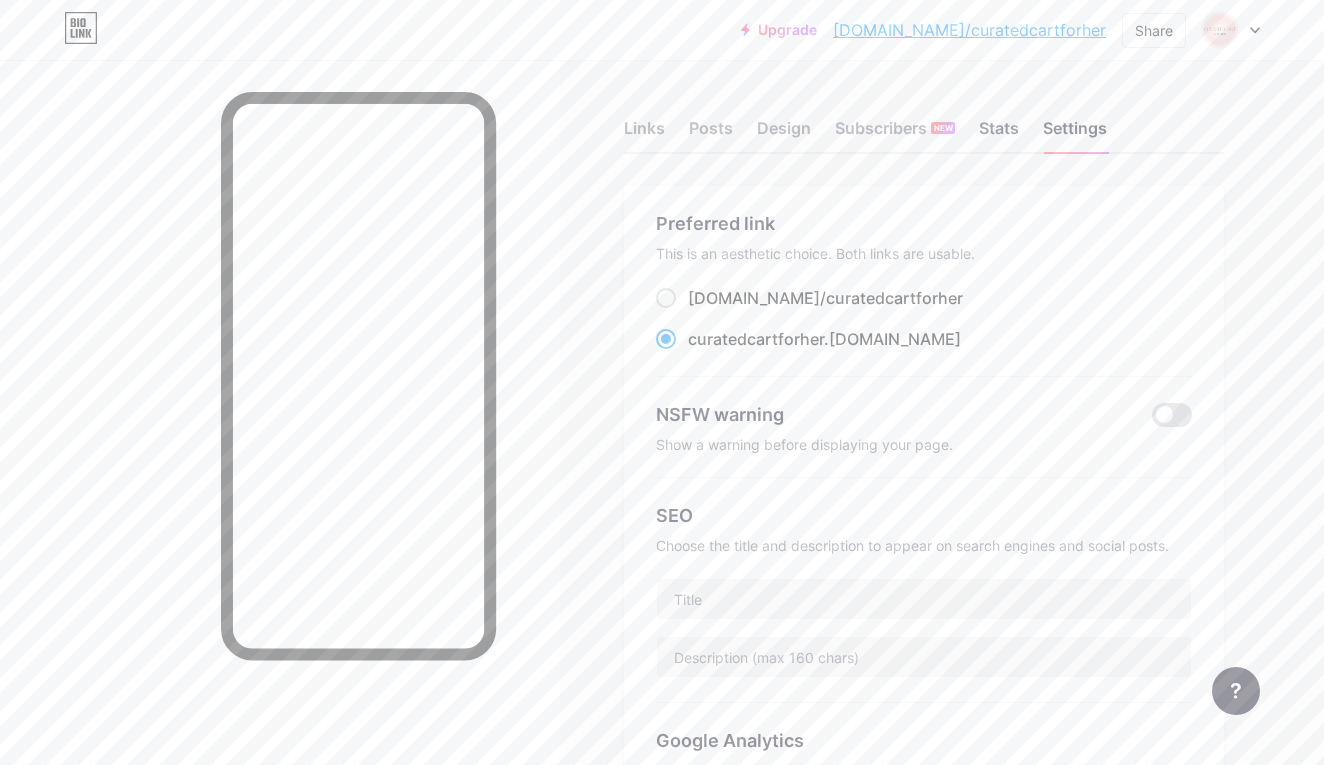 click on "Stats" at bounding box center (999, 134) 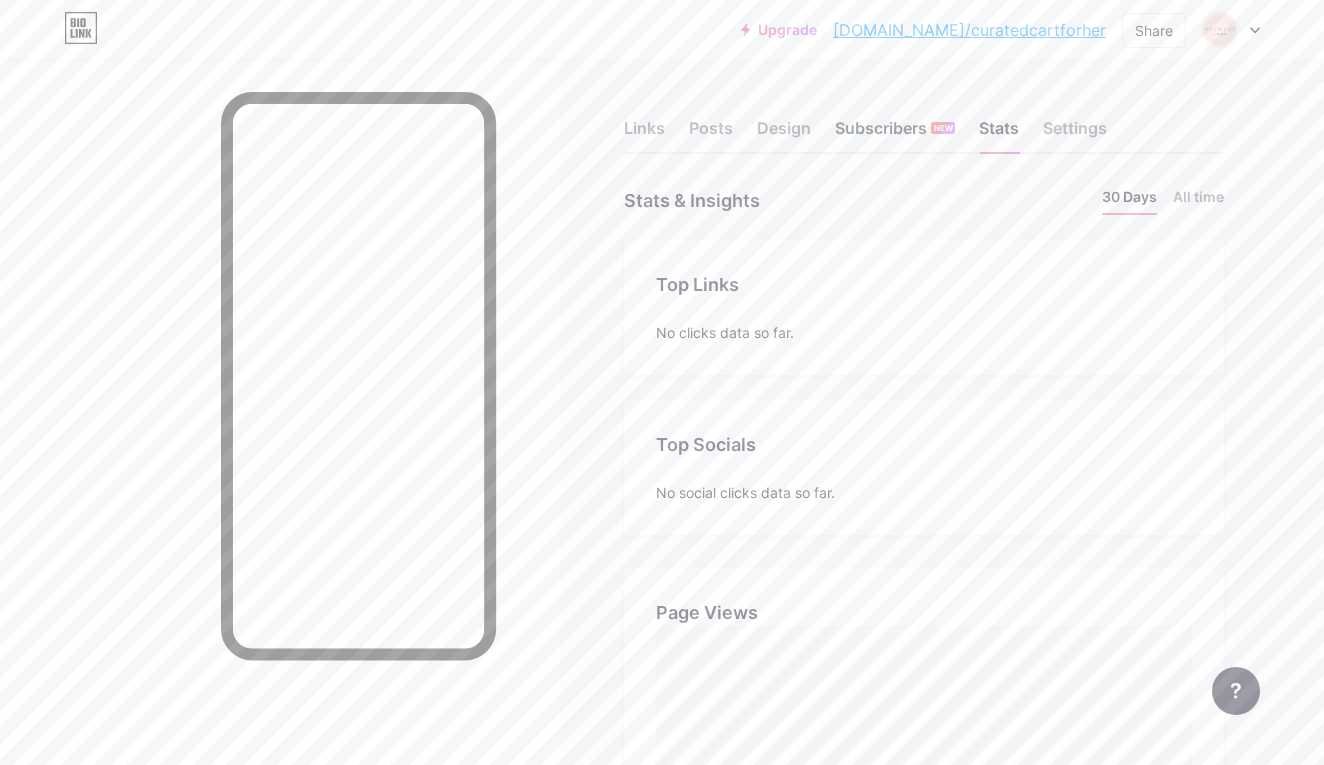 scroll, scrollTop: 999235, scrollLeft: 998676, axis: both 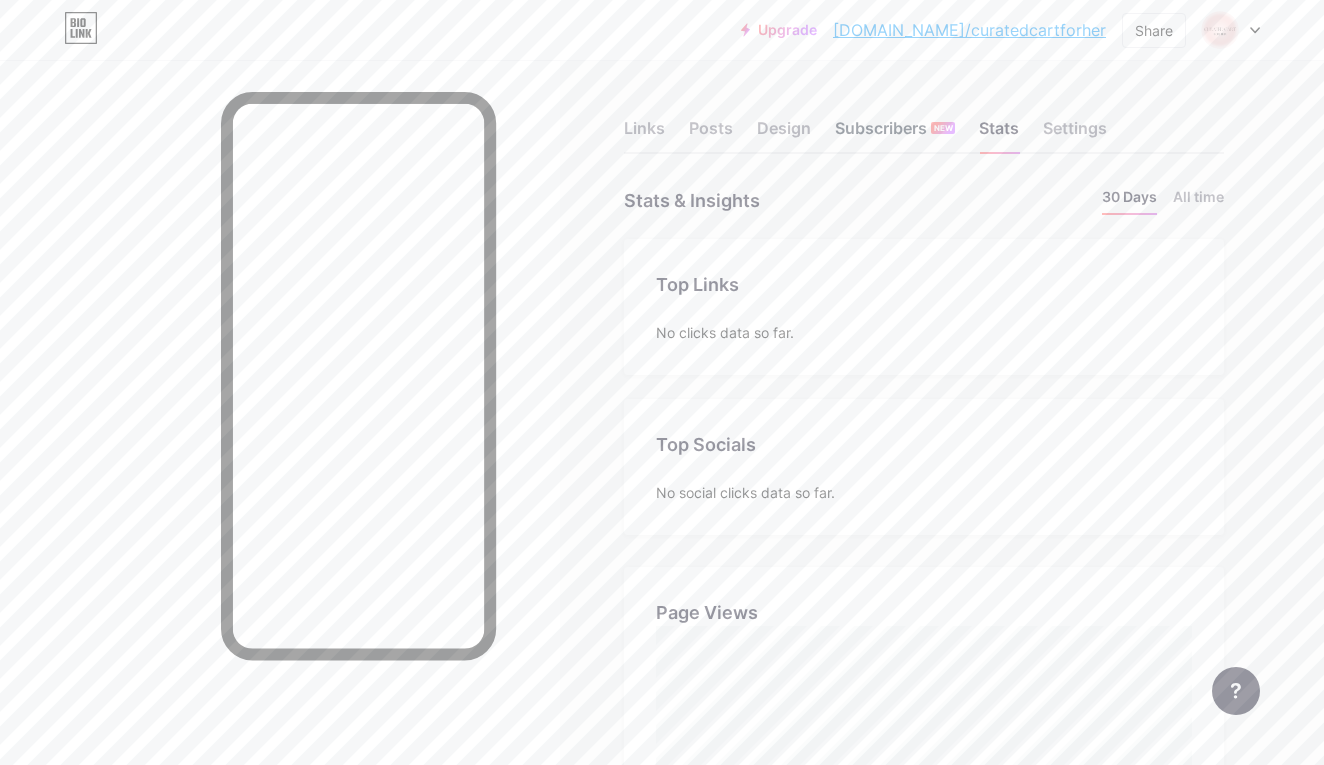 click on "Subscribers
NEW" at bounding box center (895, 134) 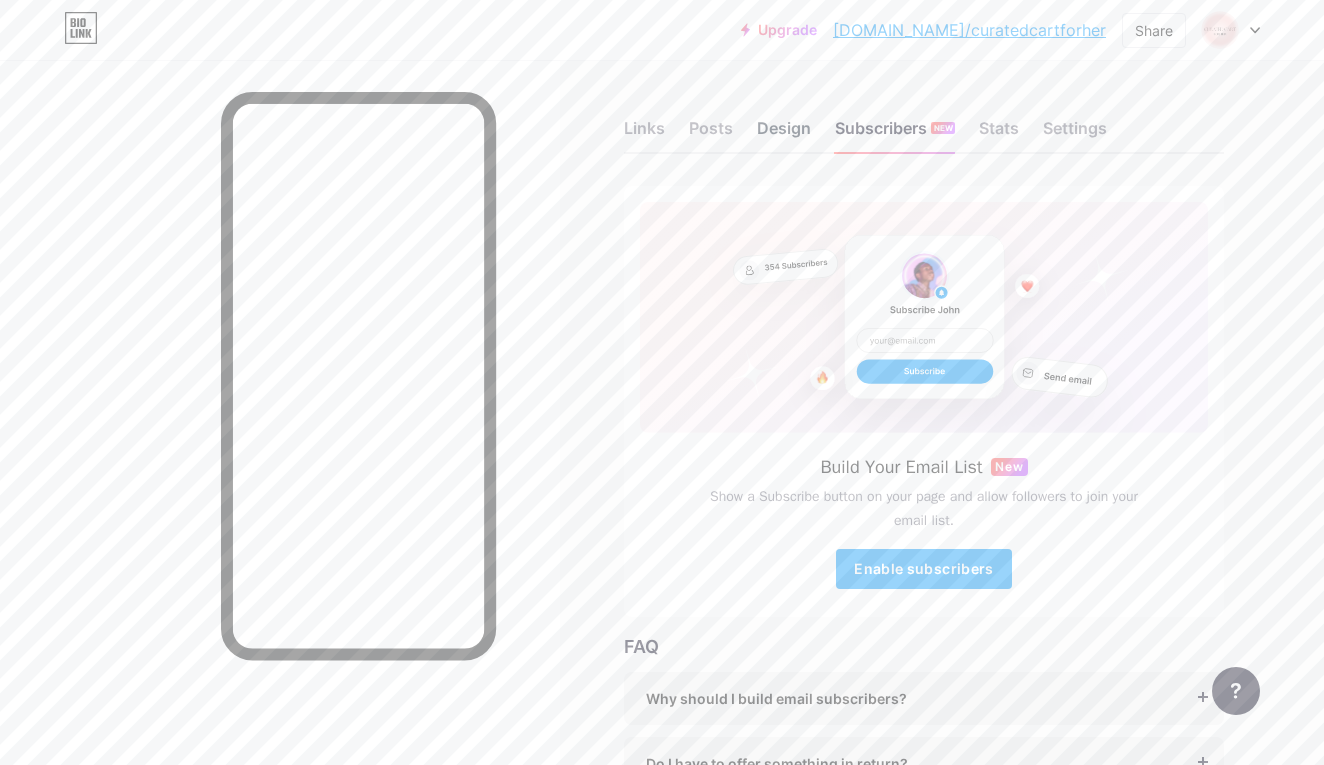 click on "Design" at bounding box center (784, 134) 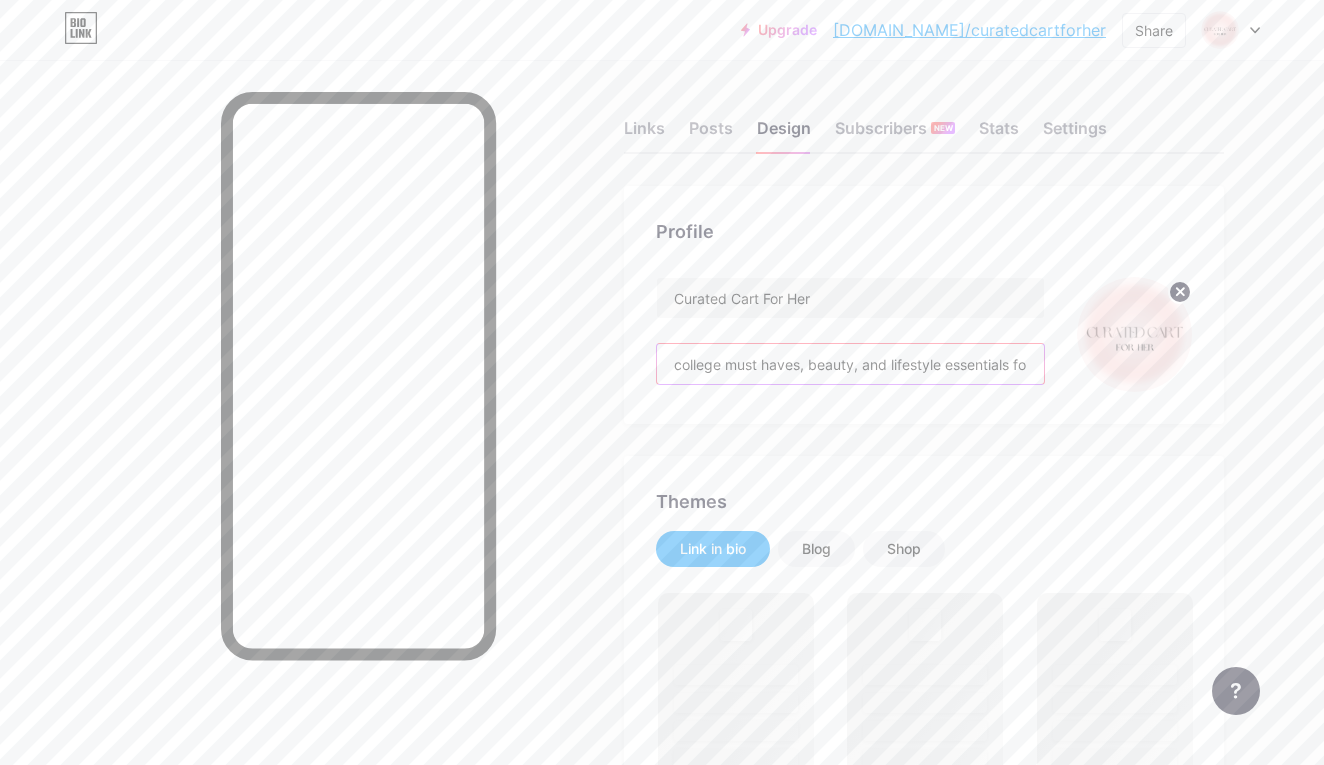 click on "college must haves, beauty, and lifestyle essentials for young women through affiliate links" at bounding box center [850, 364] 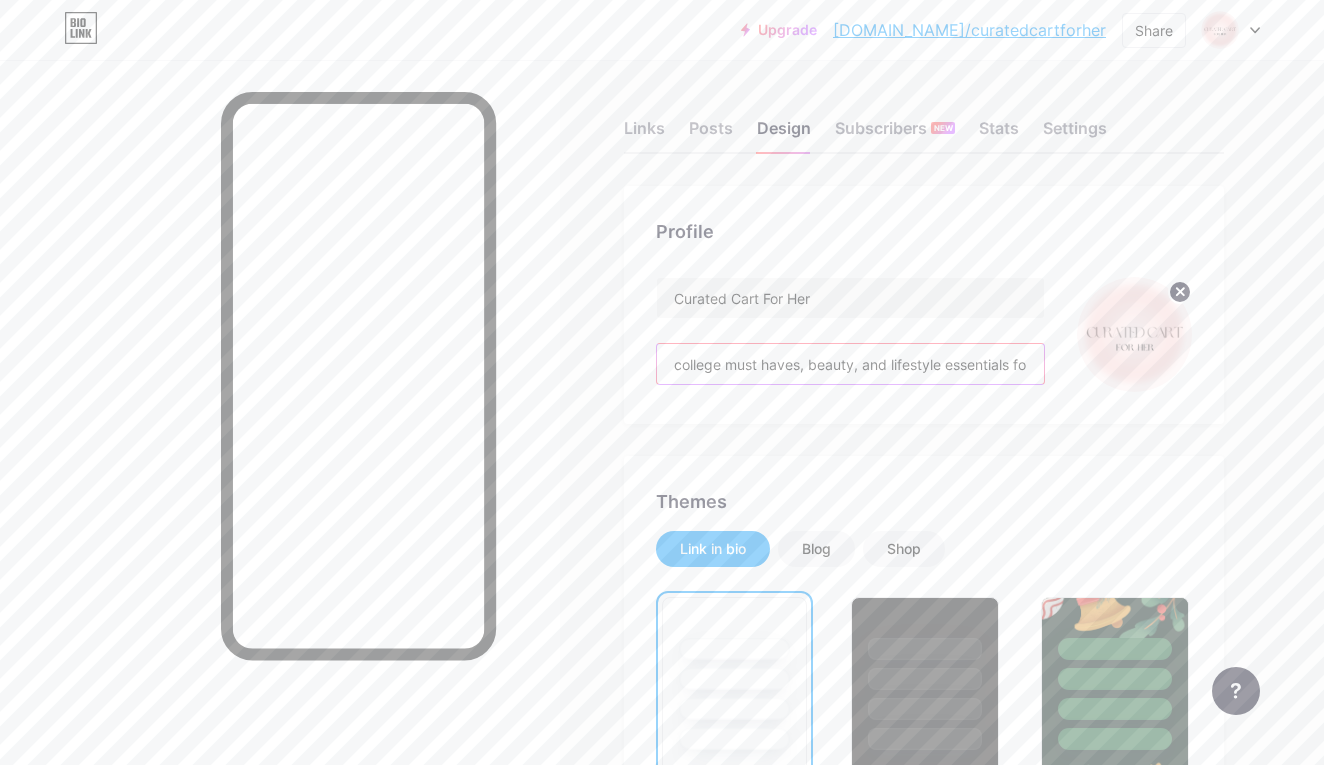 click on "college must haves, beauty, and lifestyle essentials for young women through affiliate links" at bounding box center [850, 364] 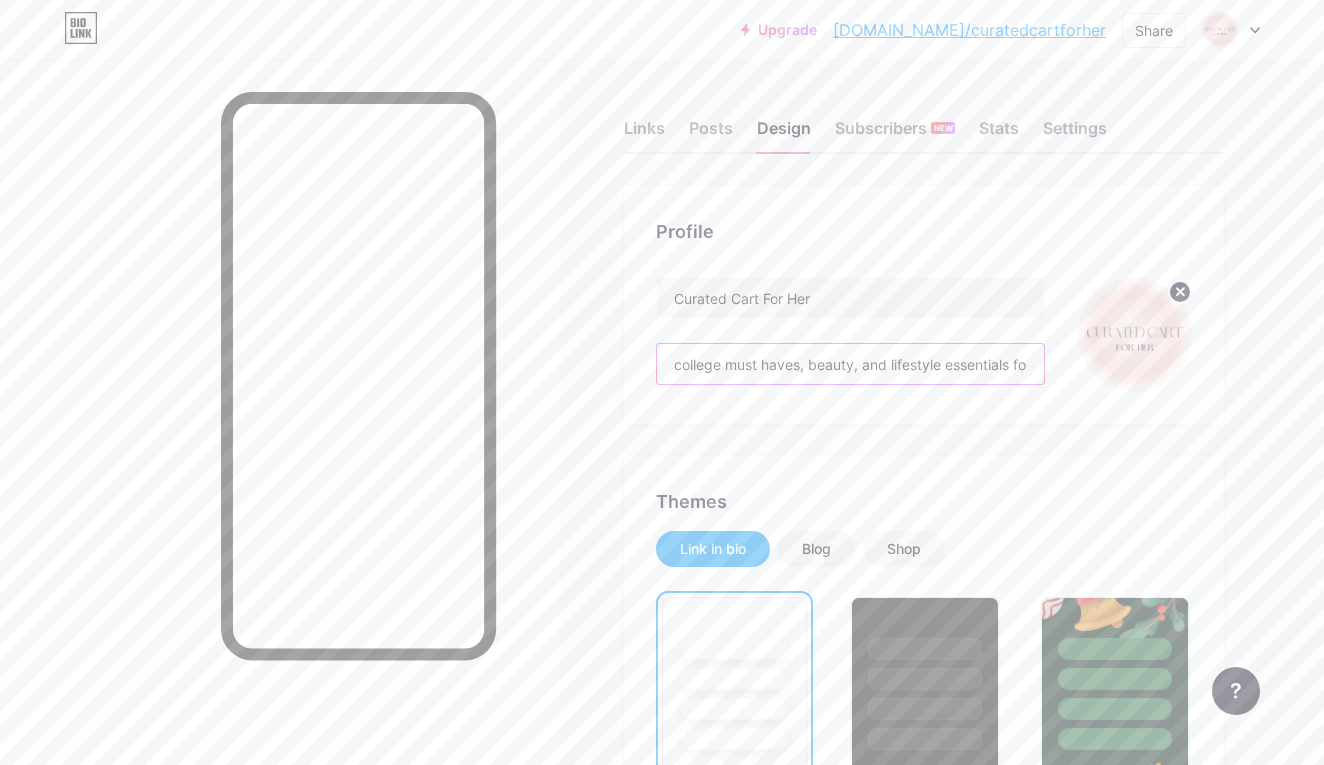 click on "college must haves, beauty, and lifestyle essentials for young women through affiliate links" at bounding box center [850, 364] 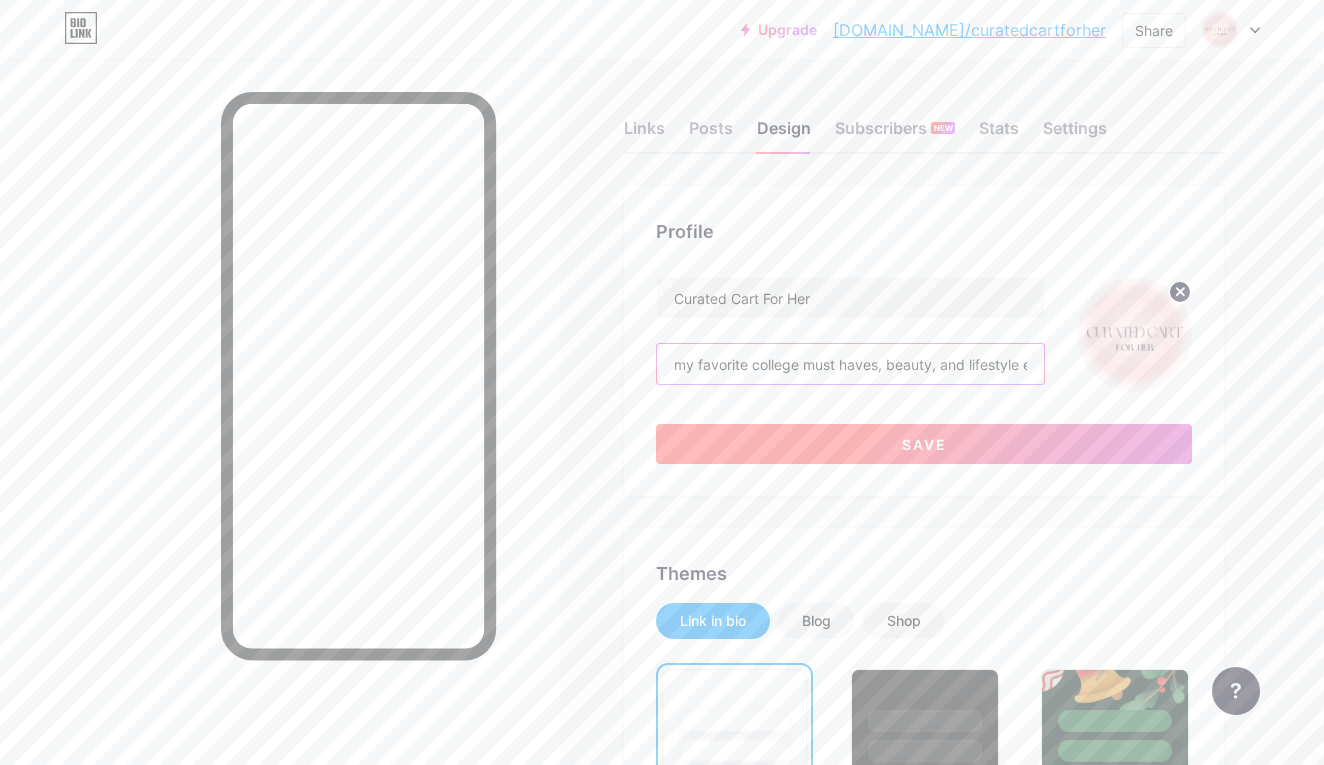 type on "my favorite college must haves, beauty, and lifestyle essentials for young women #affiliate" 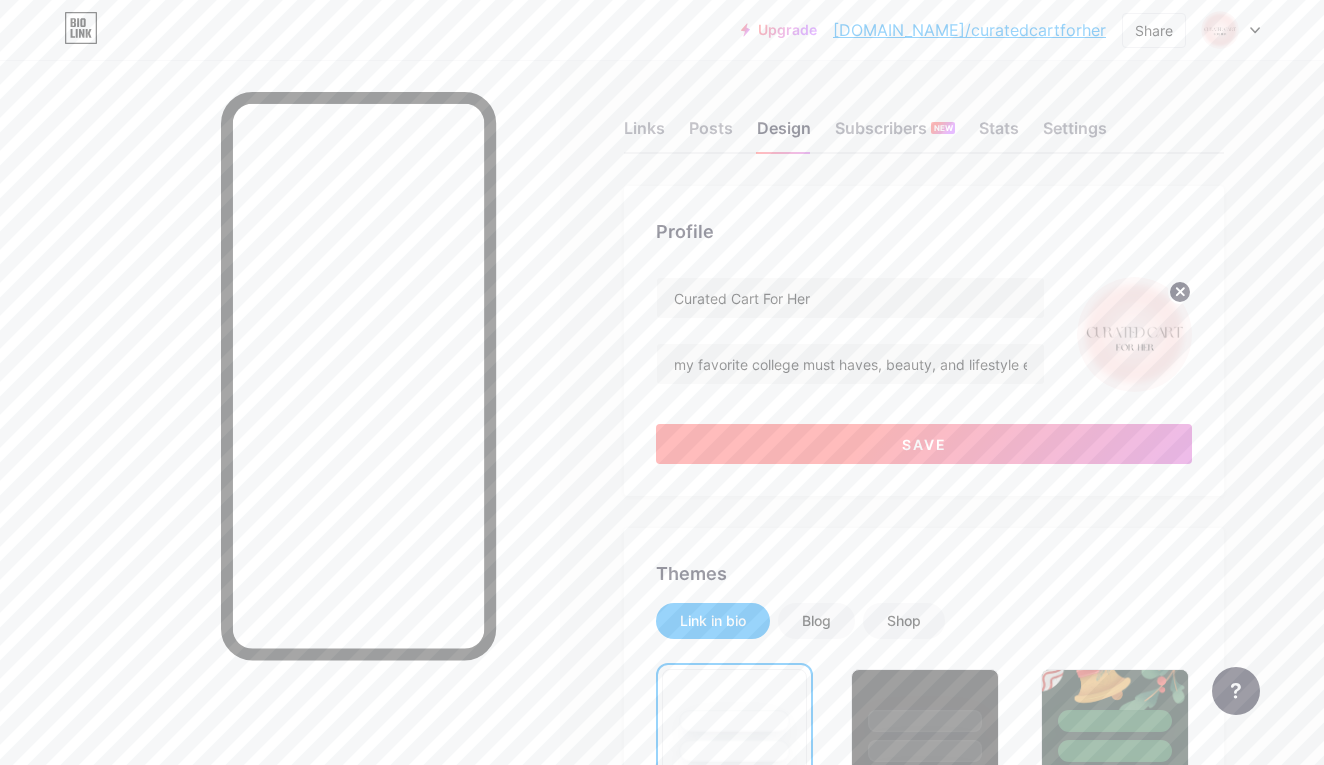 click on "Save" at bounding box center (924, 444) 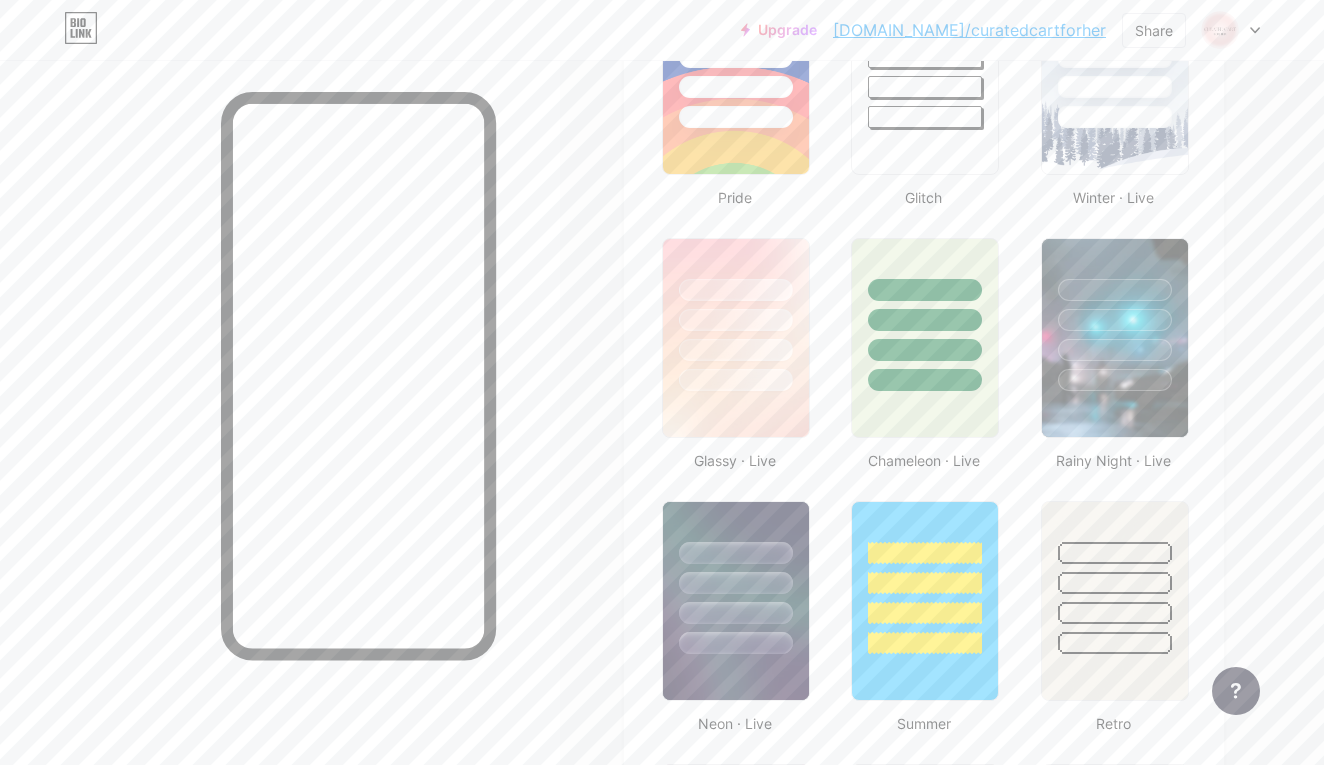 scroll, scrollTop: 890, scrollLeft: 0, axis: vertical 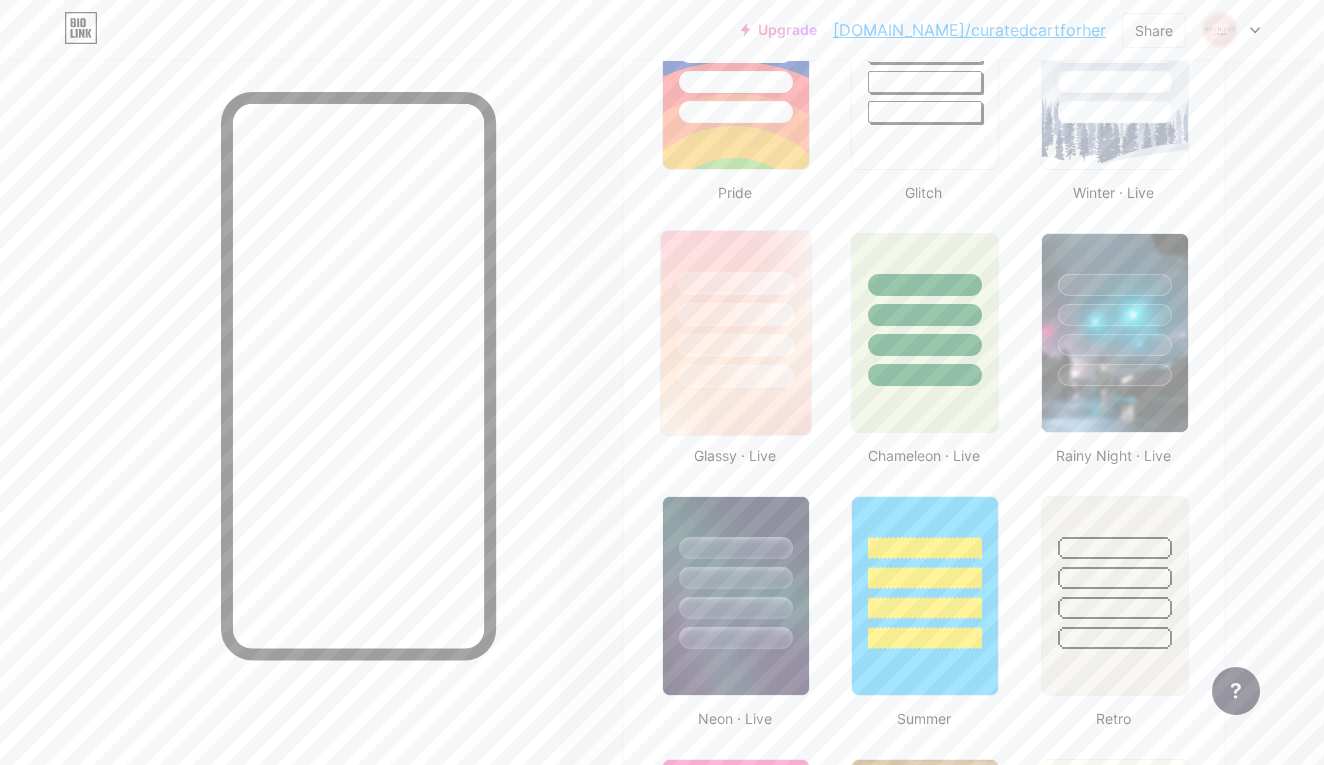 click at bounding box center (736, 333) 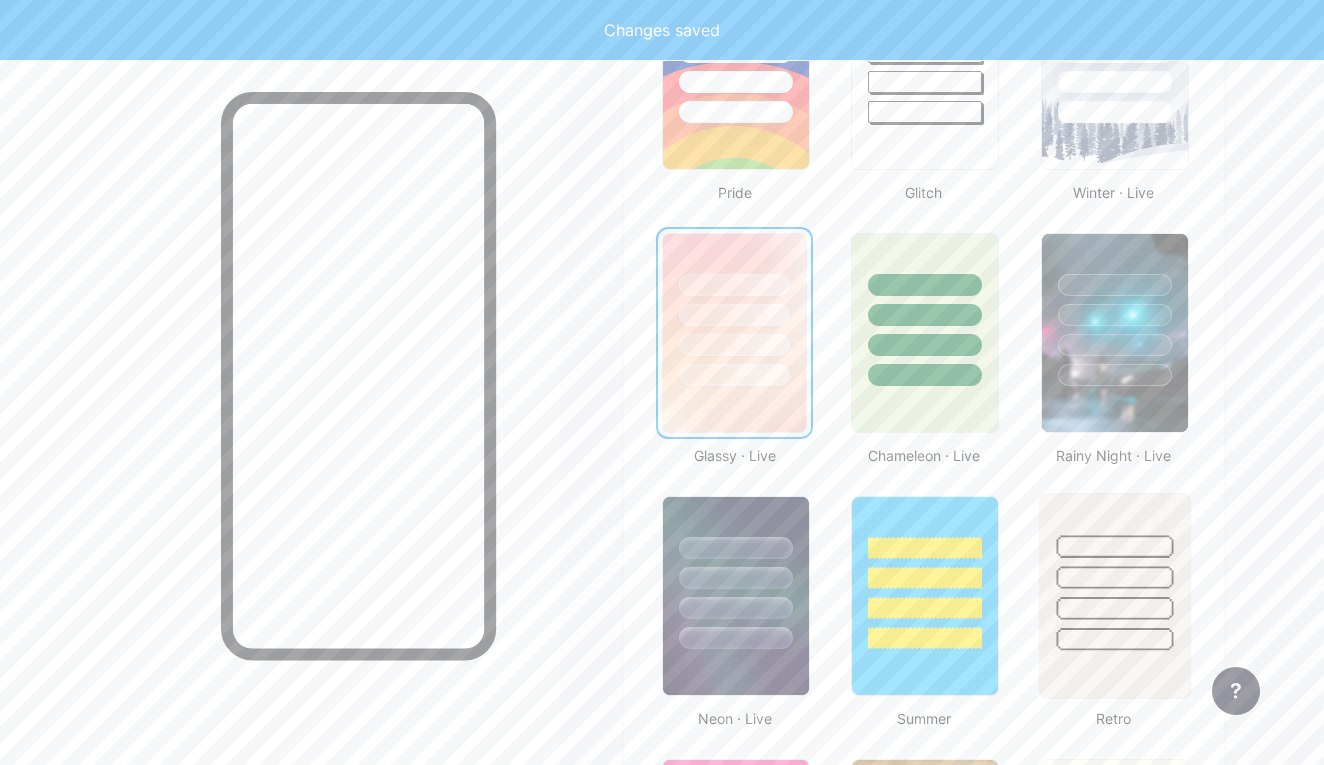click at bounding box center (1114, 608) 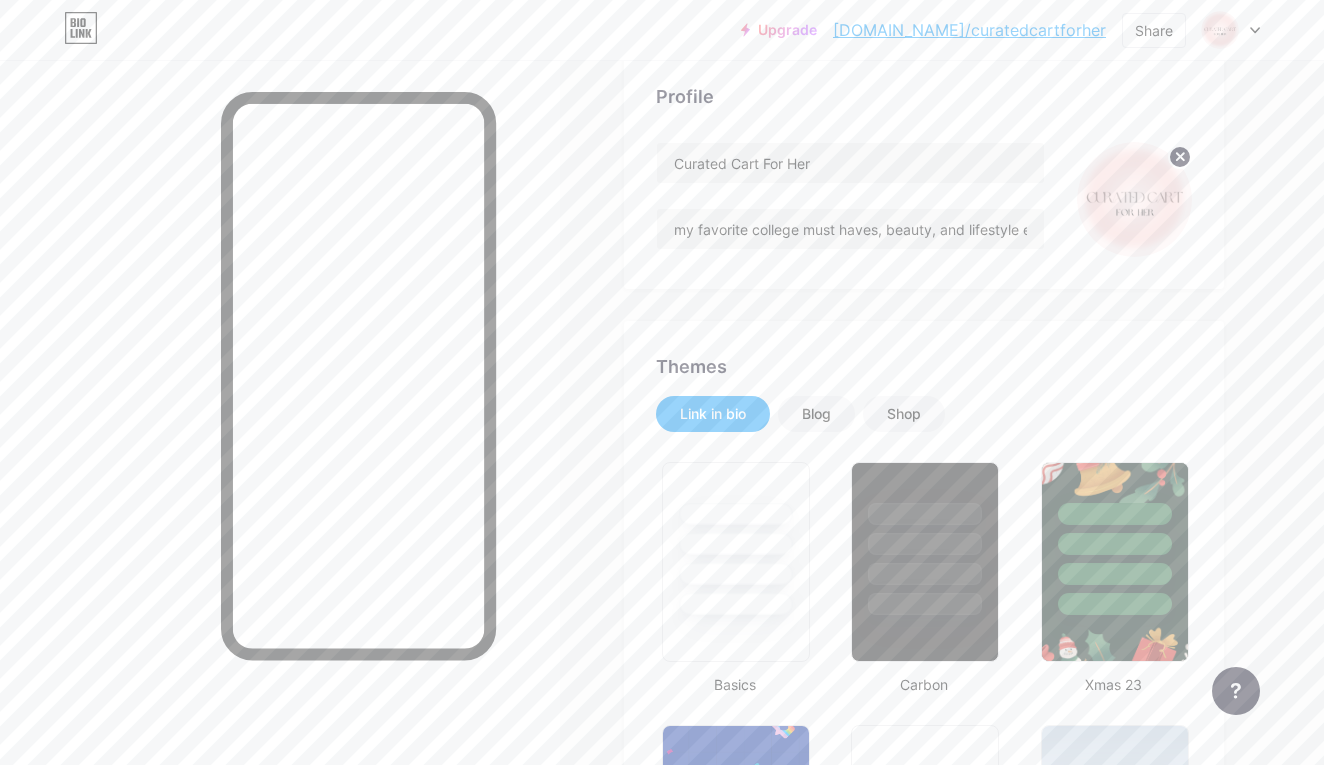 scroll, scrollTop: 135, scrollLeft: 0, axis: vertical 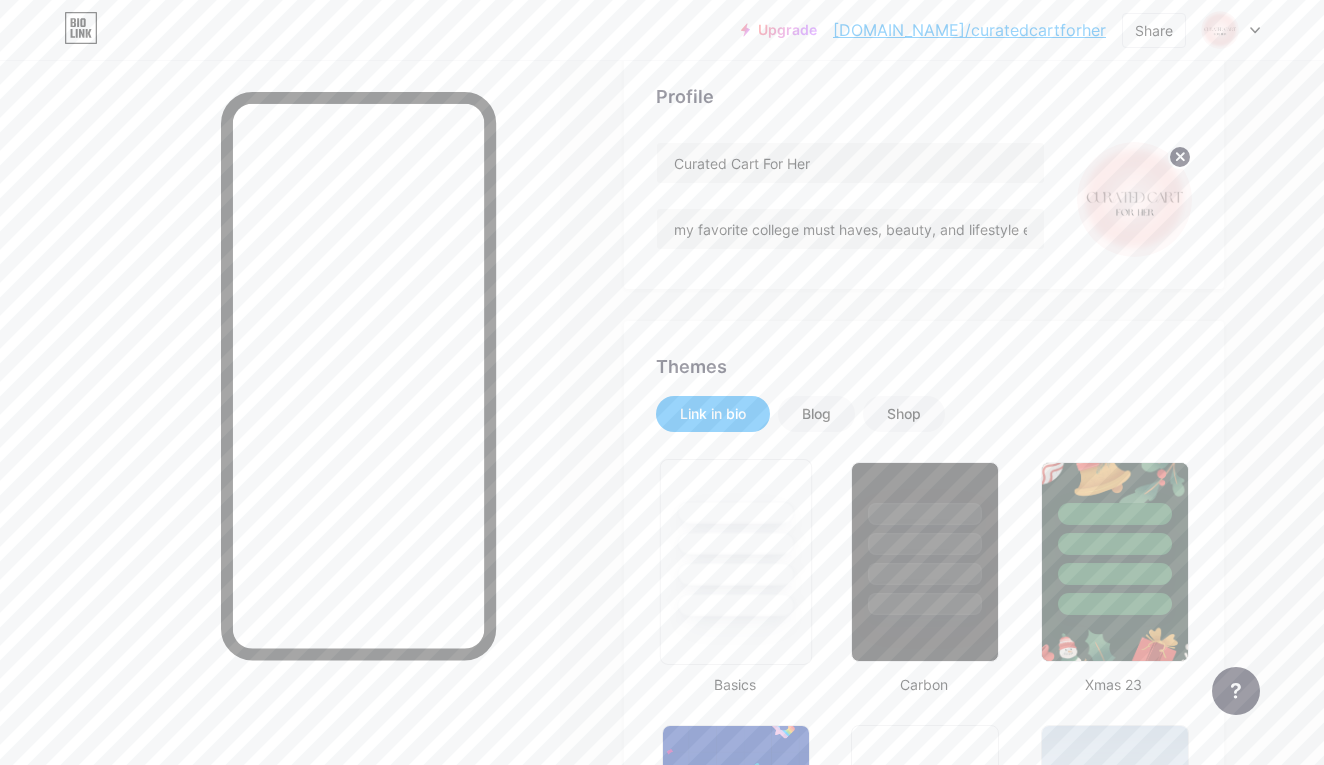 click at bounding box center (735, 512) 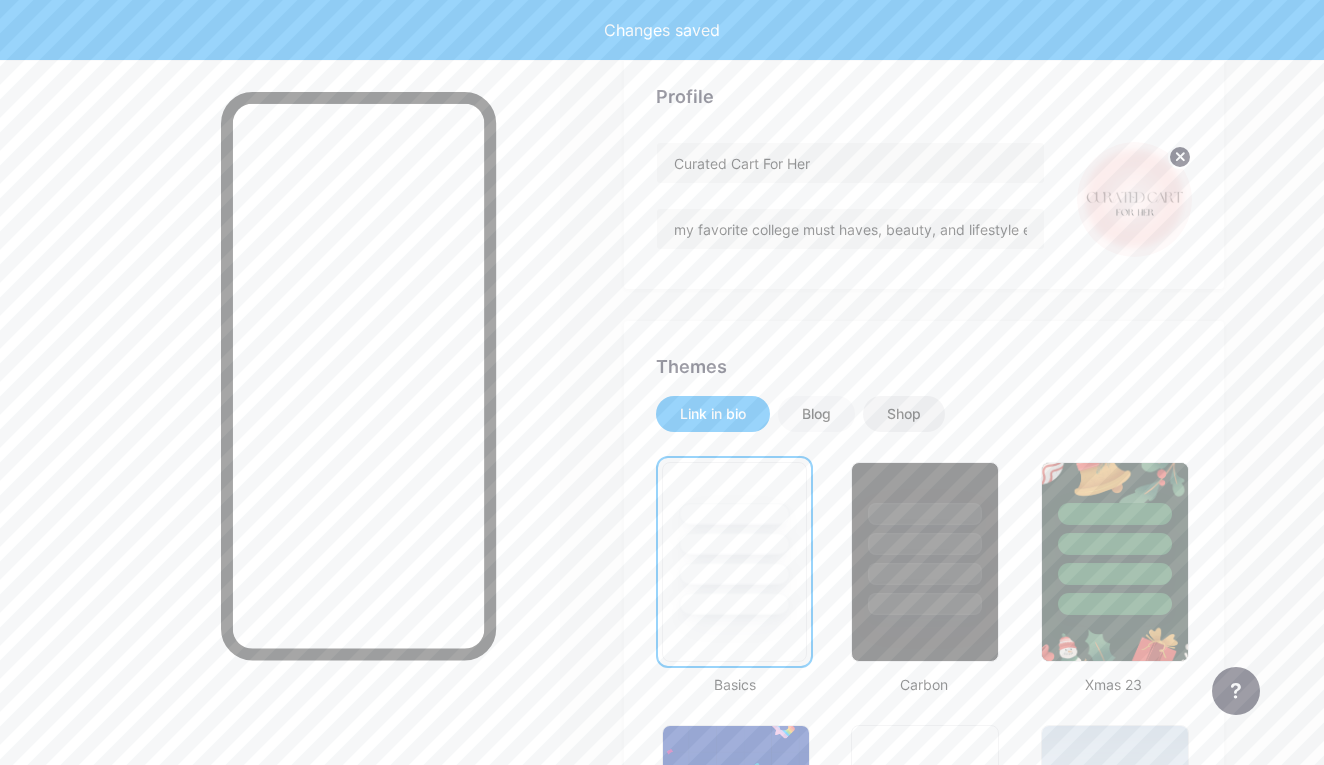 click on "Shop" at bounding box center [904, 414] 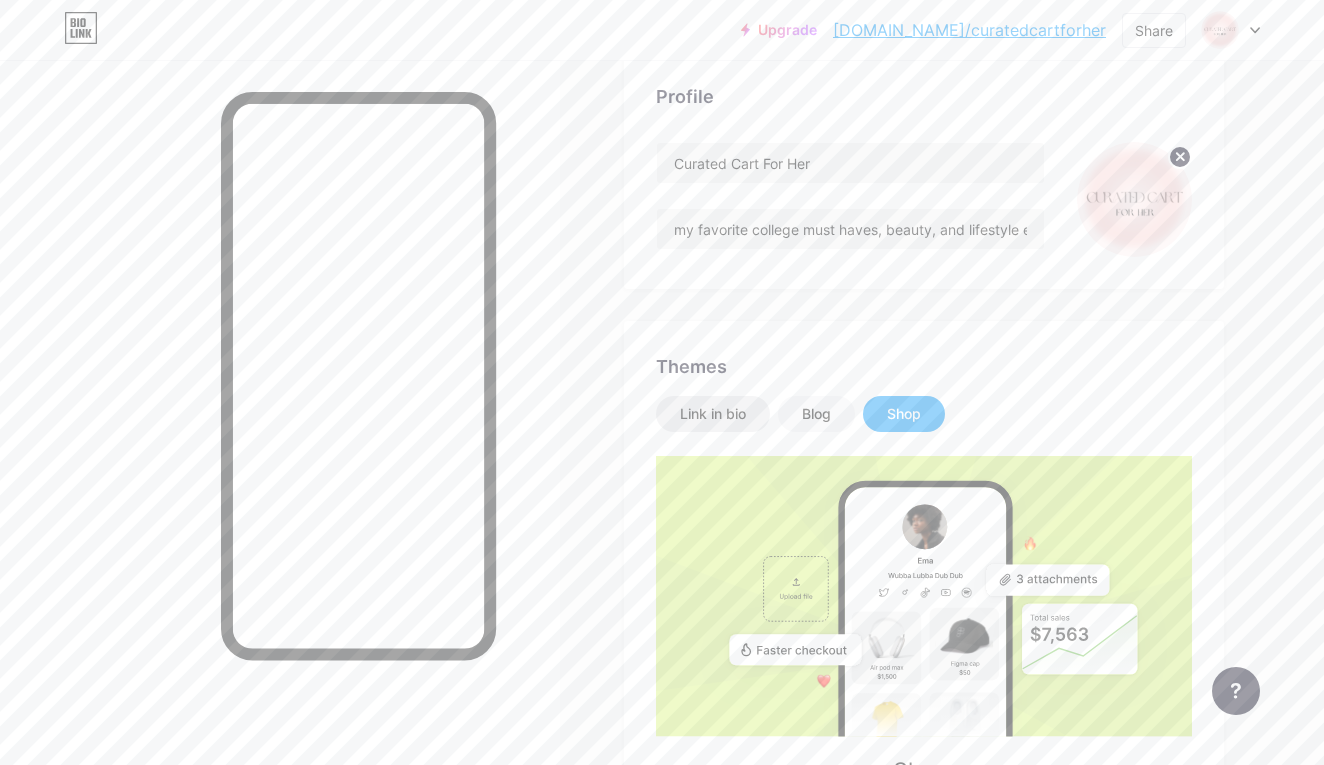 click on "Link in bio" at bounding box center [713, 414] 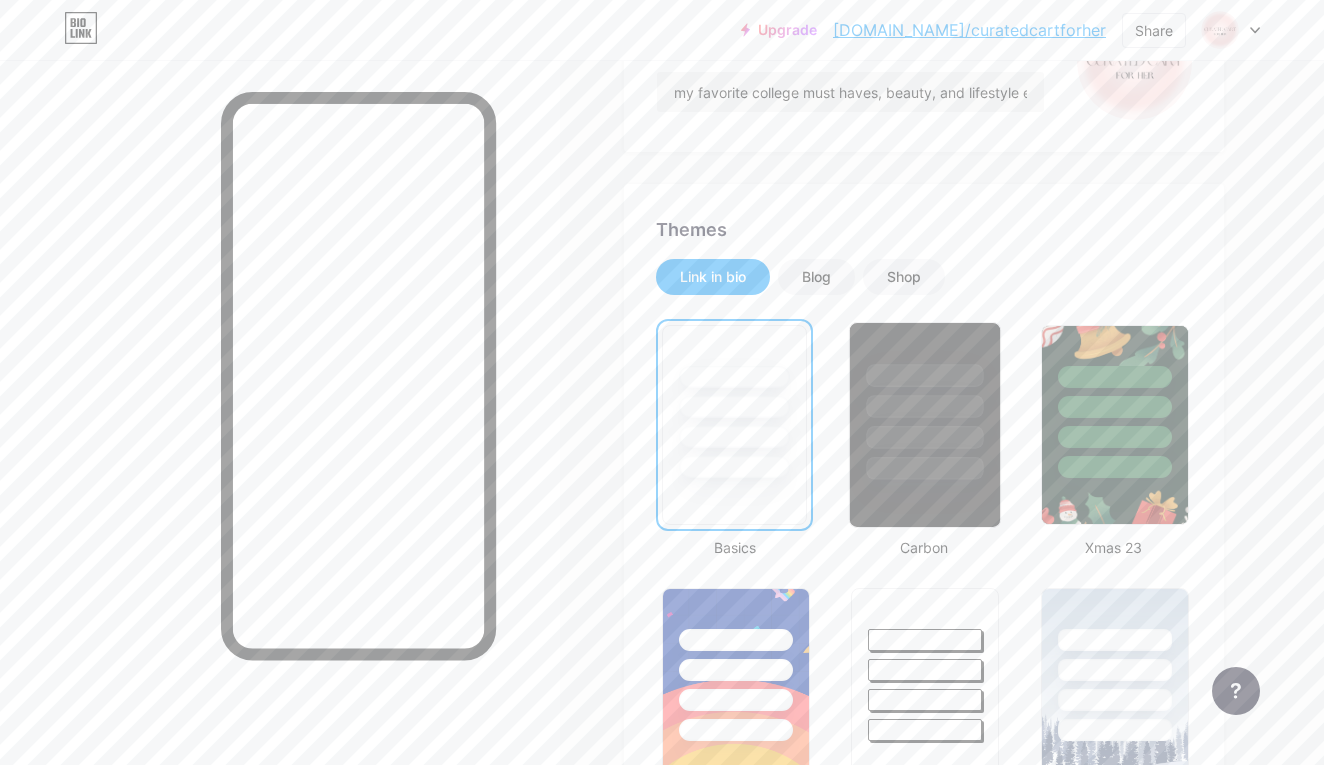 scroll, scrollTop: 270, scrollLeft: 0, axis: vertical 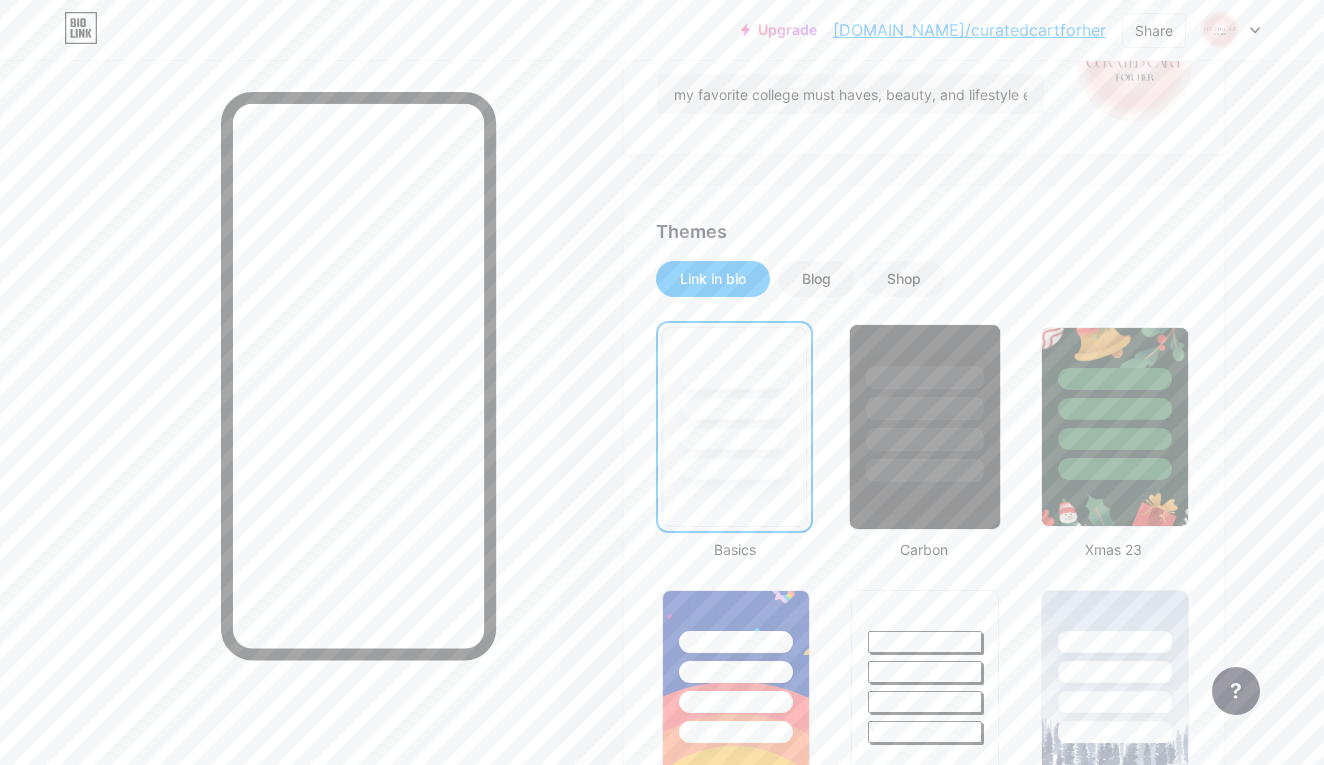 click at bounding box center (925, 439) 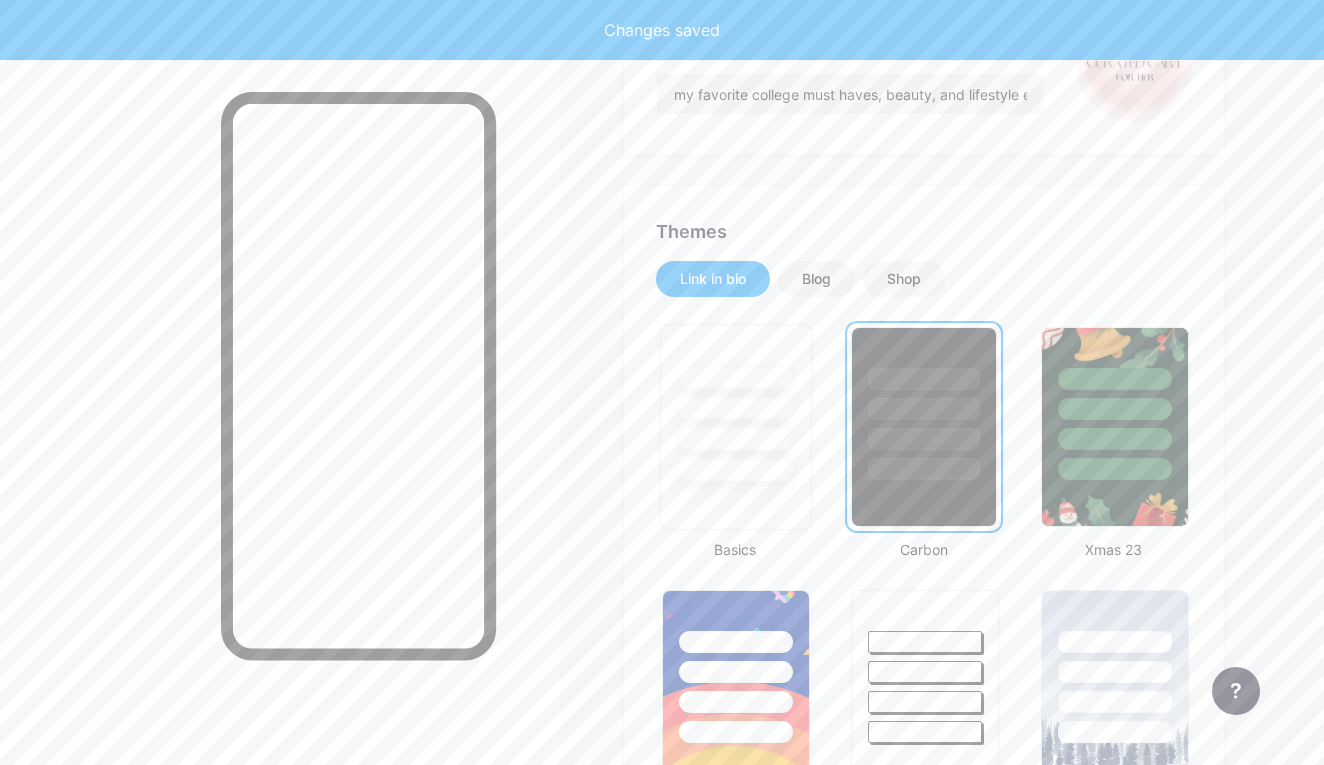 click at bounding box center [736, 403] 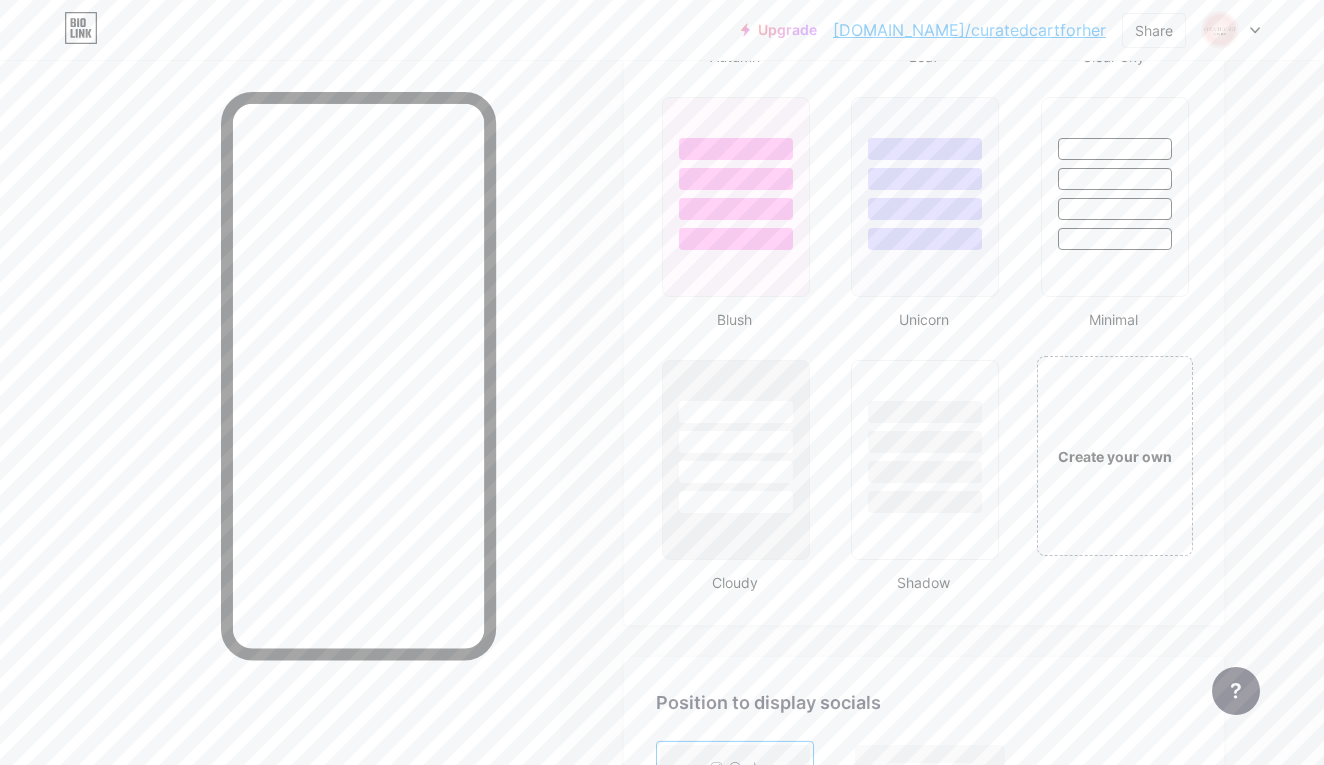 scroll, scrollTop: 2080, scrollLeft: 0, axis: vertical 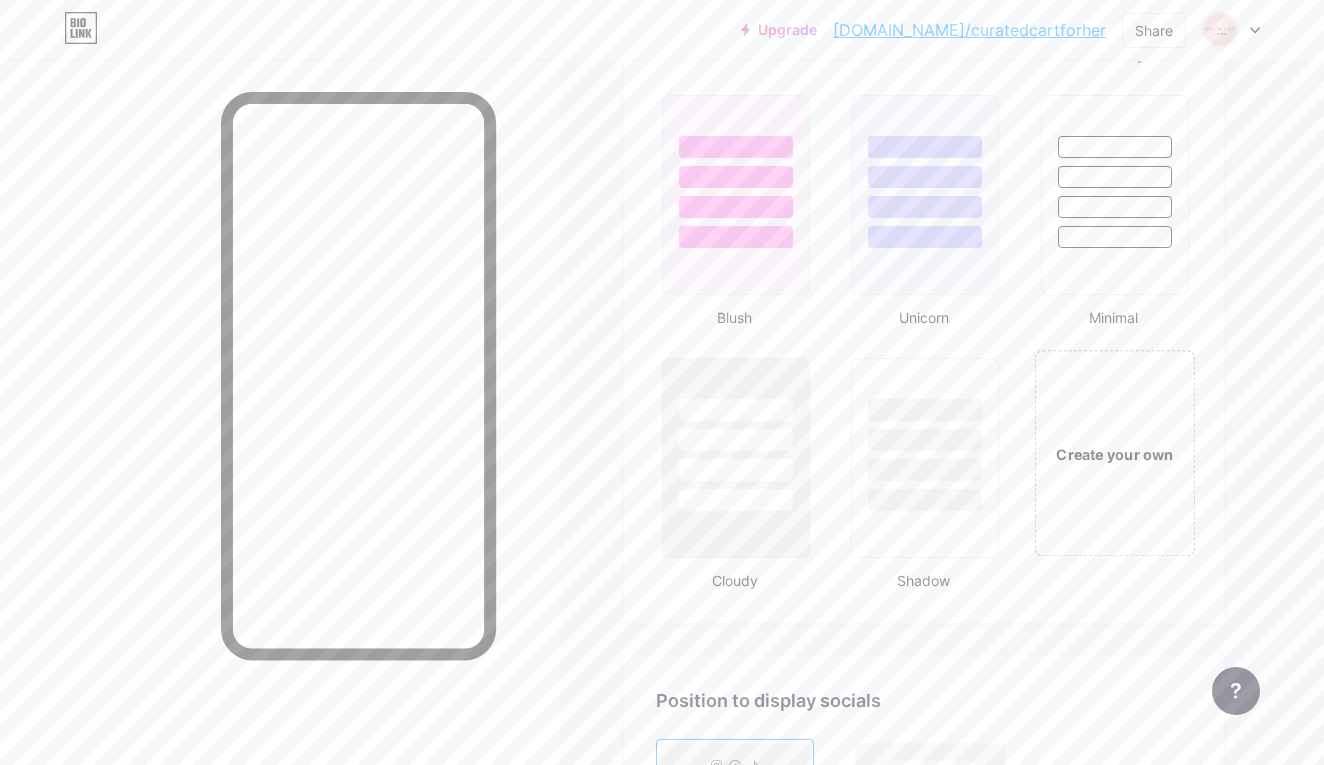click on "Create your own" at bounding box center (1114, 453) 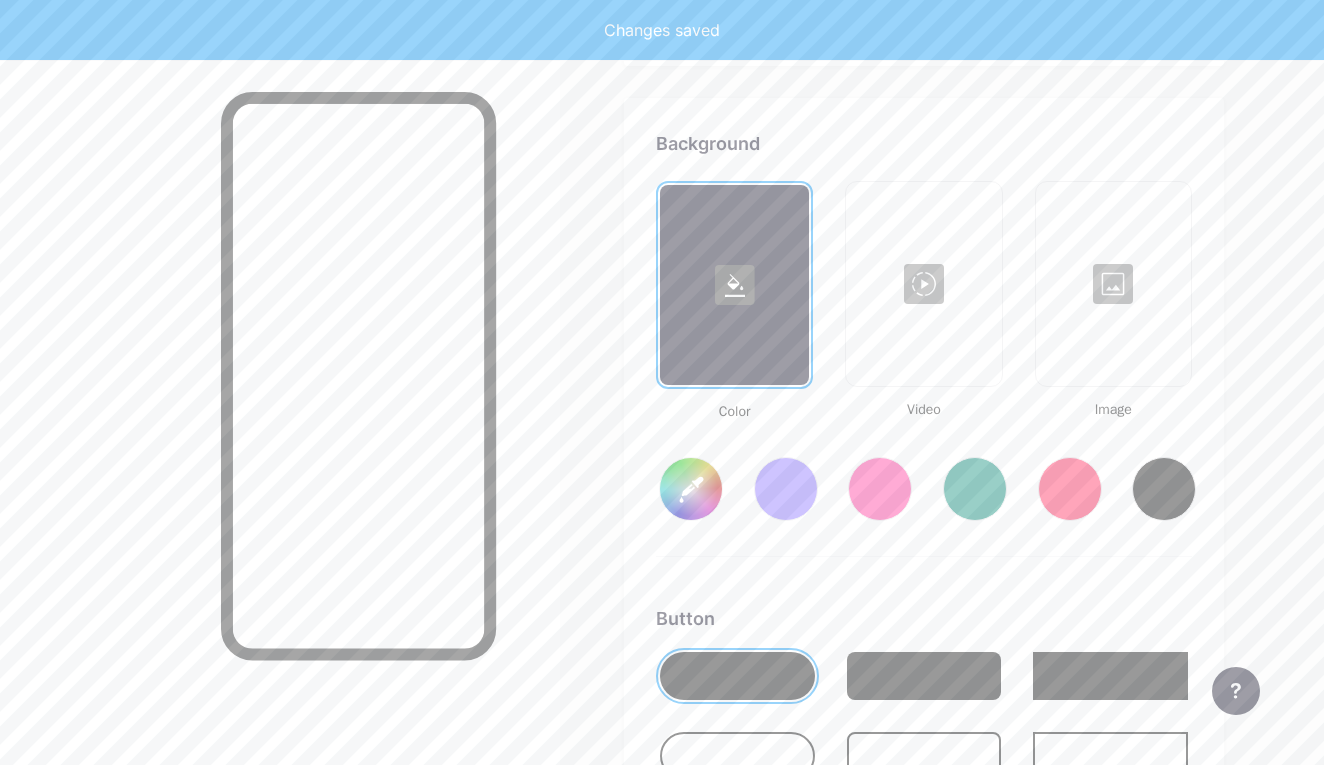scroll, scrollTop: 2655, scrollLeft: 0, axis: vertical 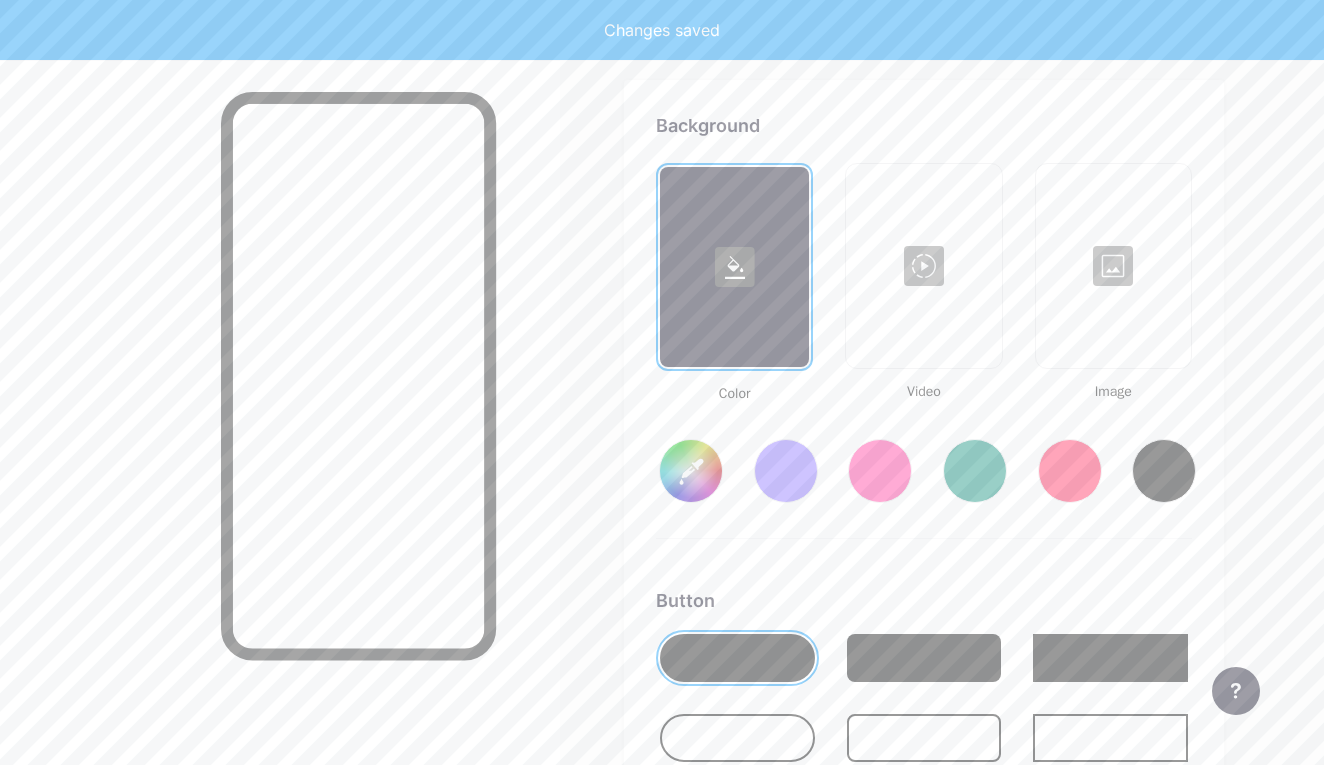 type on "#ffffff" 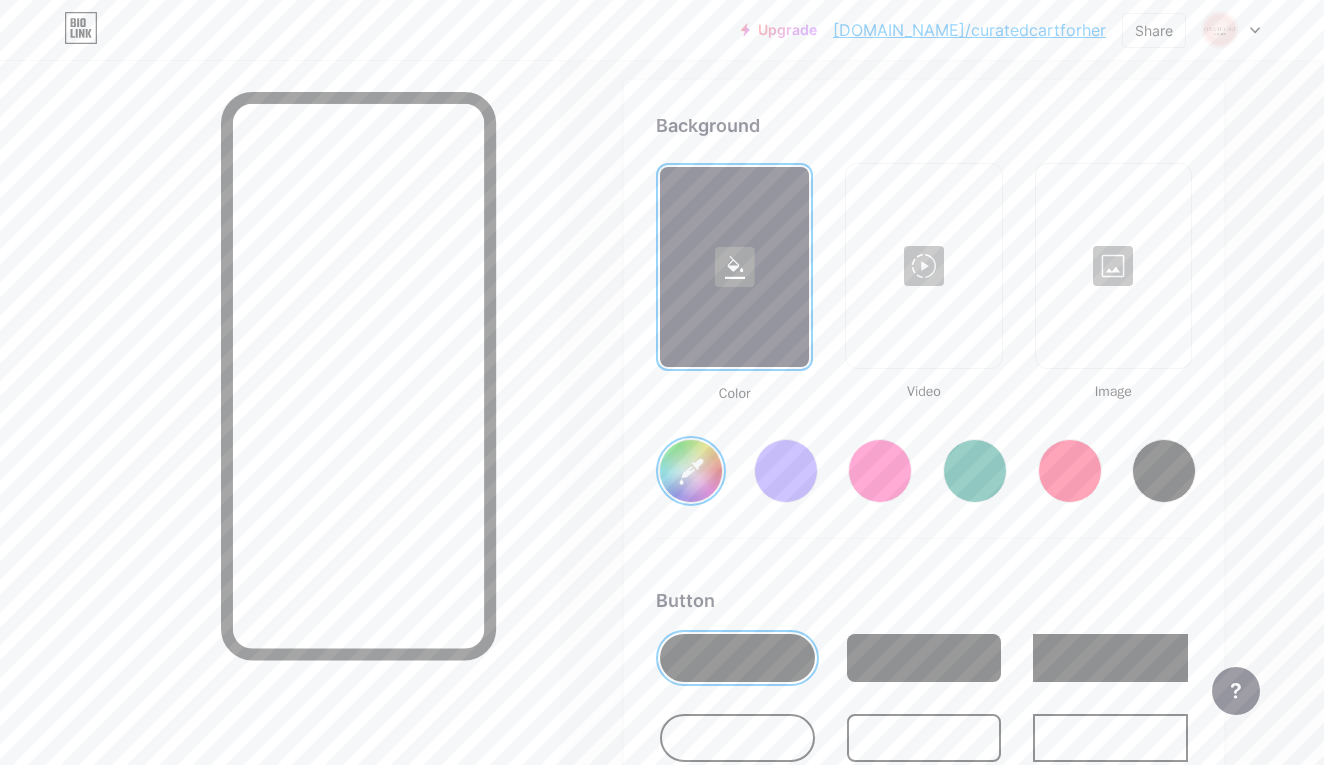 click at bounding box center (734, 267) 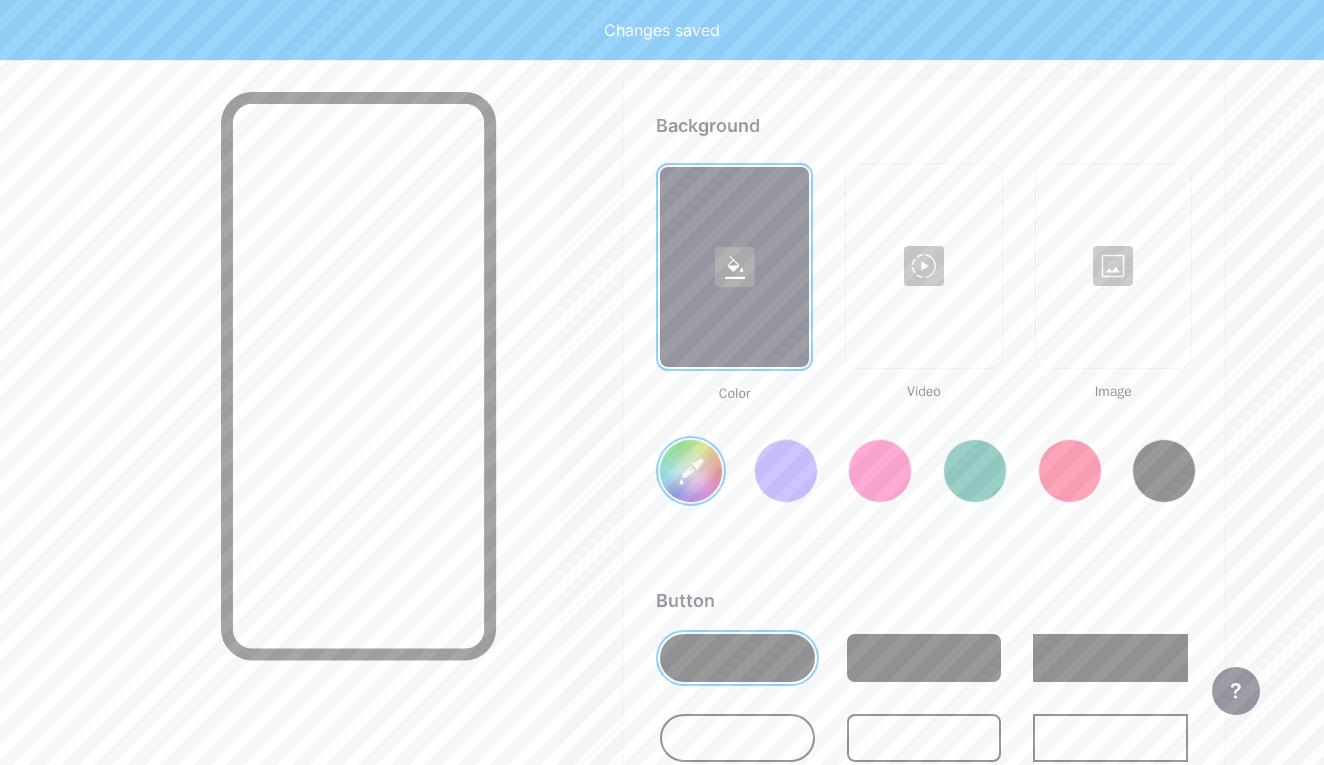 click at bounding box center (734, 267) 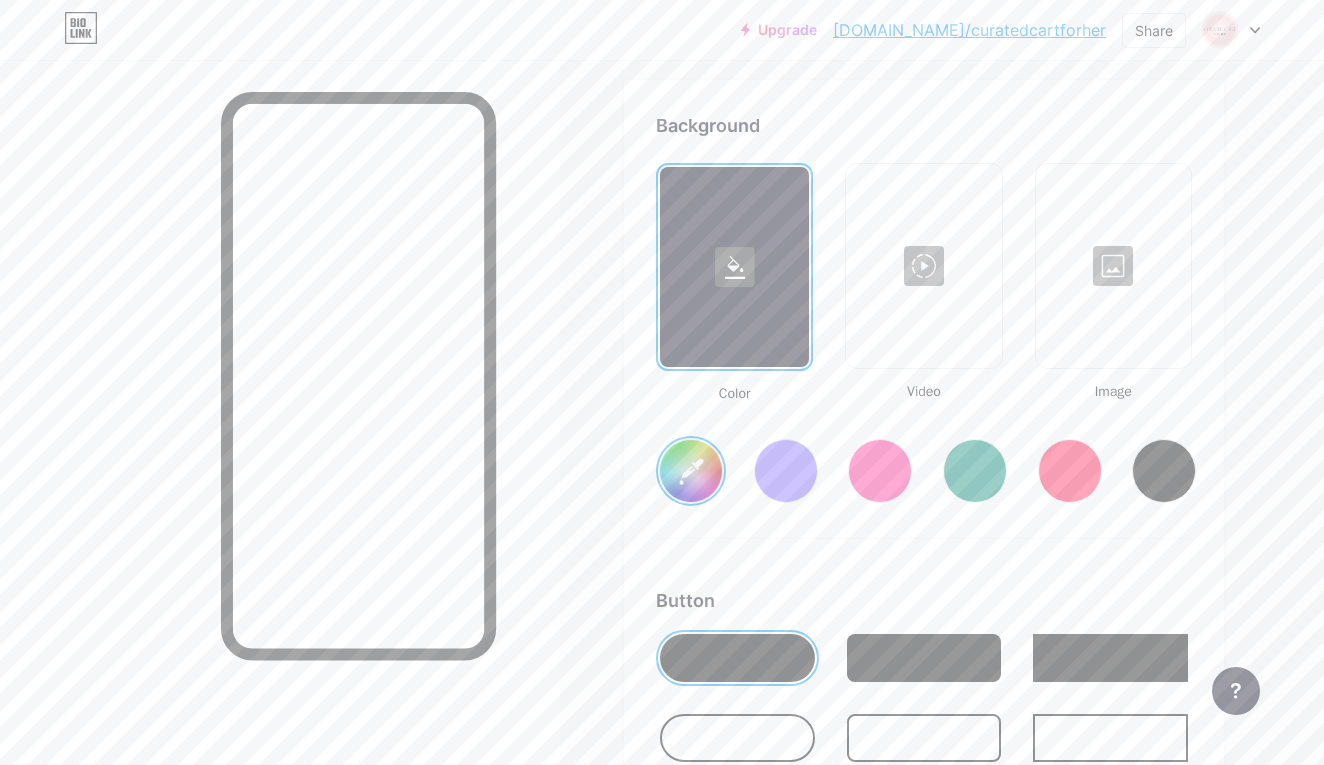 click 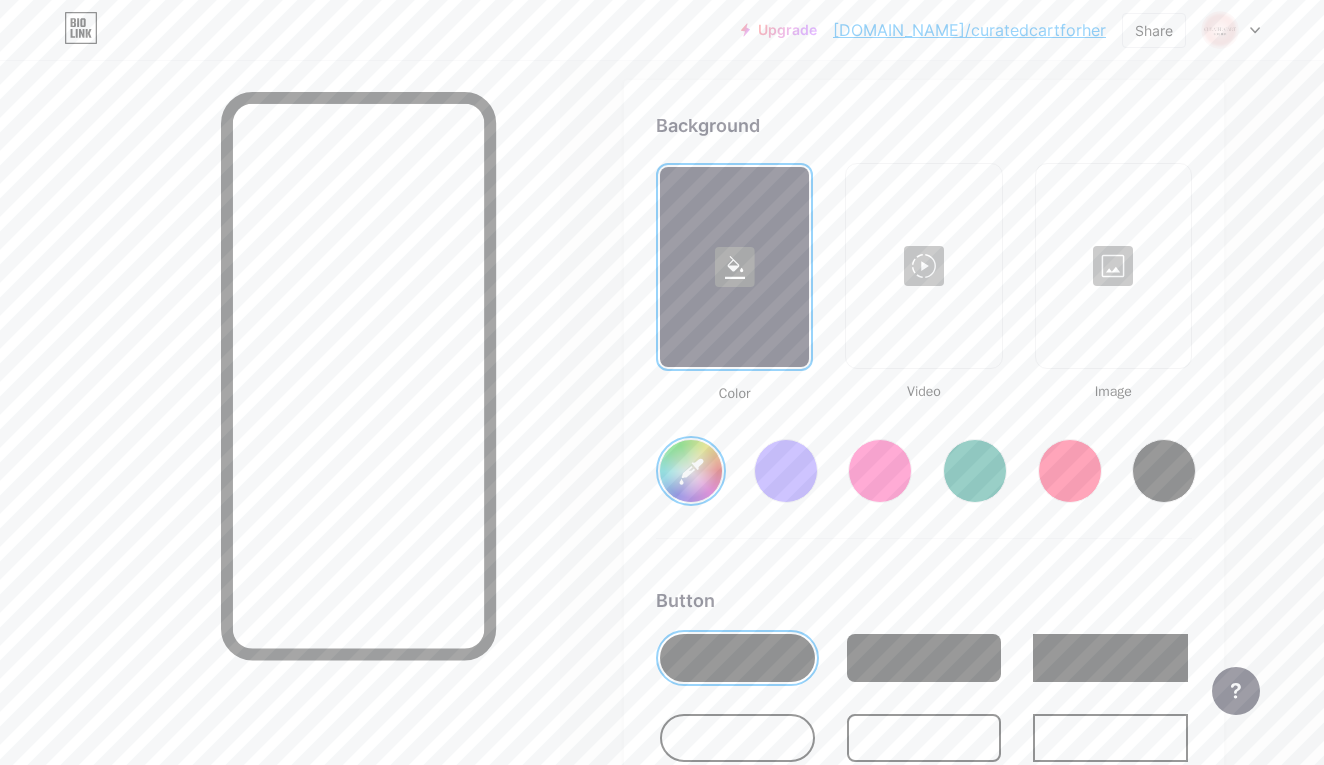 scroll, scrollTop: 2734, scrollLeft: 0, axis: vertical 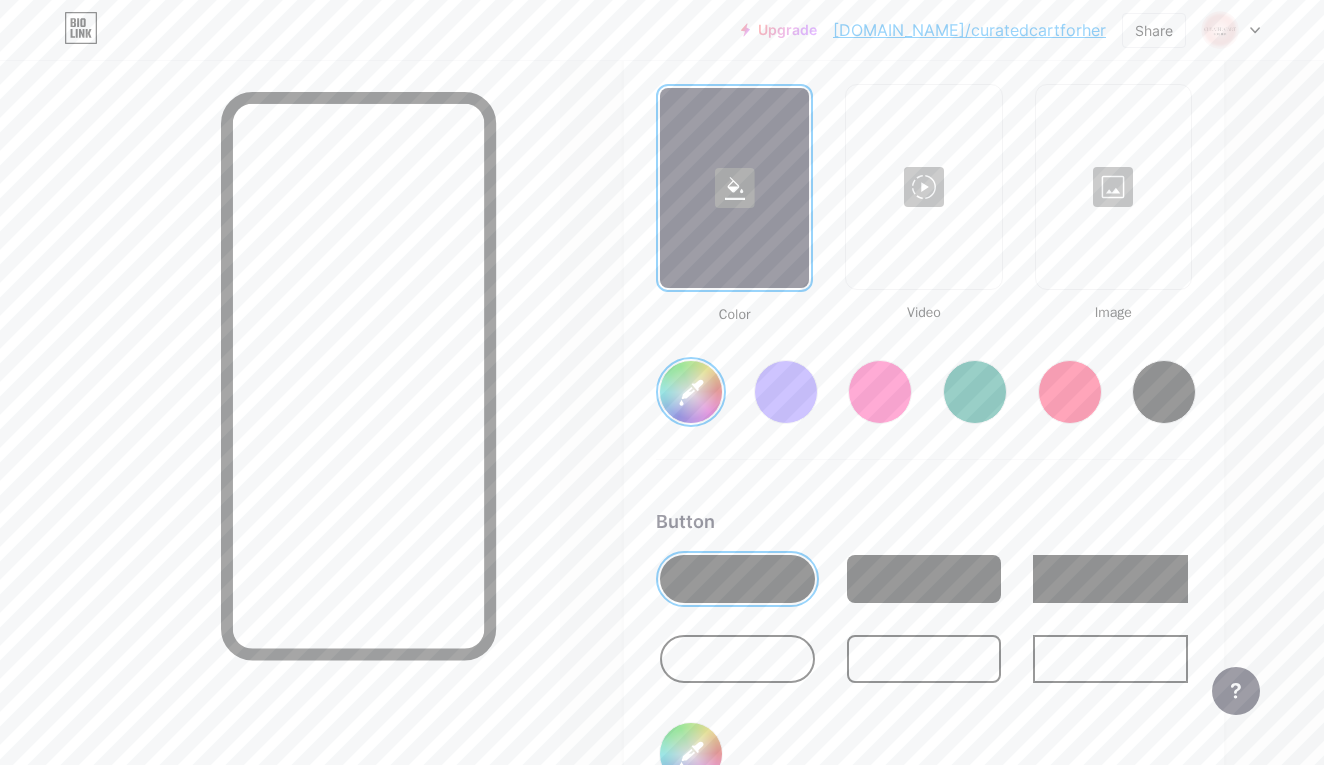 click at bounding box center [737, 659] 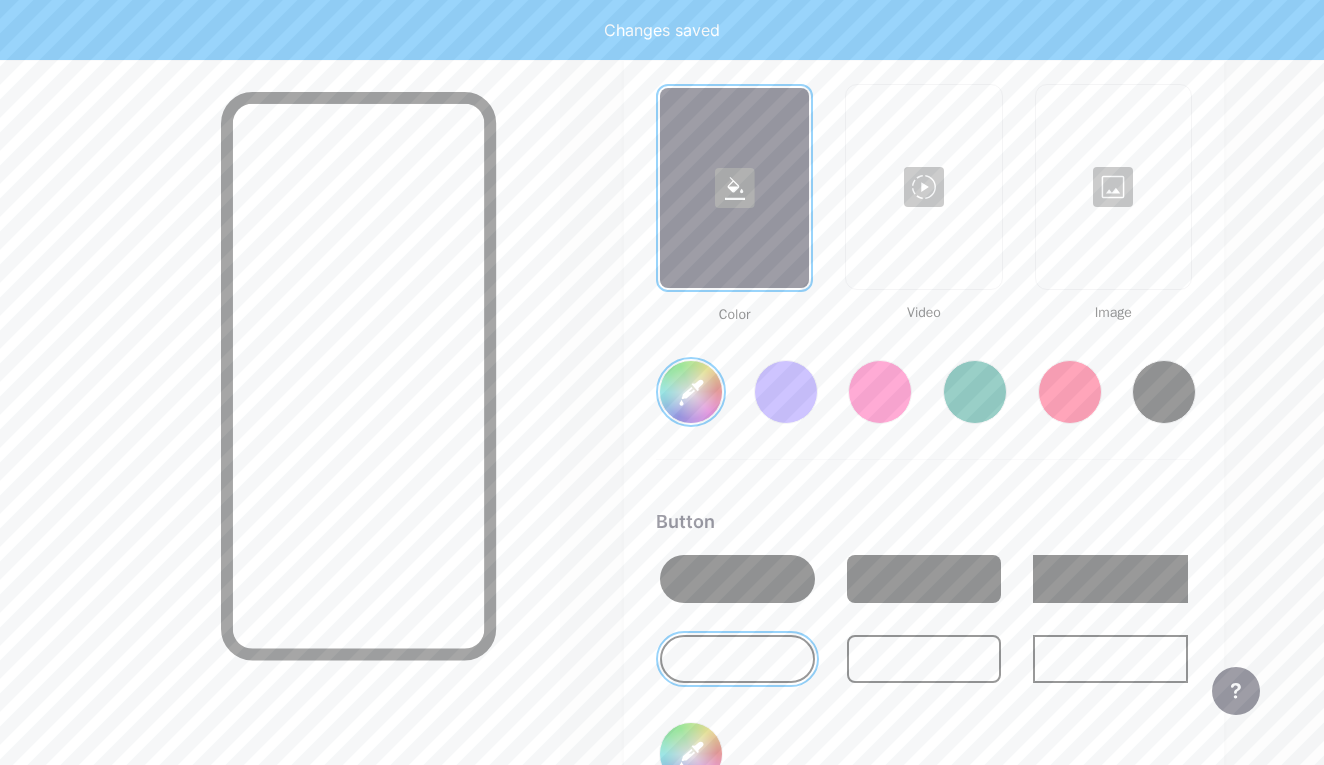type on "#ffe2d6" 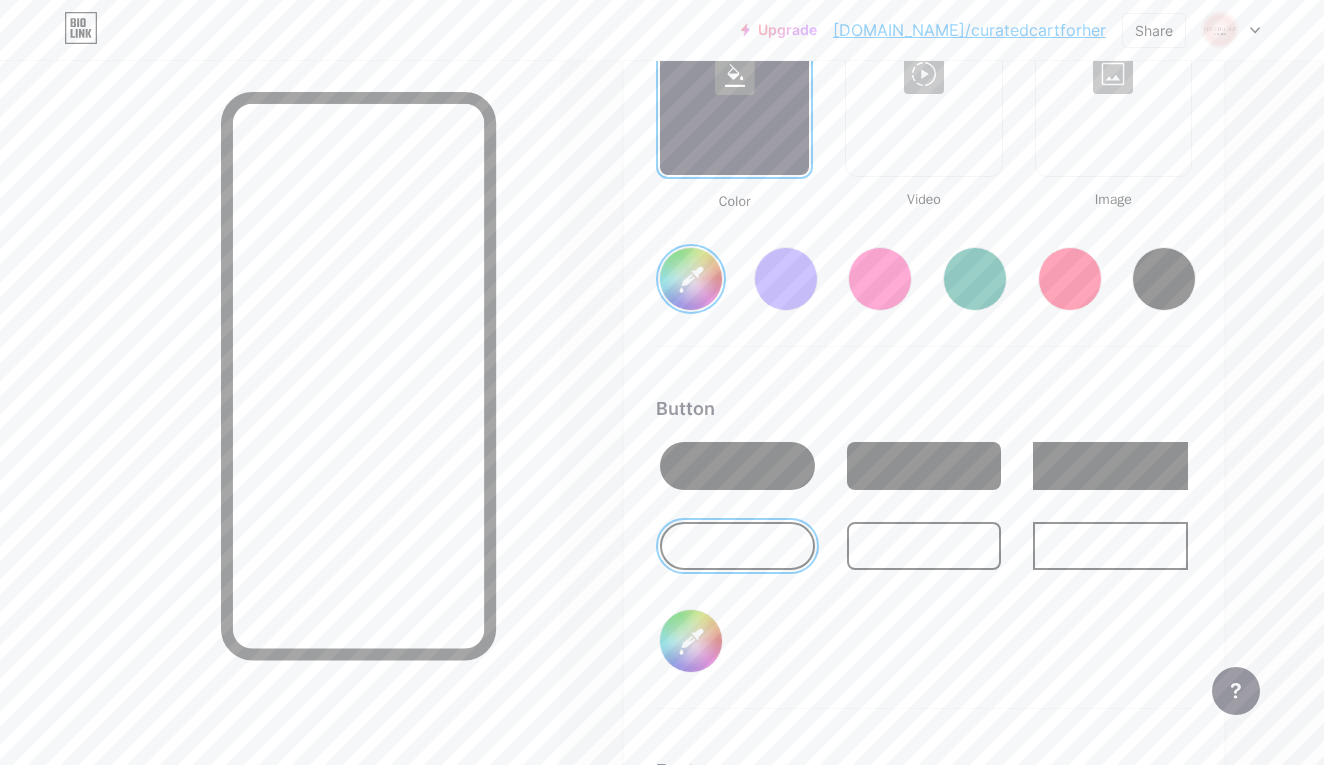scroll, scrollTop: 2850, scrollLeft: 0, axis: vertical 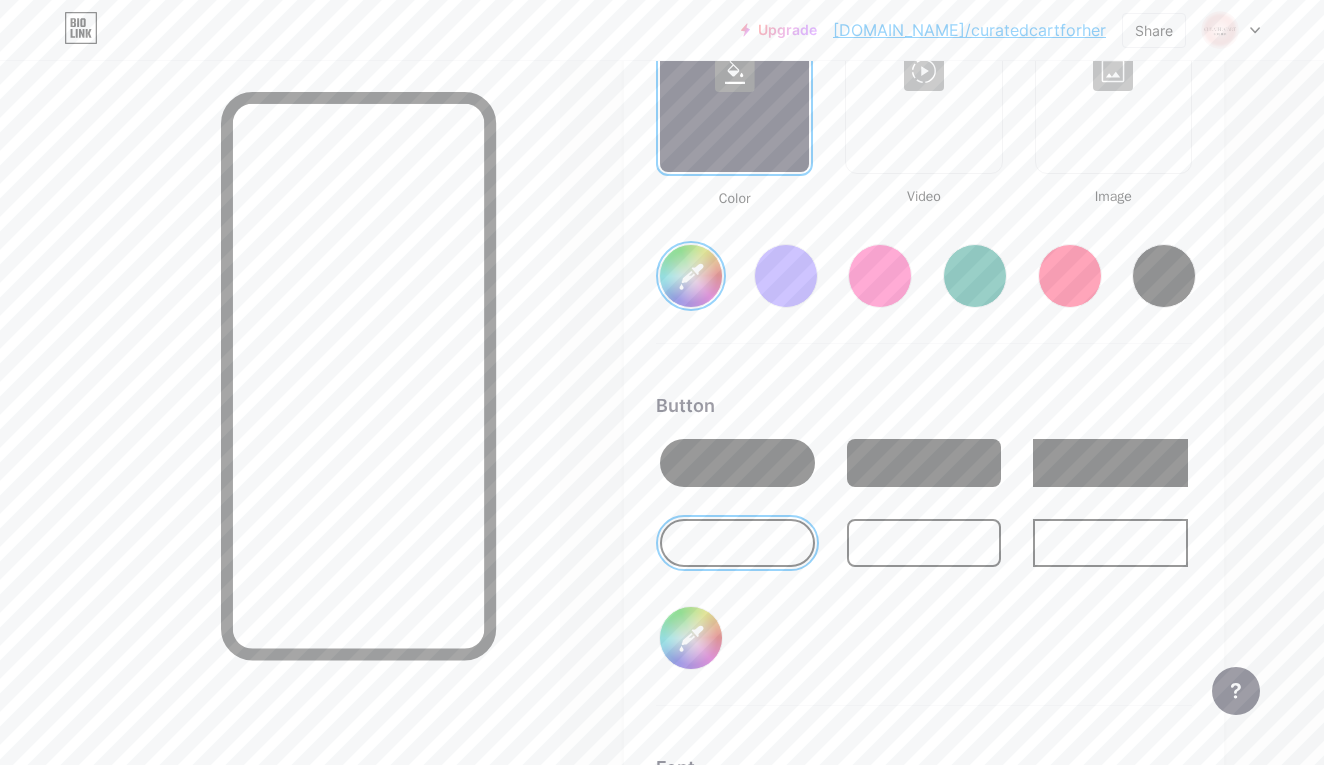 click on "#000000" at bounding box center (691, 638) 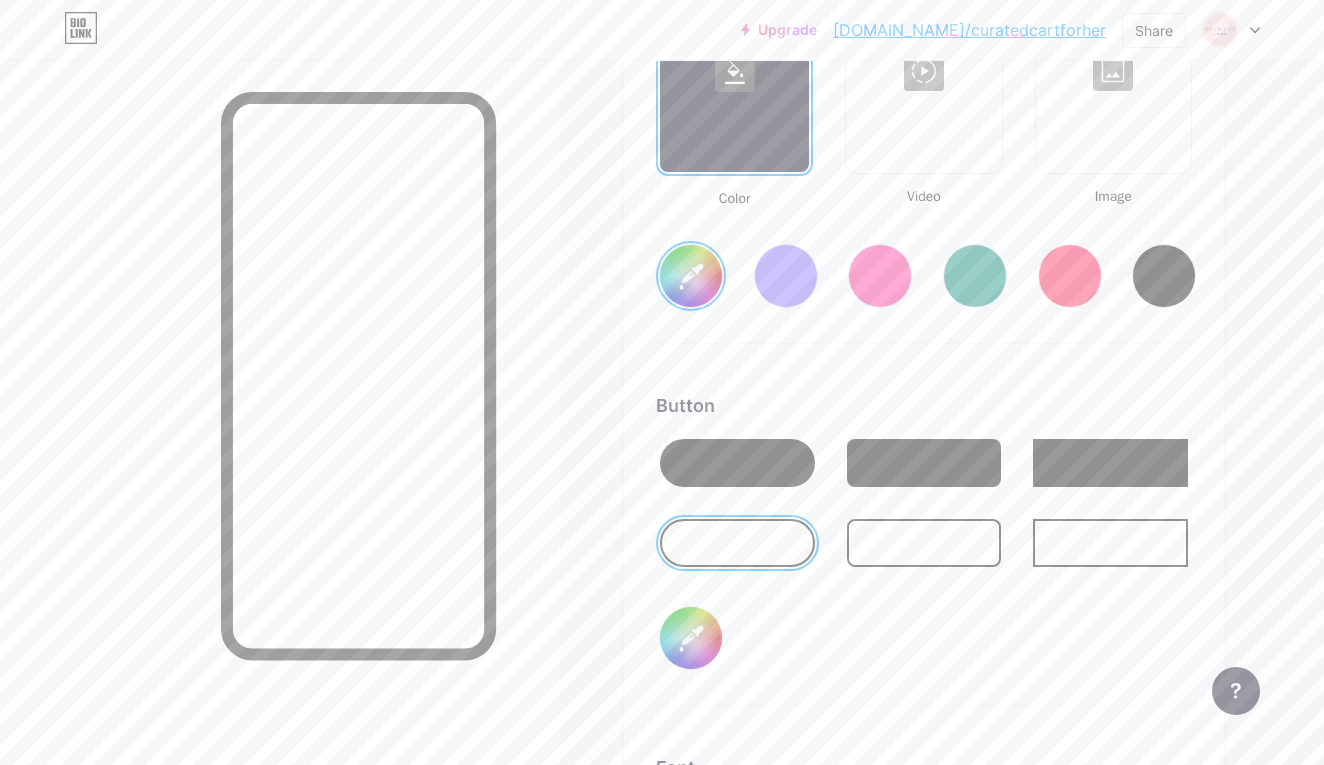 type on "#fff2d5" 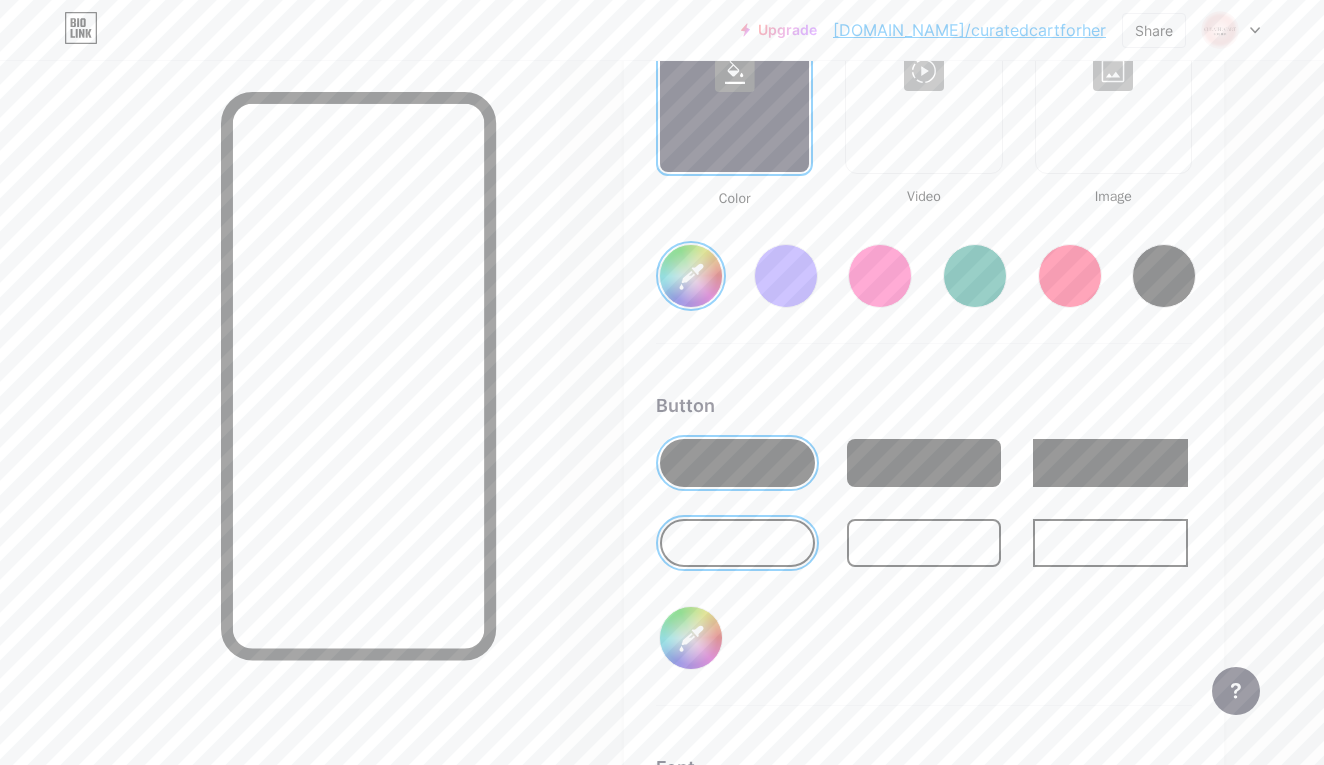 click on "#fff2d5" at bounding box center (691, 638) 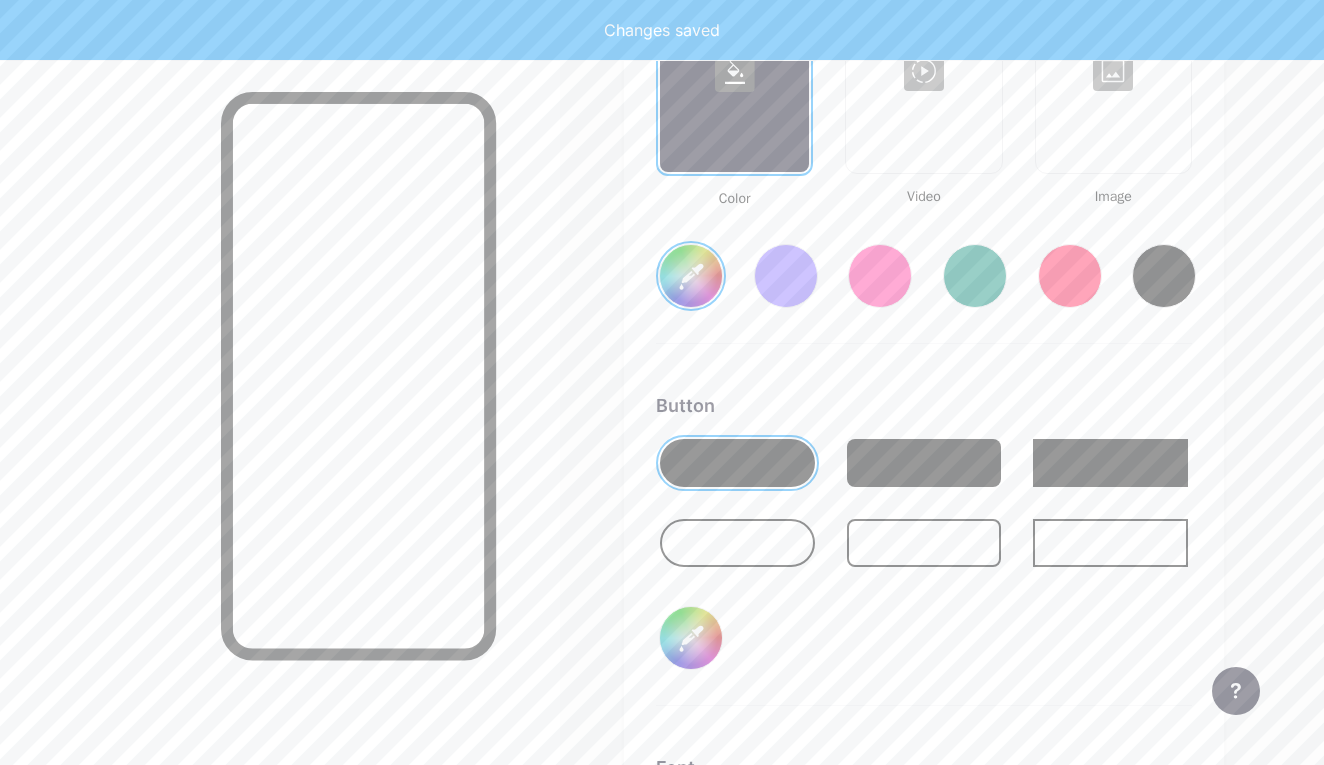 type on "#ffe2d6" 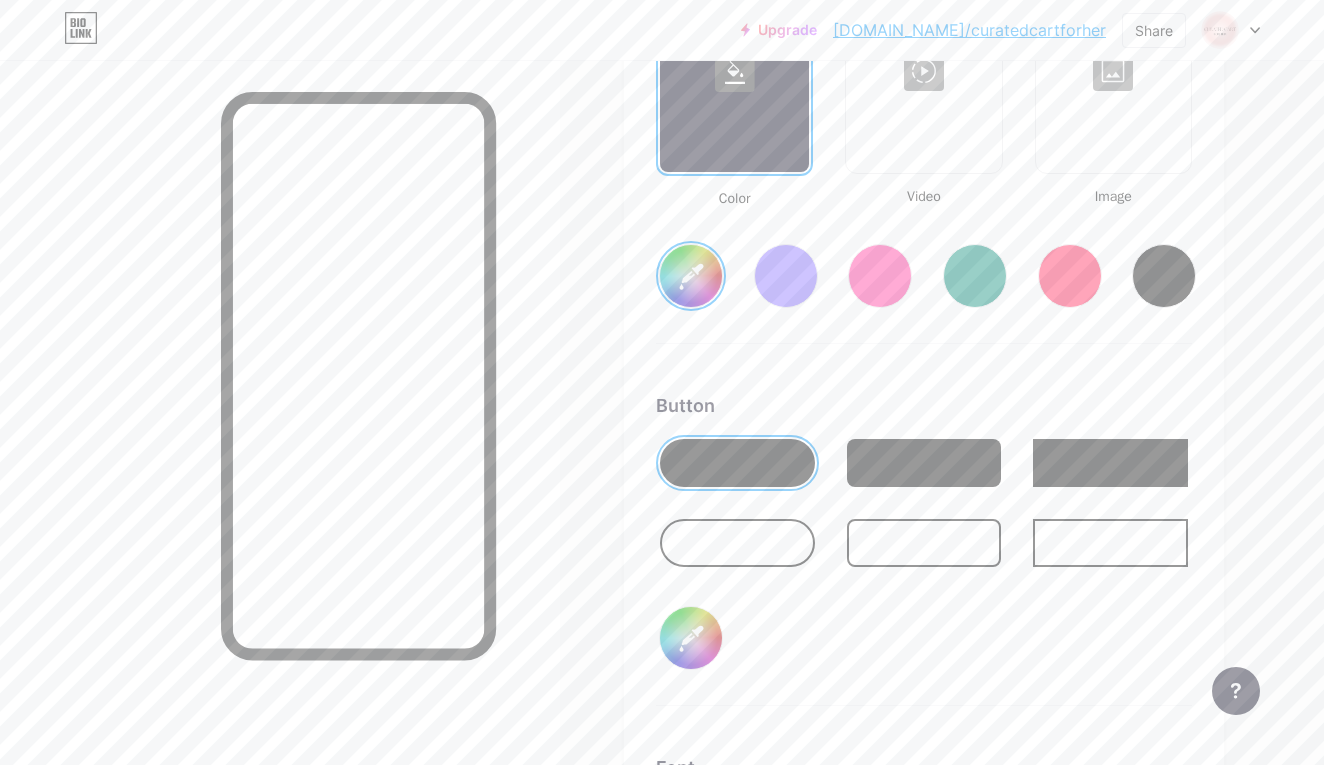 click on "Button       #fff2d5" at bounding box center [924, 549] 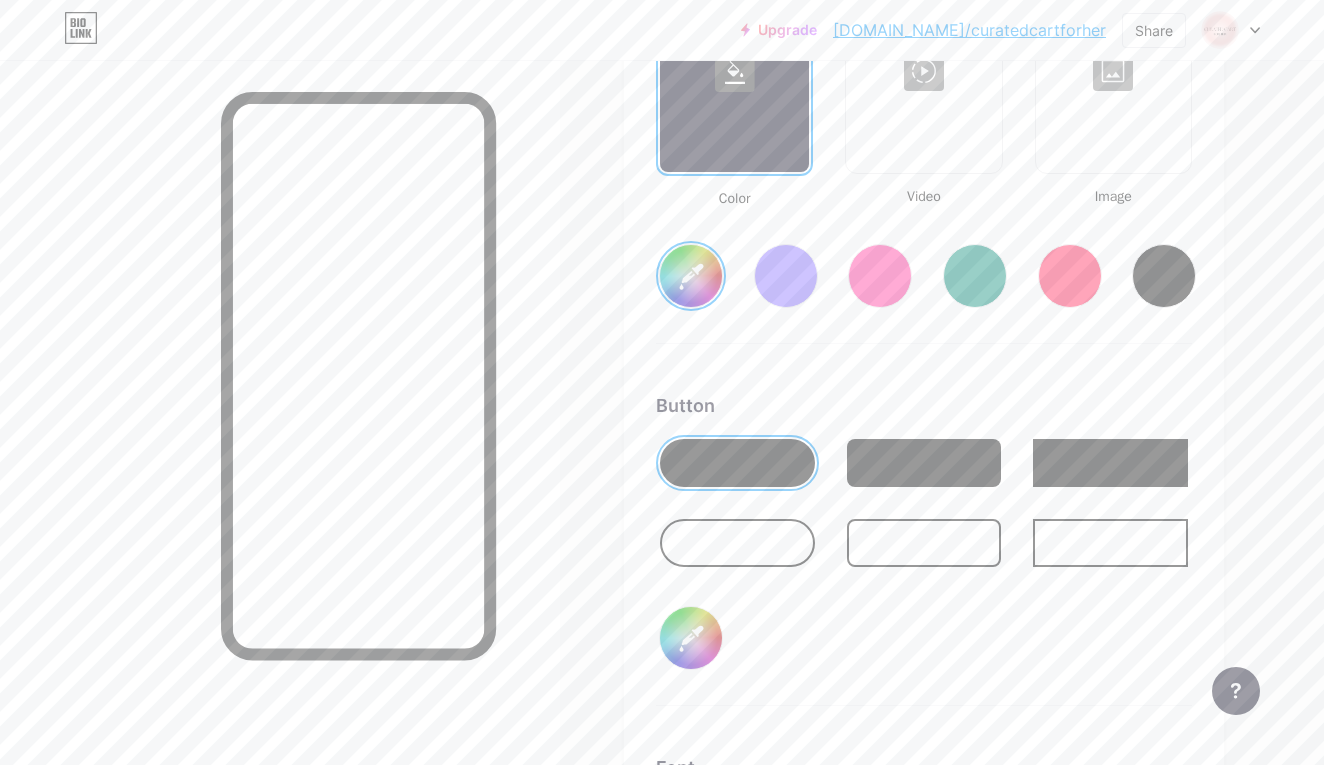 type on "#ffffff" 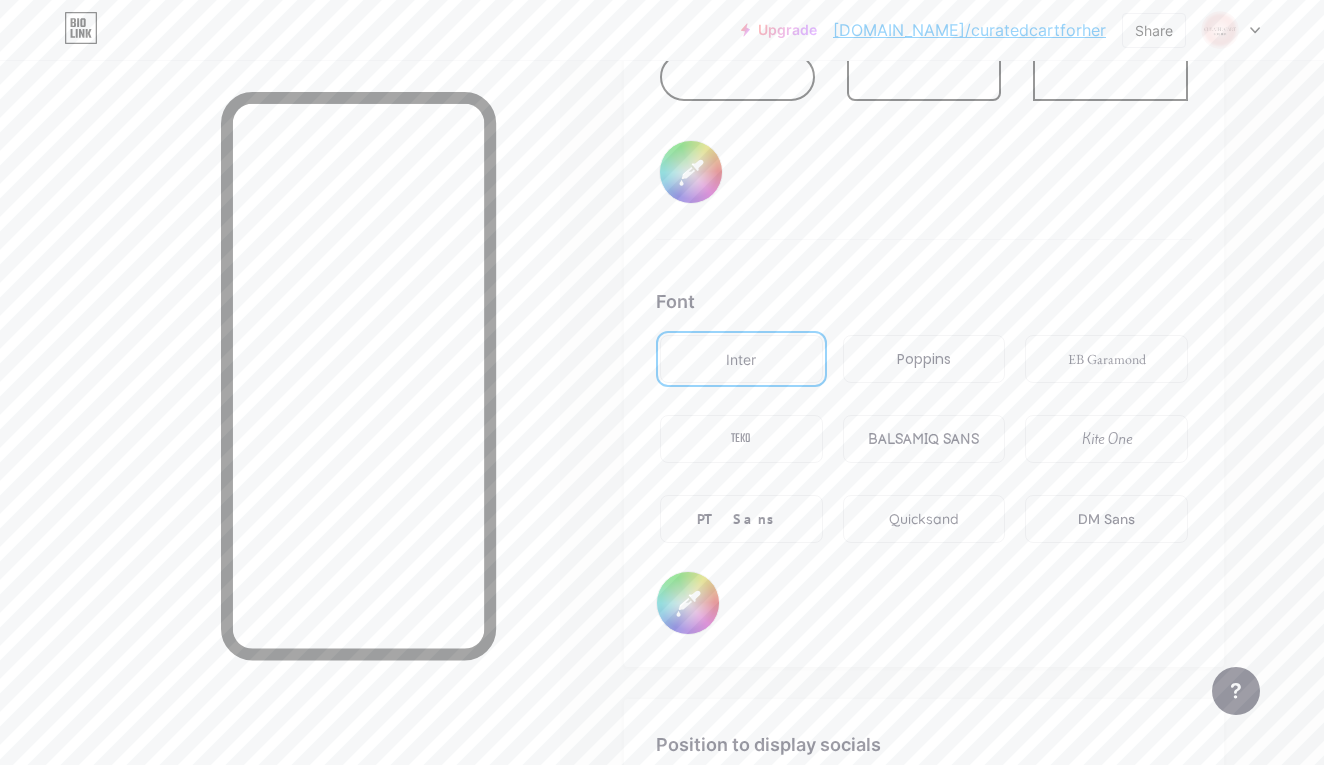scroll, scrollTop: 3409, scrollLeft: 0, axis: vertical 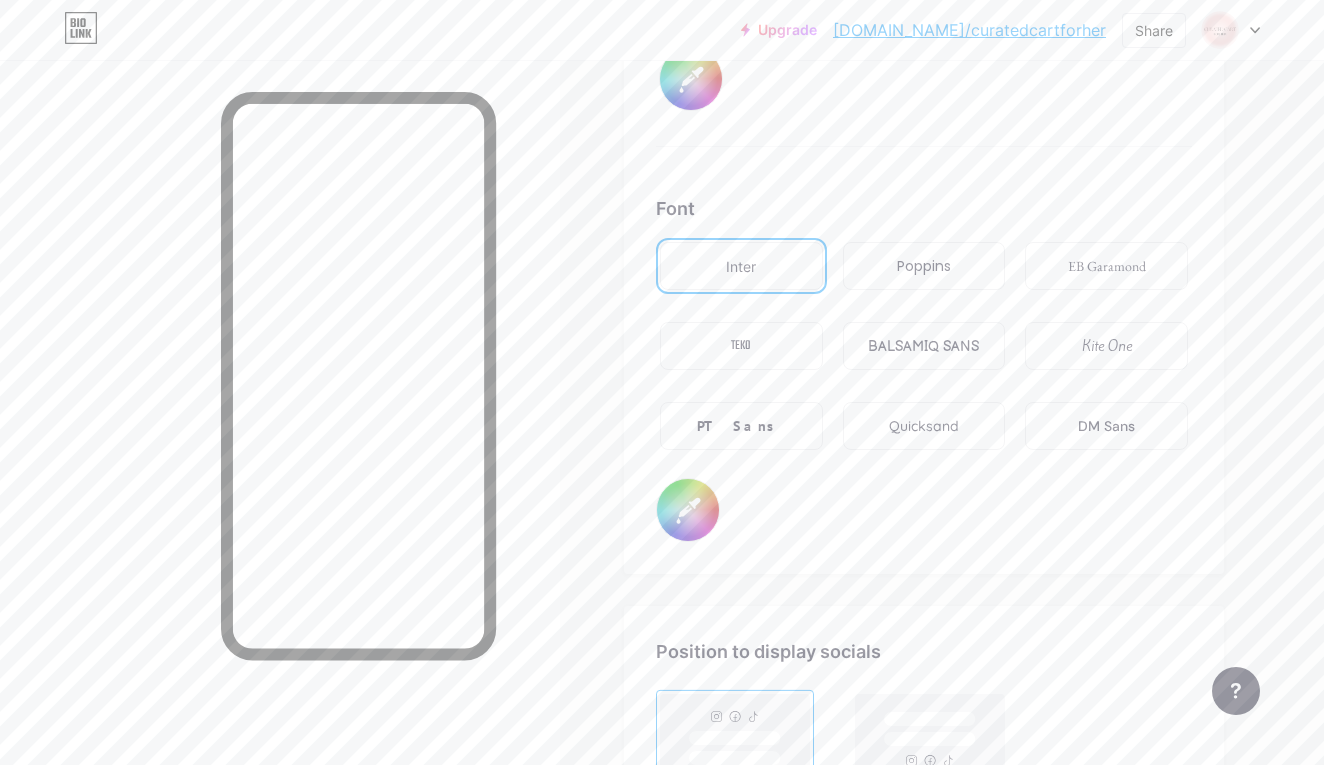 click on "Quicksand" at bounding box center [924, 426] 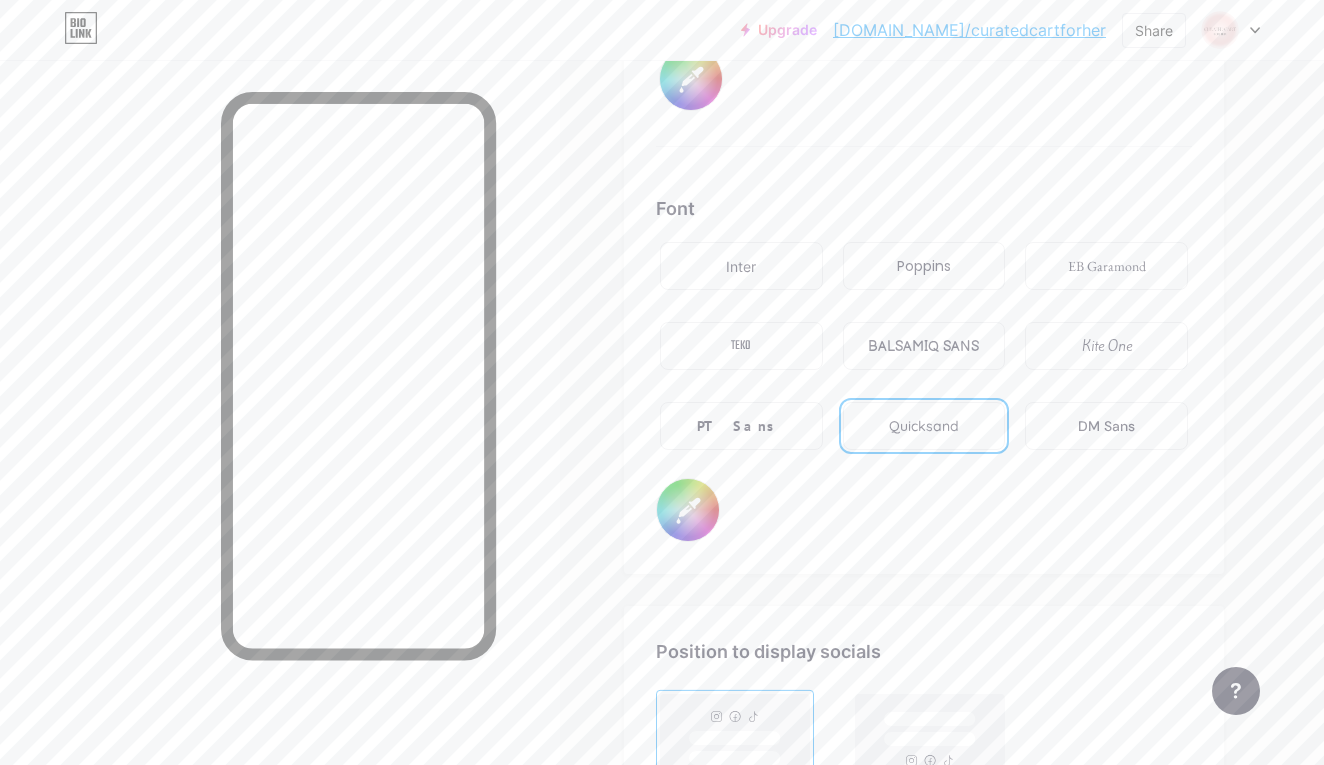 click on "EB Garamond" at bounding box center (1106, 266) 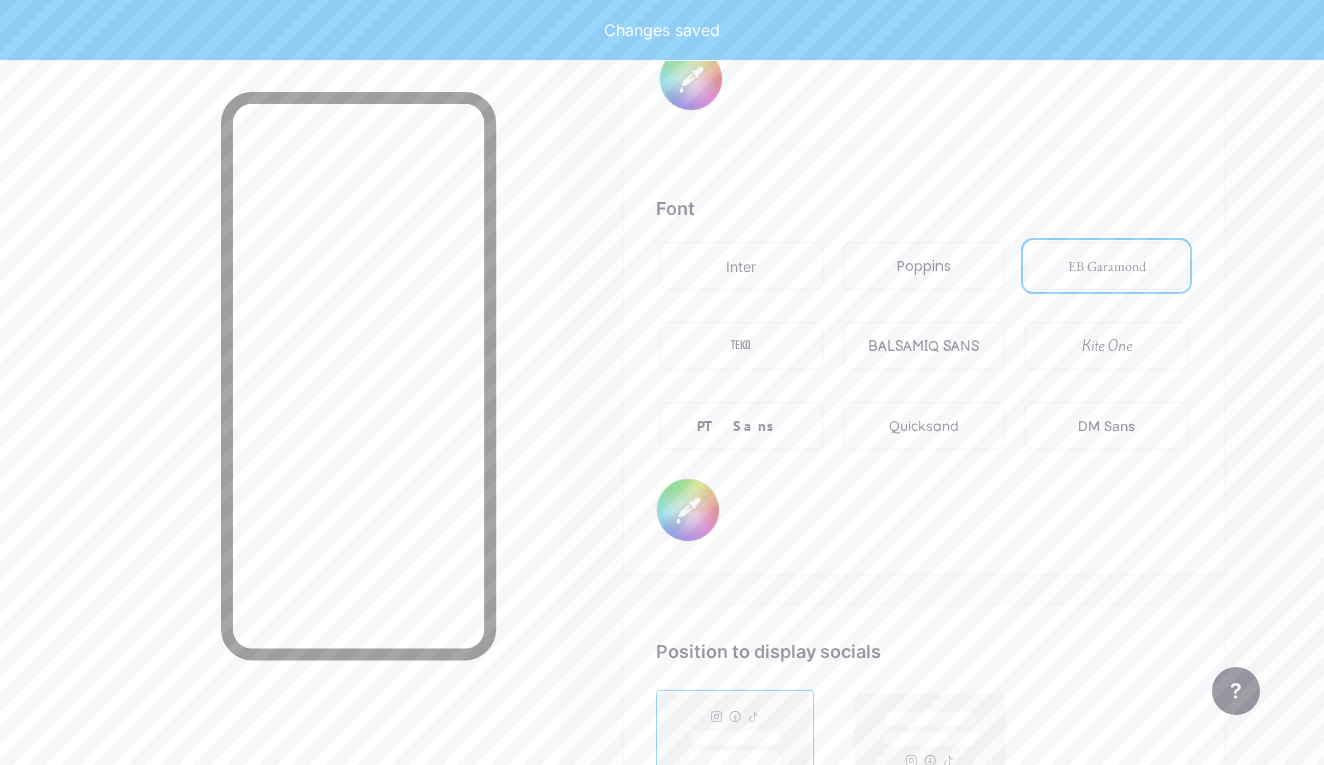 type on "#ffe2d6" 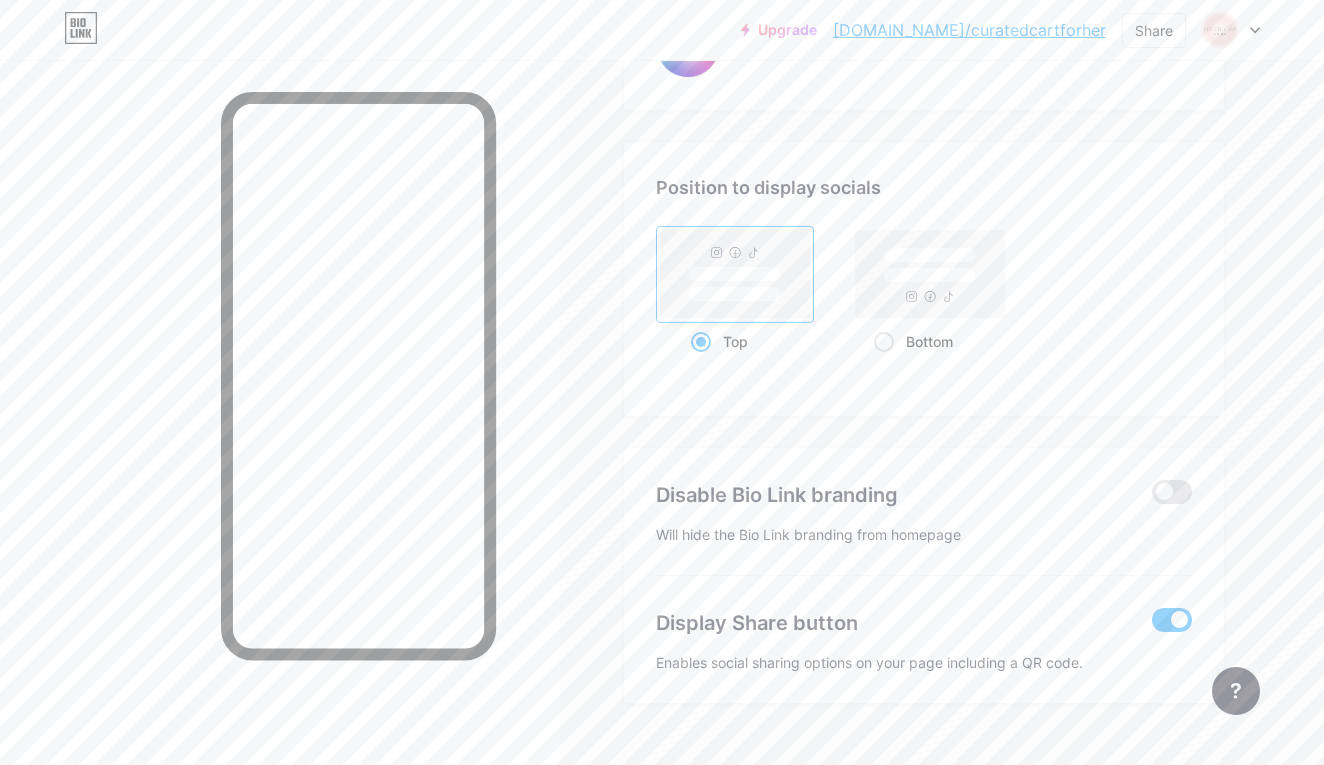 scroll, scrollTop: 3871, scrollLeft: 0, axis: vertical 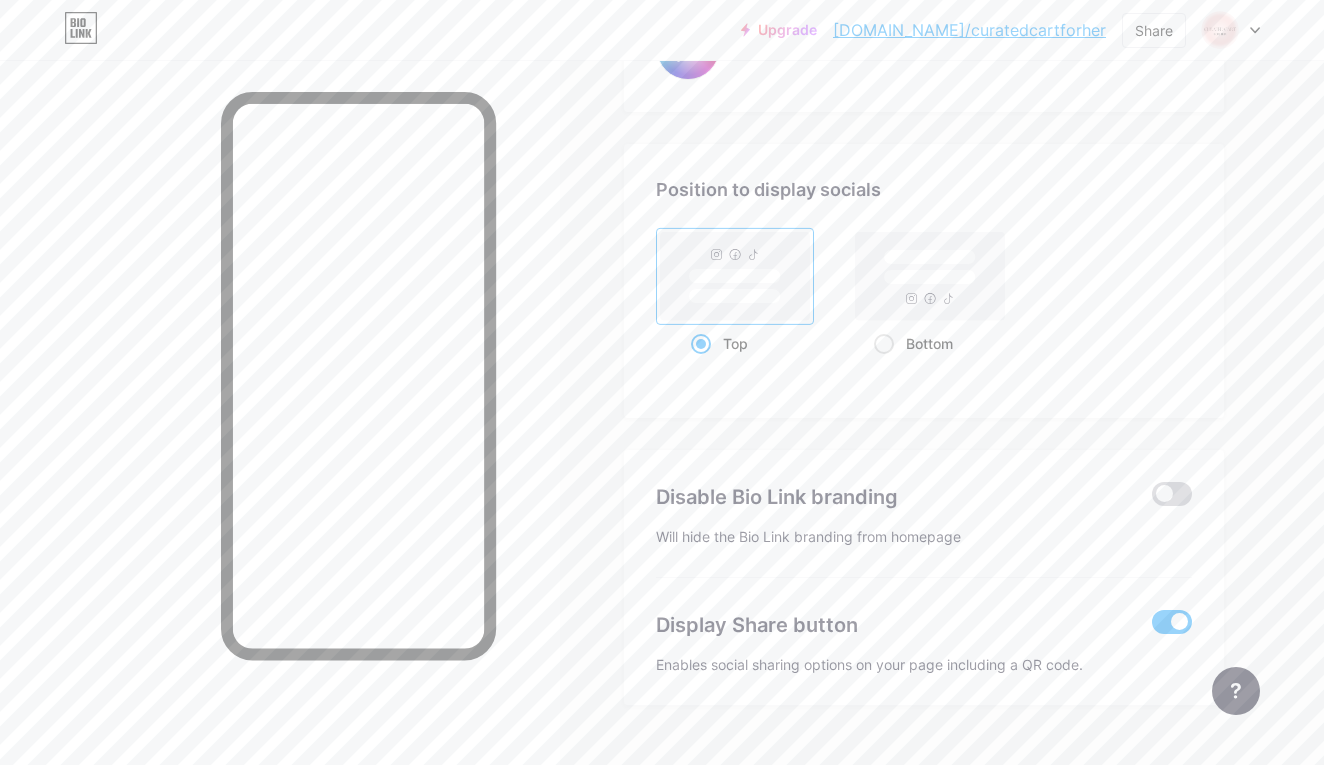click at bounding box center [1172, 494] 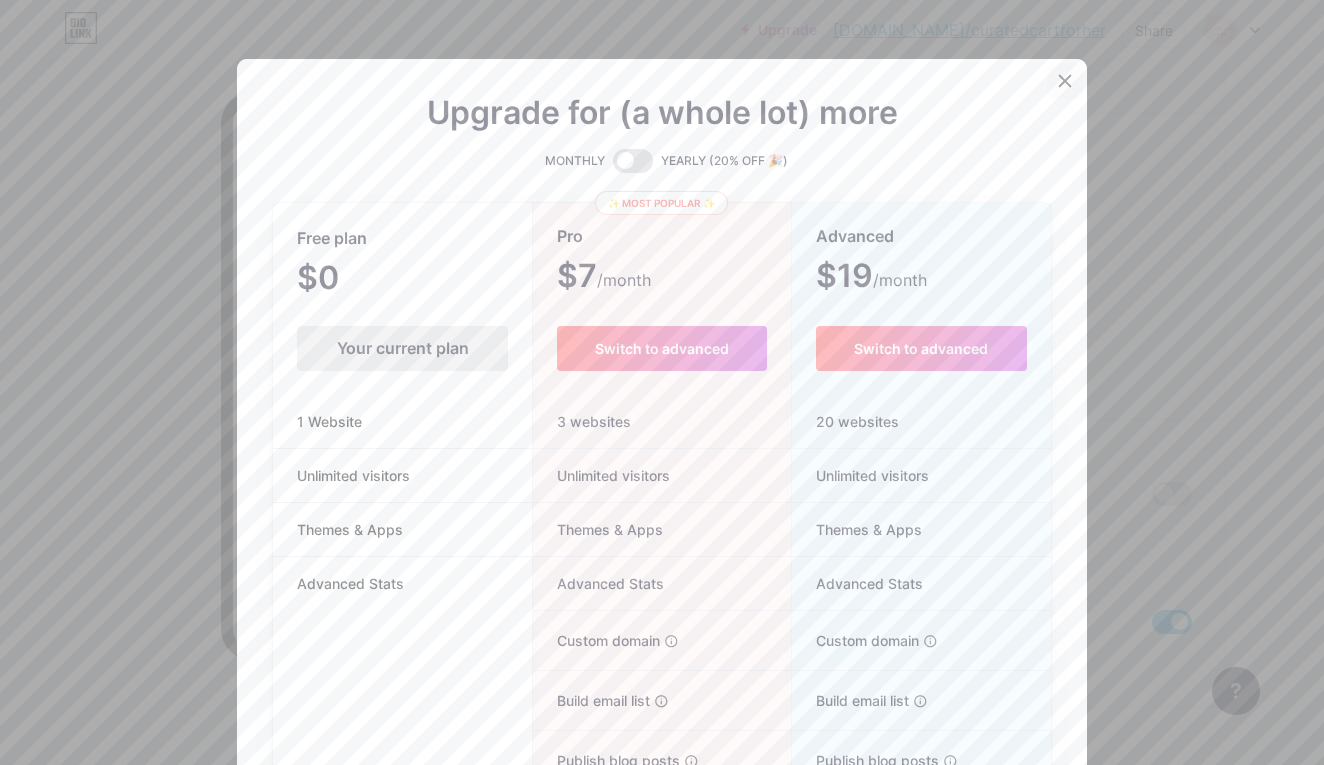 click at bounding box center [1065, 81] 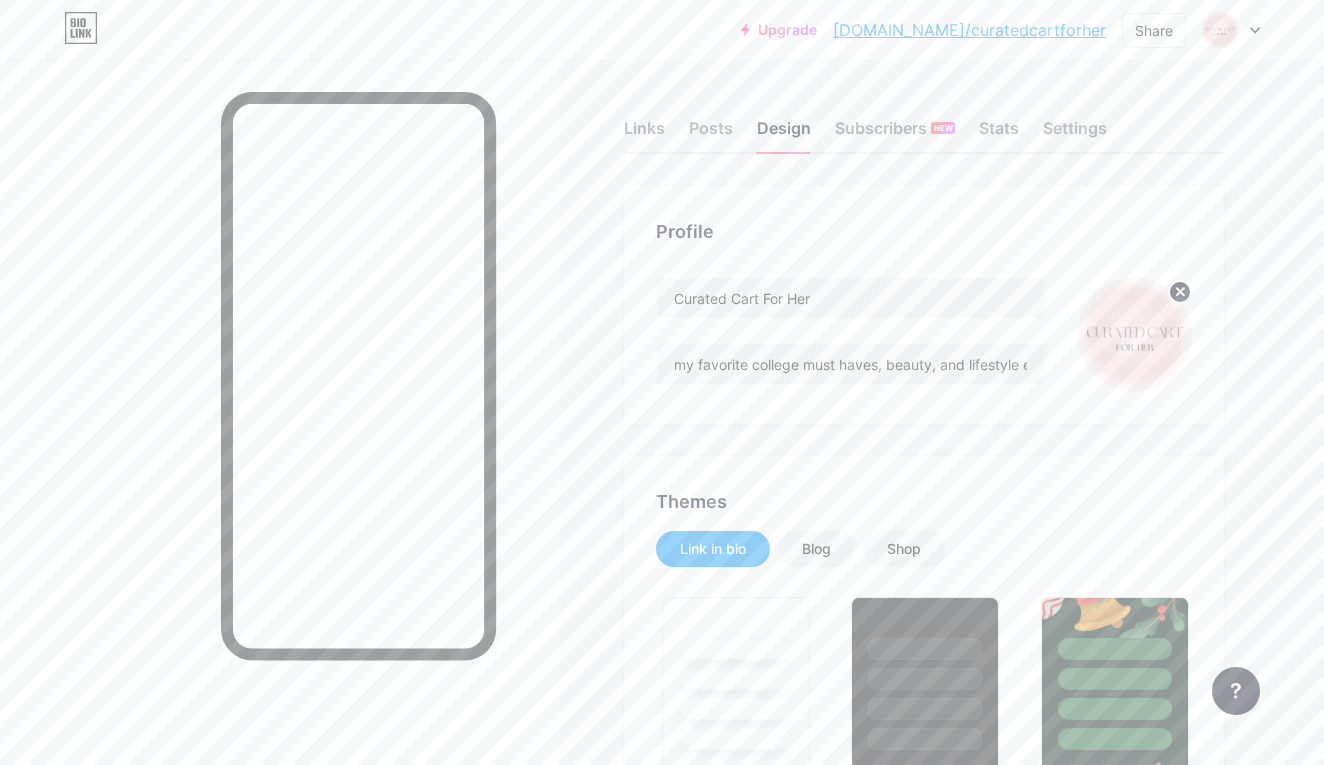scroll, scrollTop: 0, scrollLeft: 0, axis: both 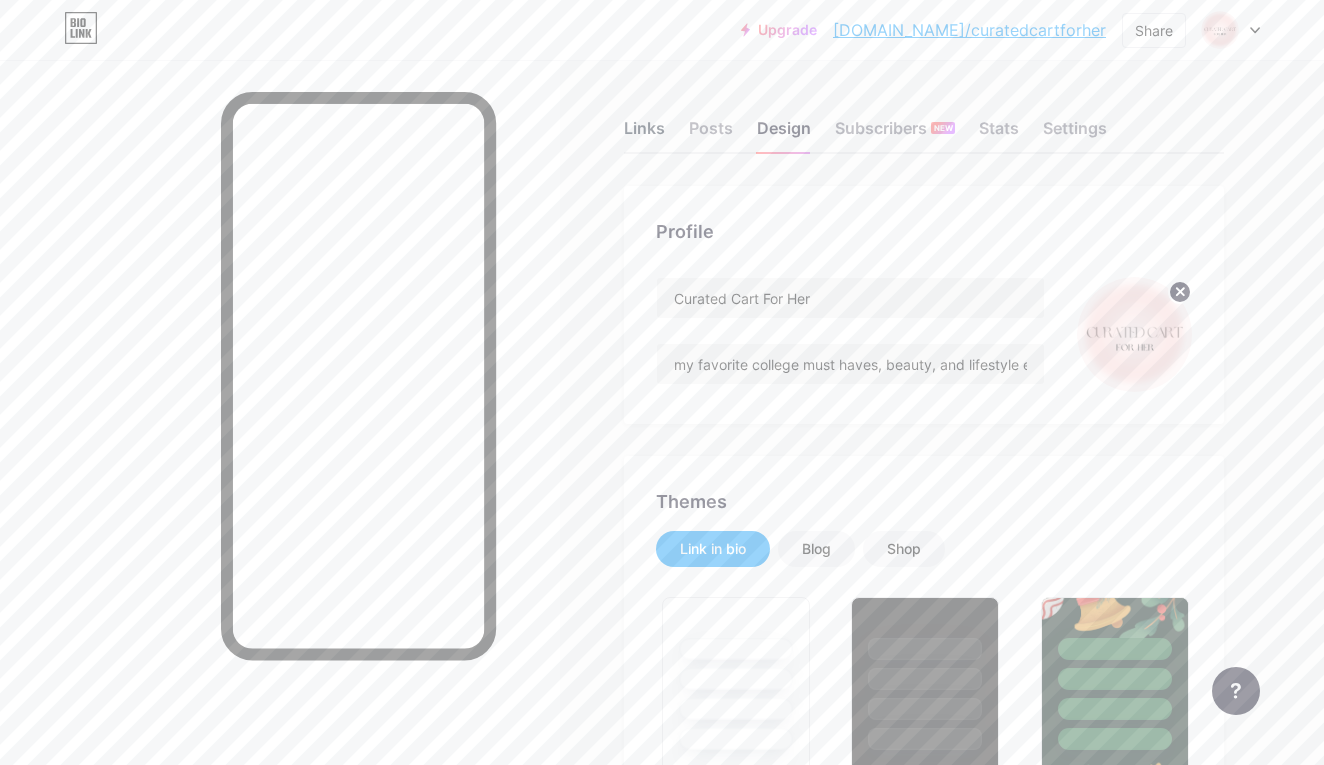 click on "Links" at bounding box center (644, 134) 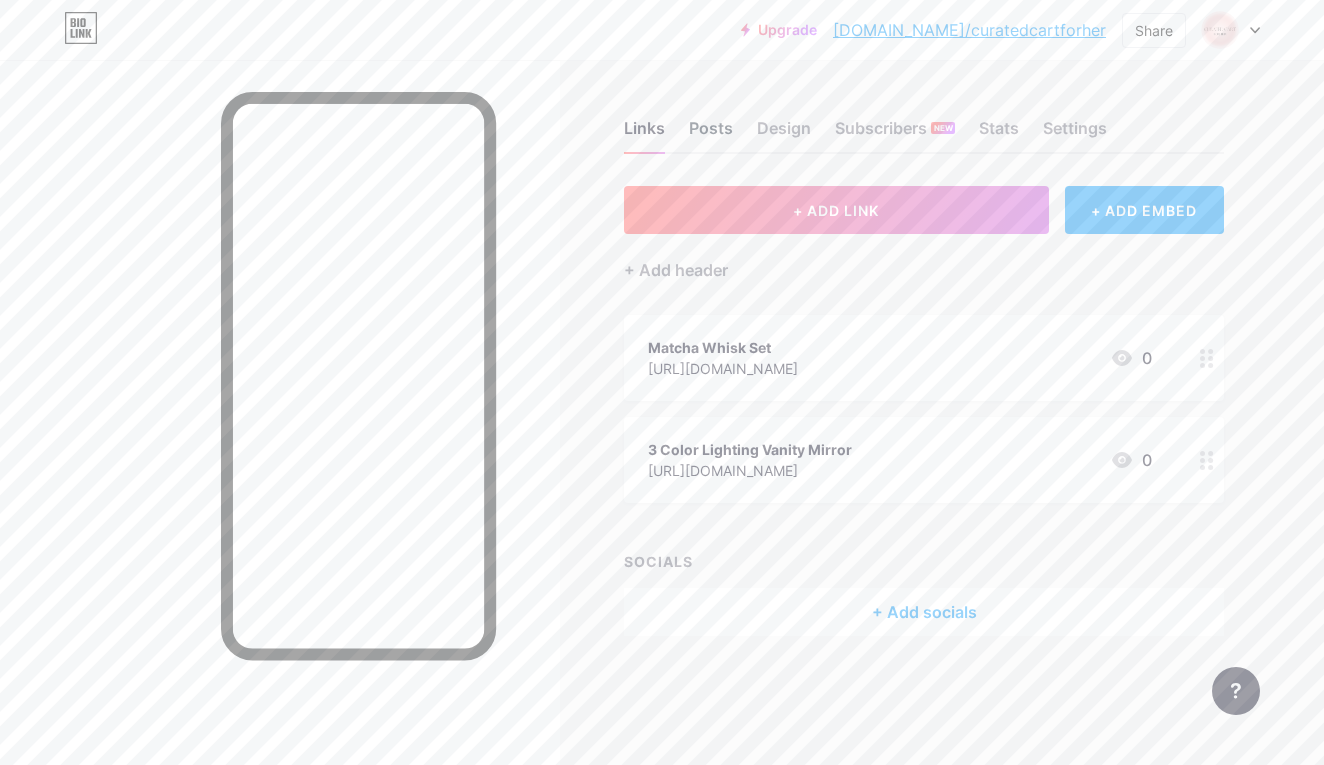 click on "Posts" at bounding box center [711, 134] 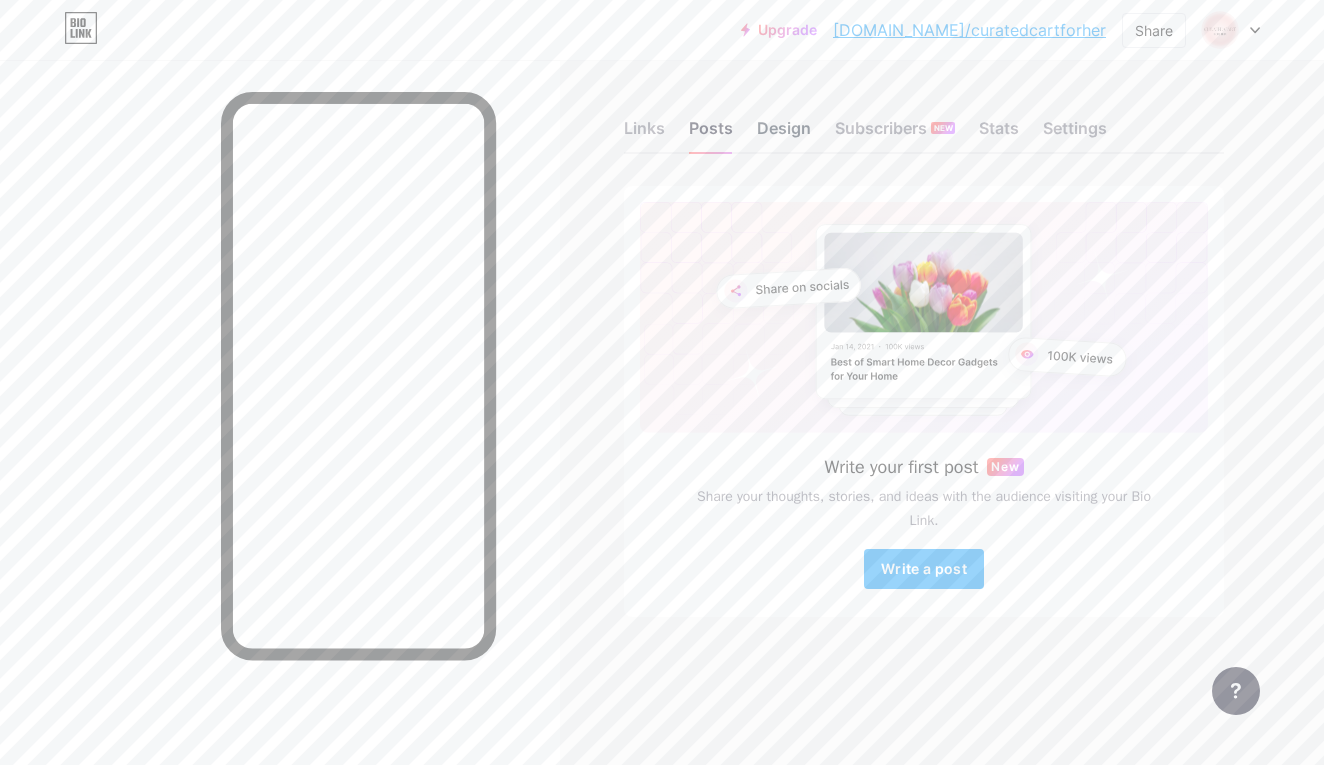click on "Design" at bounding box center (784, 134) 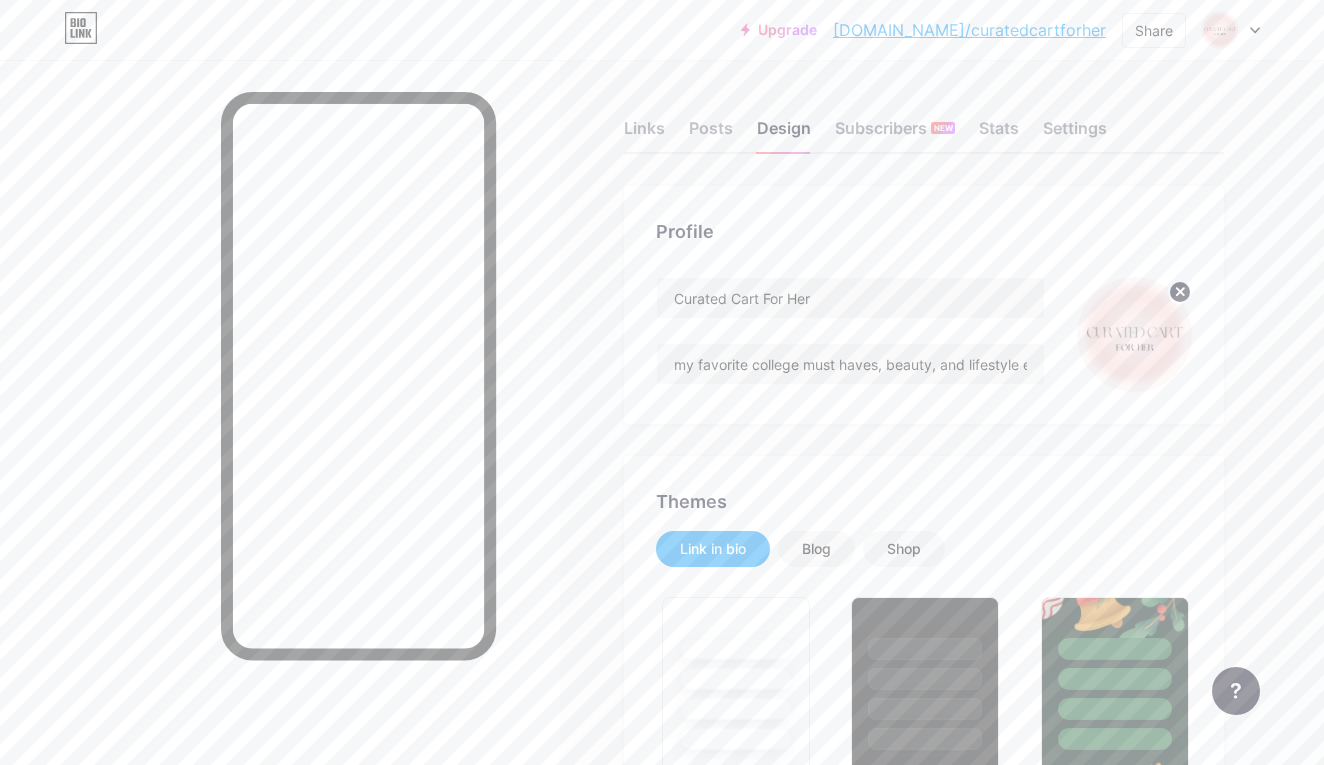 type on "#ffe2d6" 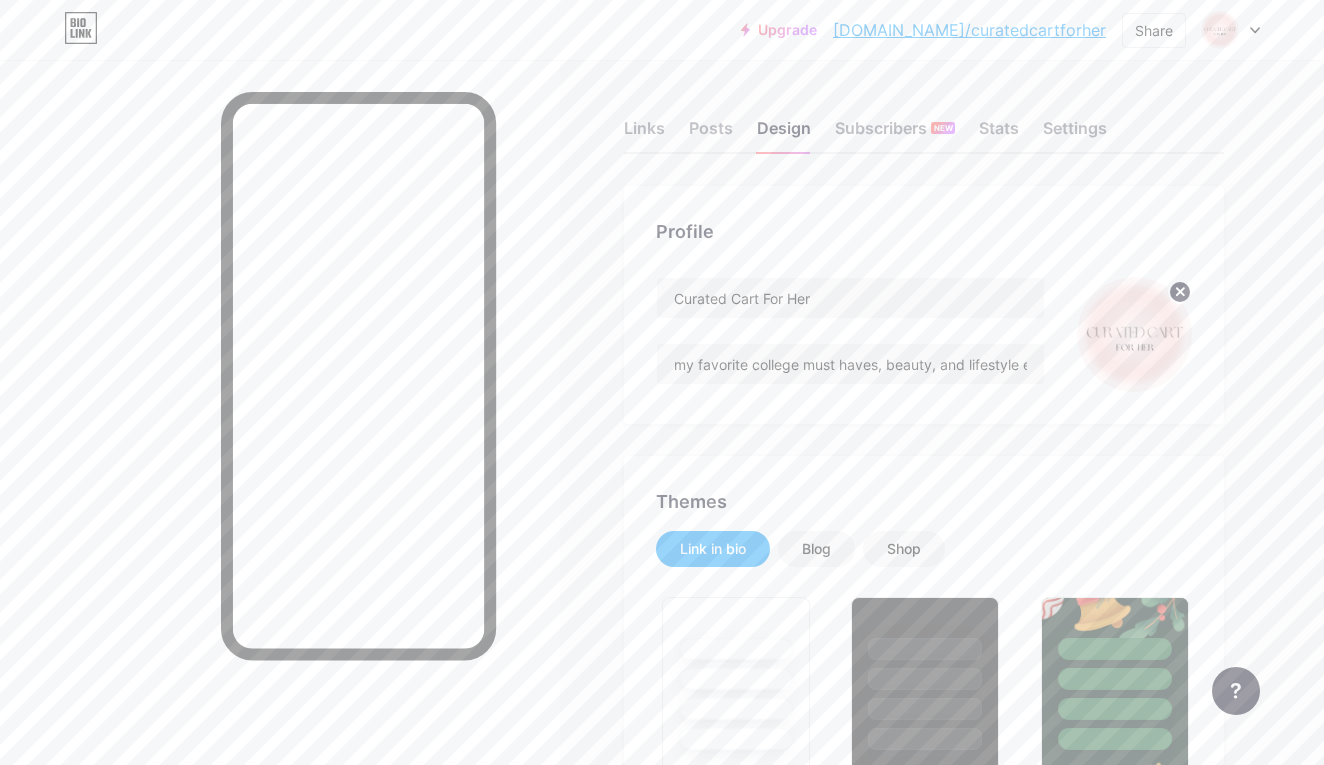 type on "#ffffff" 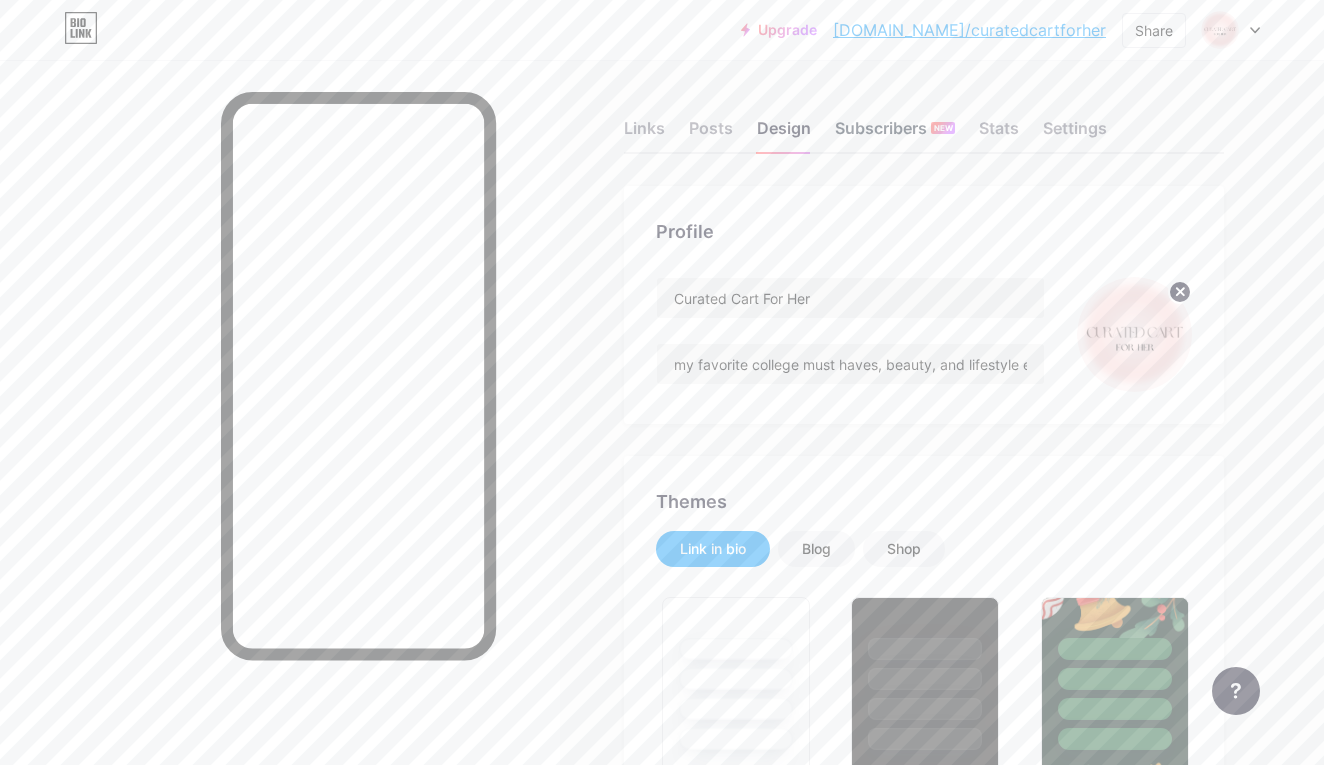 scroll, scrollTop: 0, scrollLeft: 0, axis: both 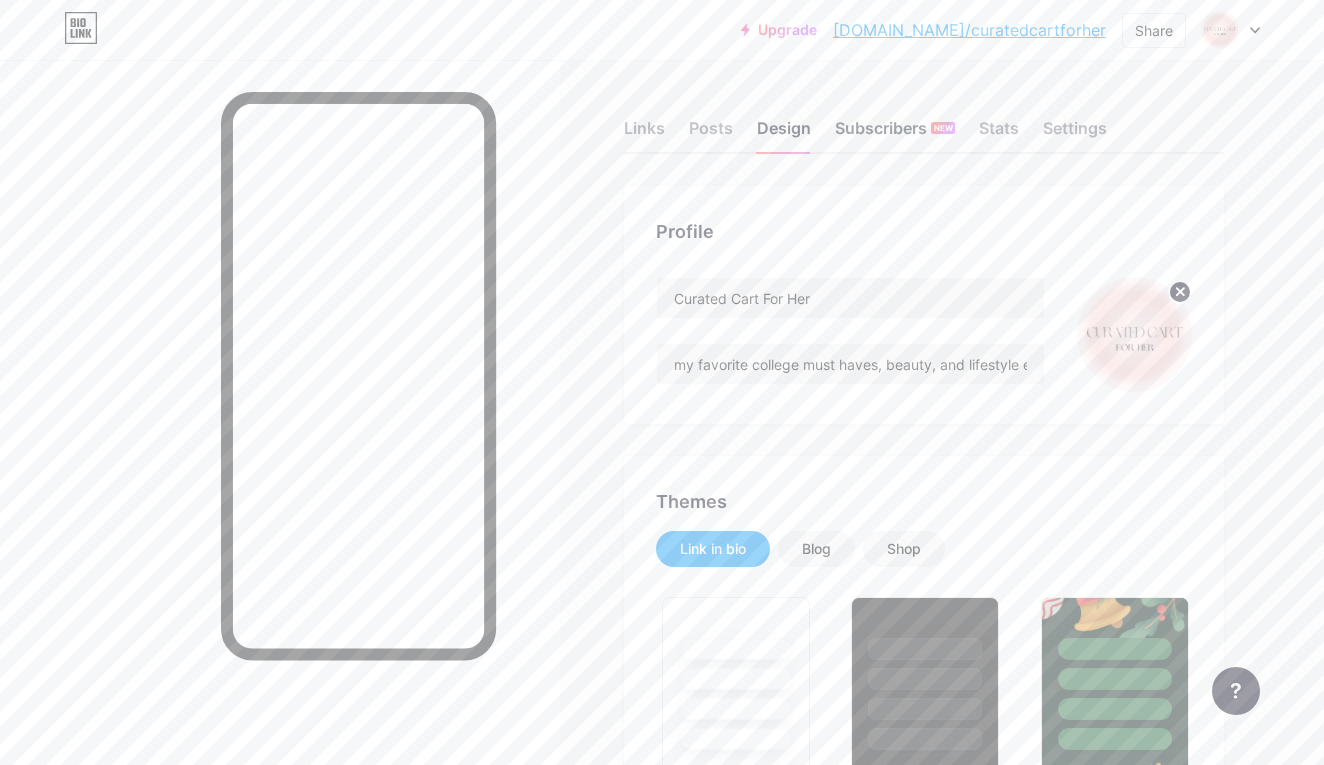 click on "Subscribers
NEW" at bounding box center (895, 134) 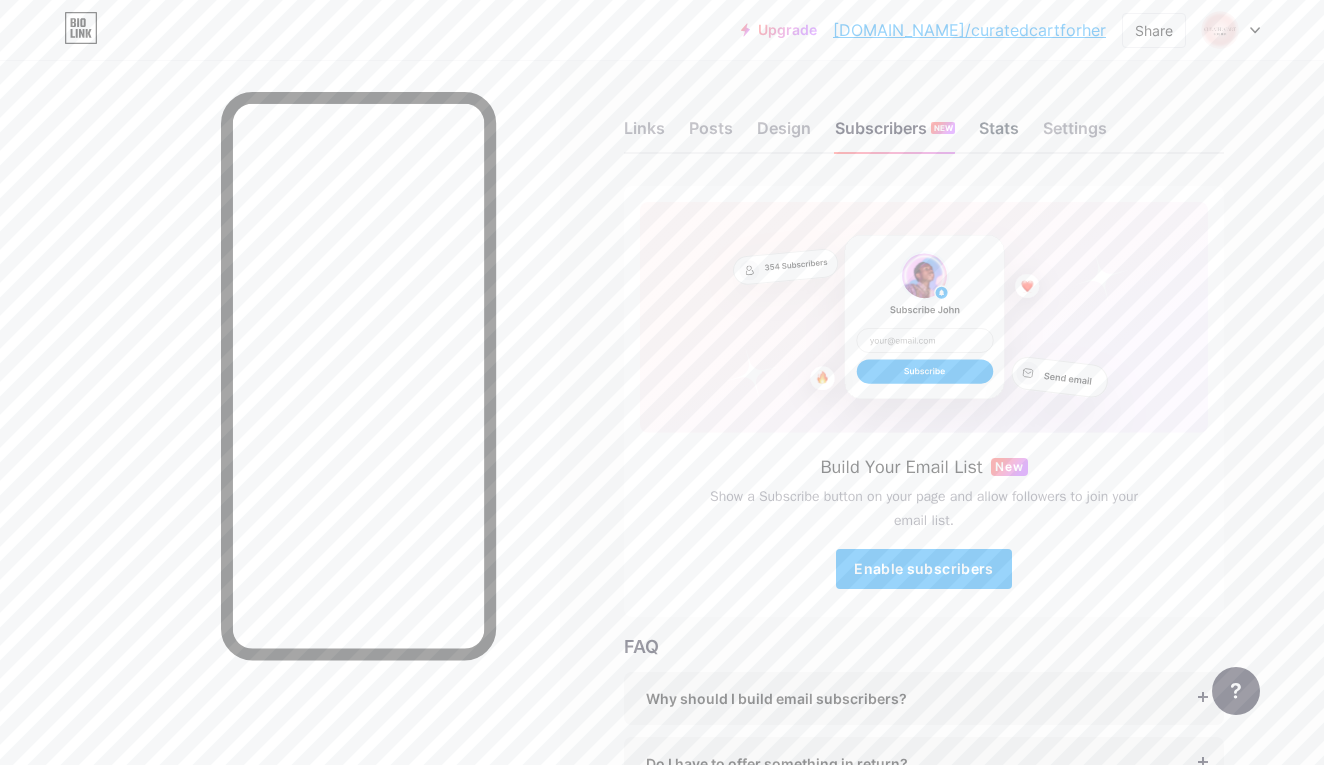 click on "Stats" at bounding box center [999, 134] 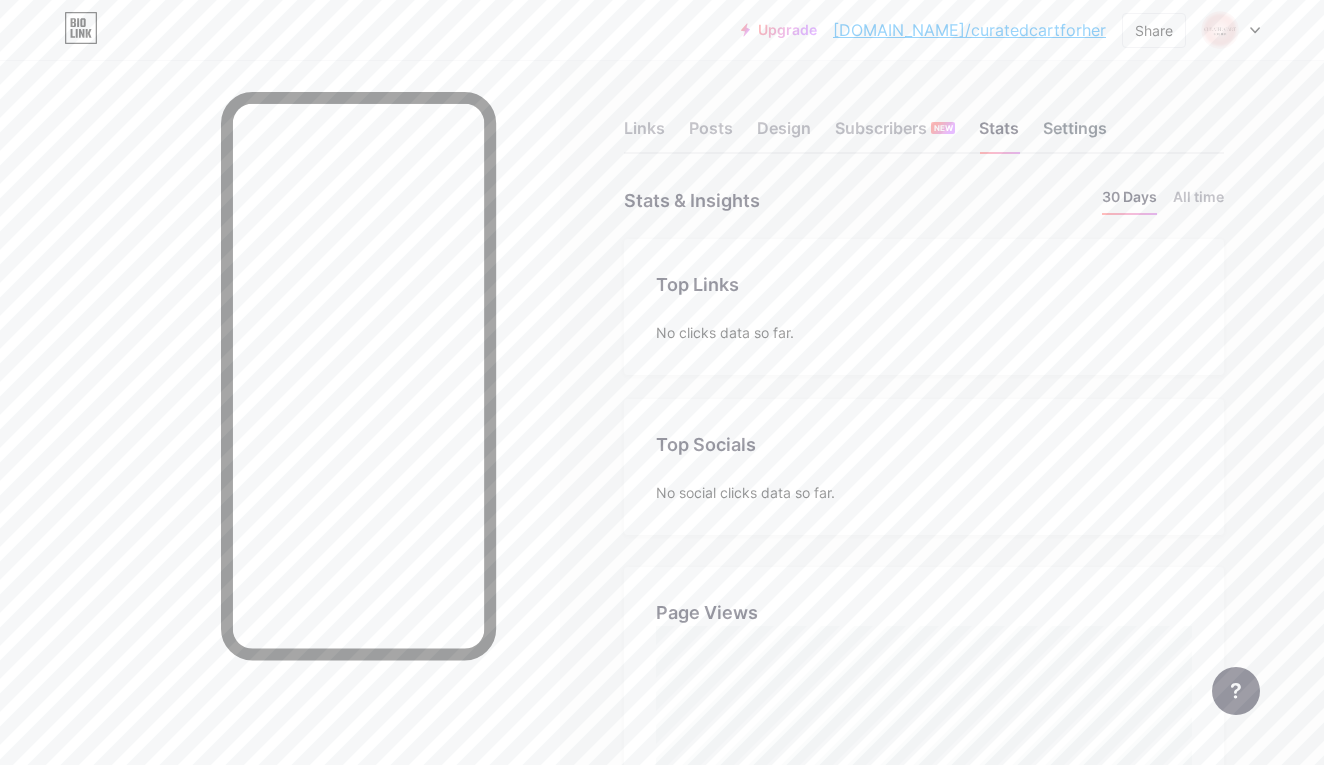 click on "Settings" at bounding box center (1075, 134) 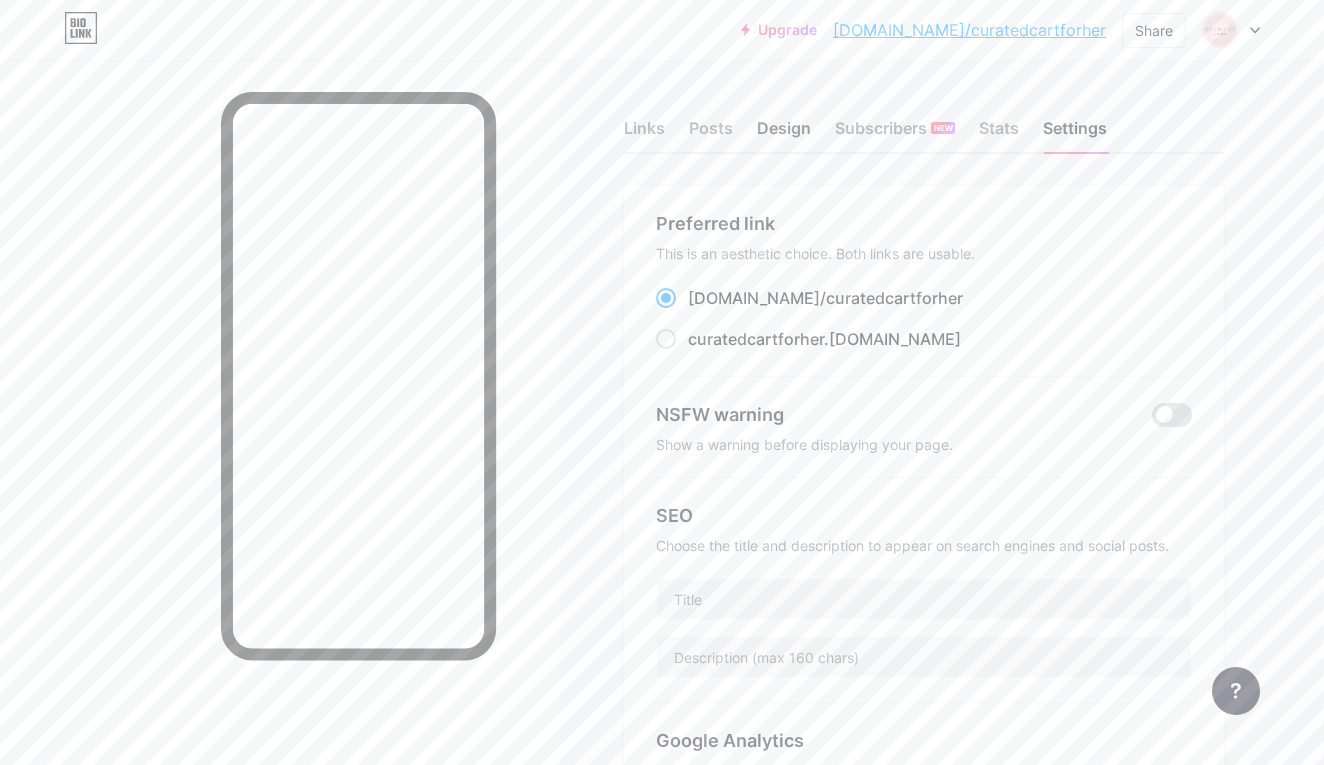 click on "Design" at bounding box center [784, 134] 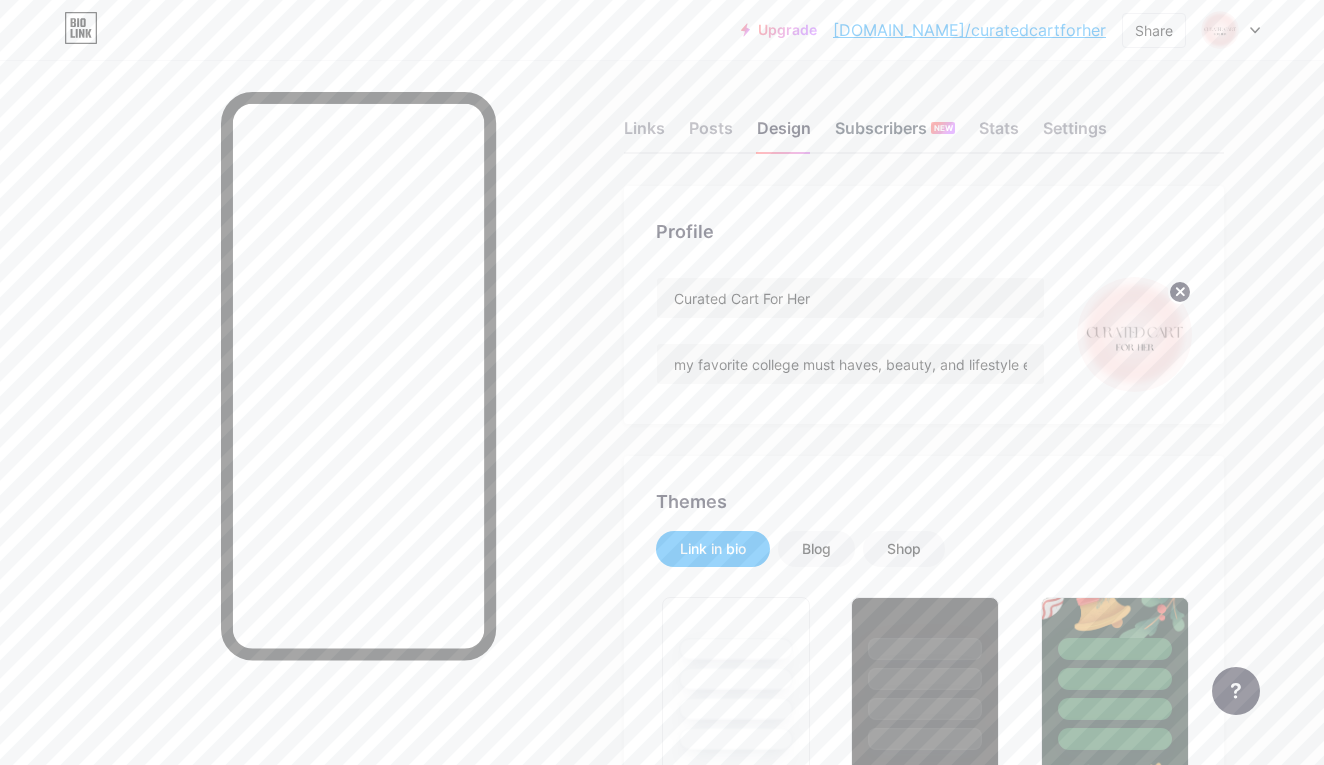 type on "#ffe2d6" 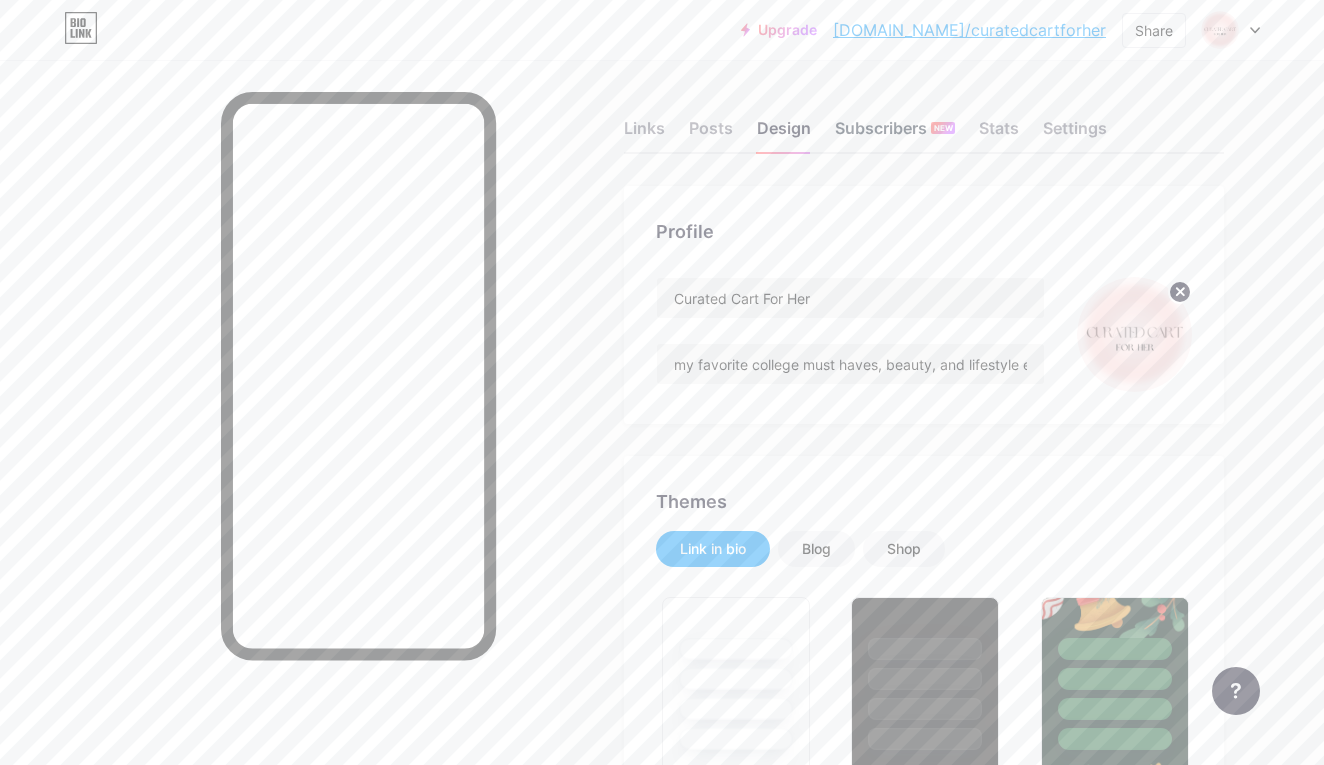 type on "#ffffff" 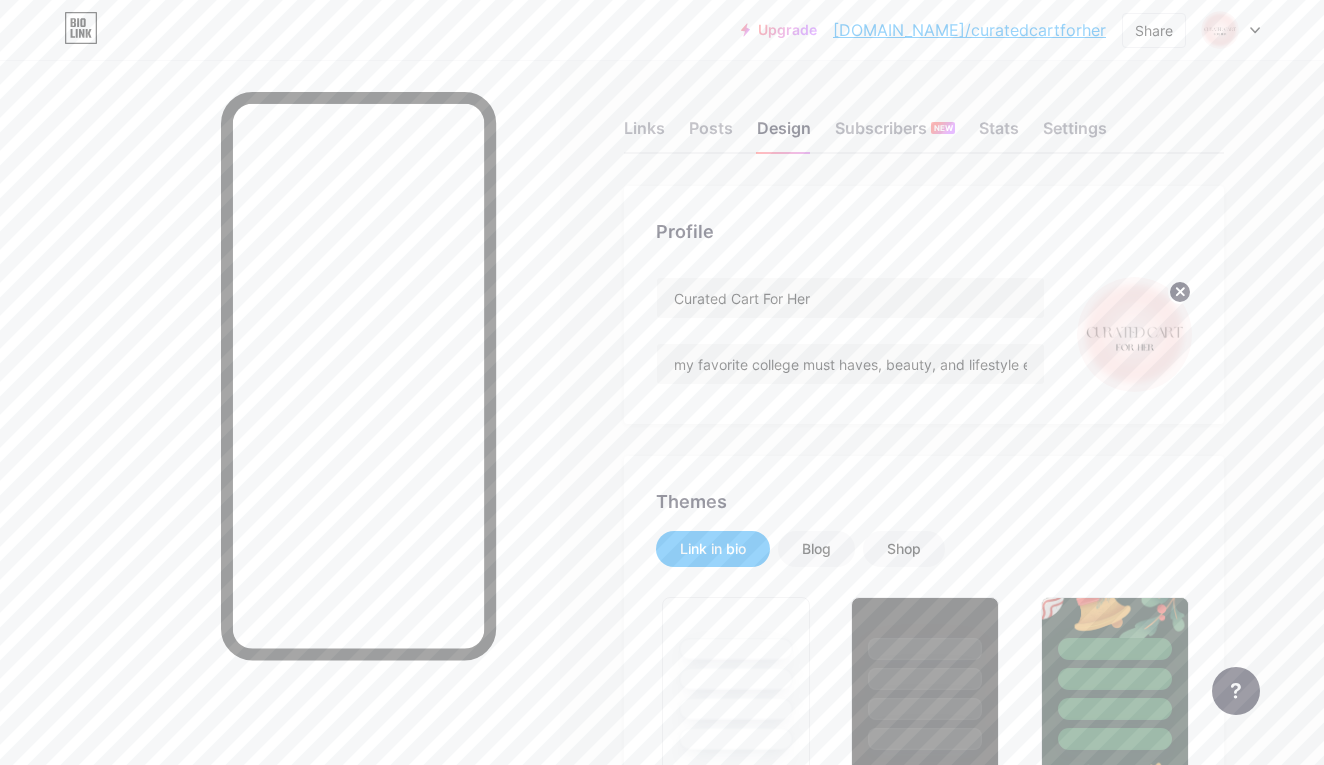 scroll, scrollTop: 0, scrollLeft: 0, axis: both 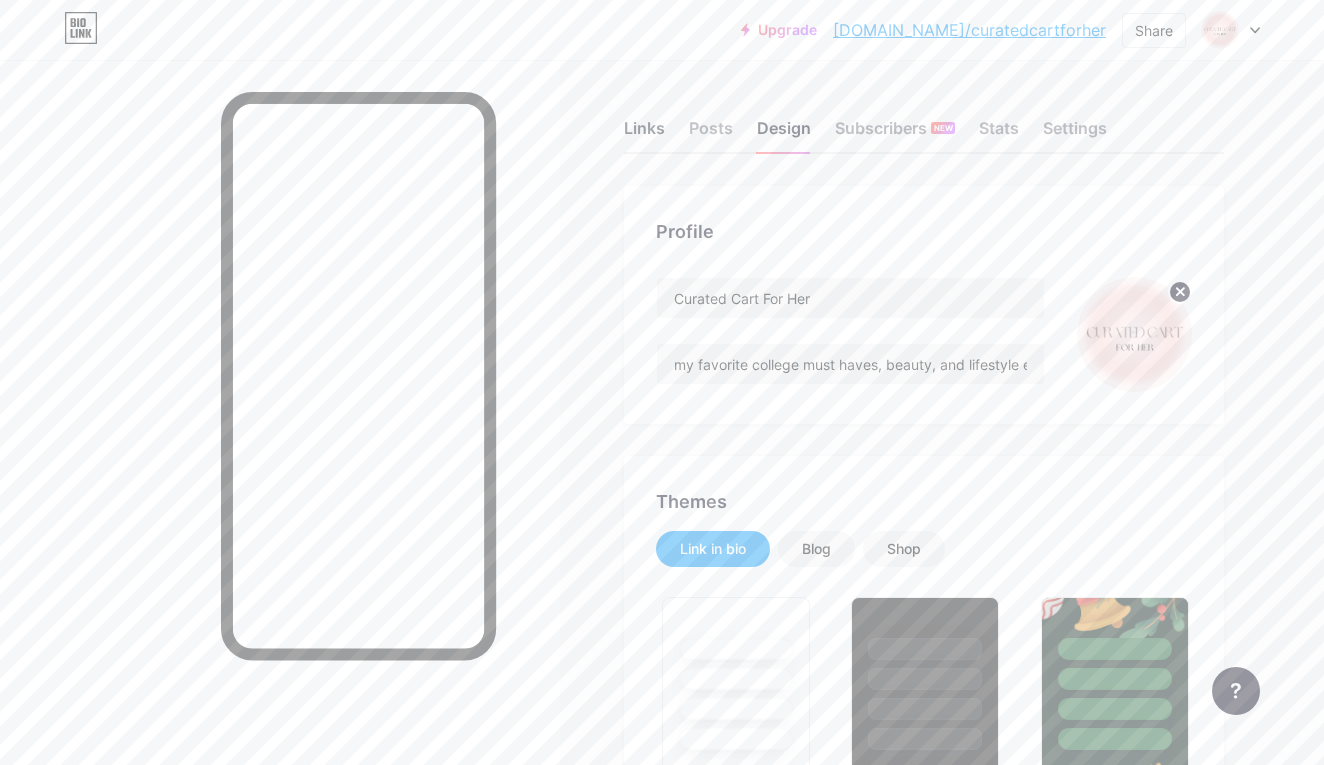 click on "Links" at bounding box center (644, 134) 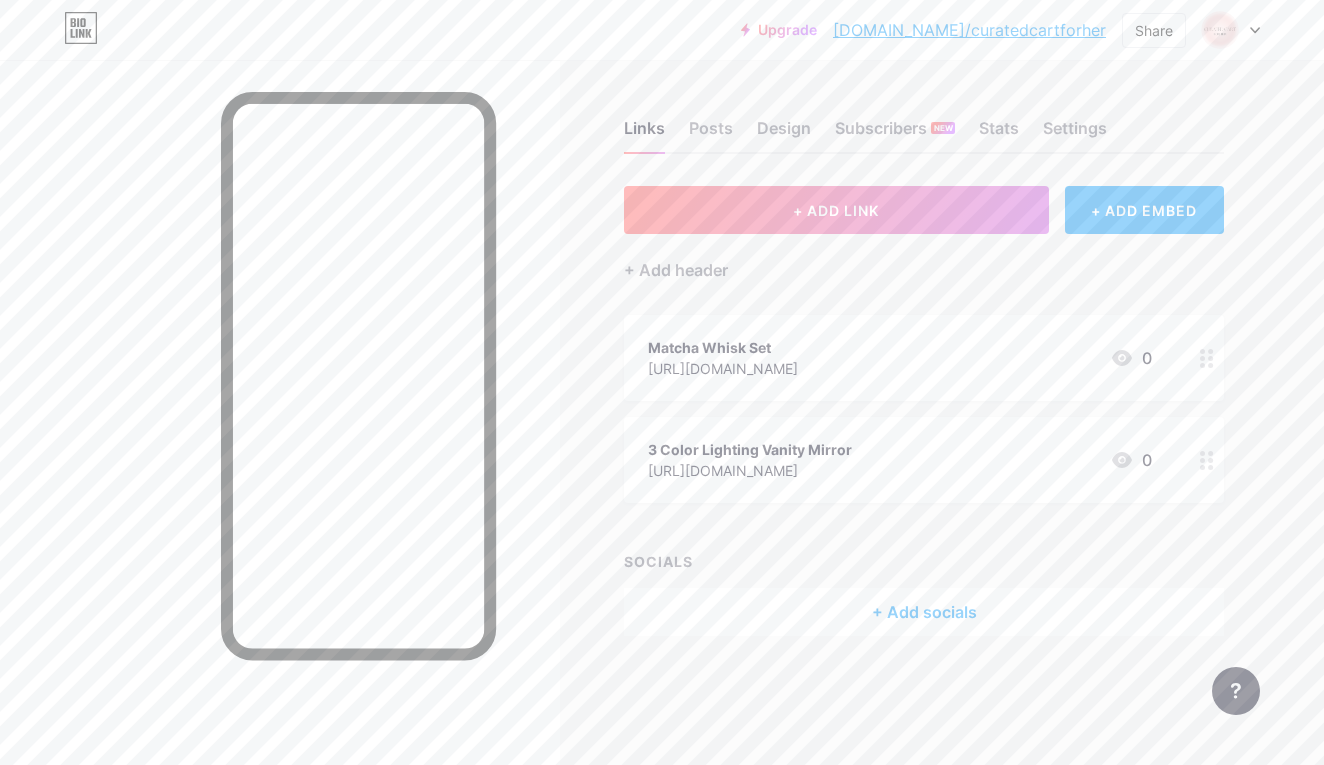 scroll, scrollTop: 0, scrollLeft: 0, axis: both 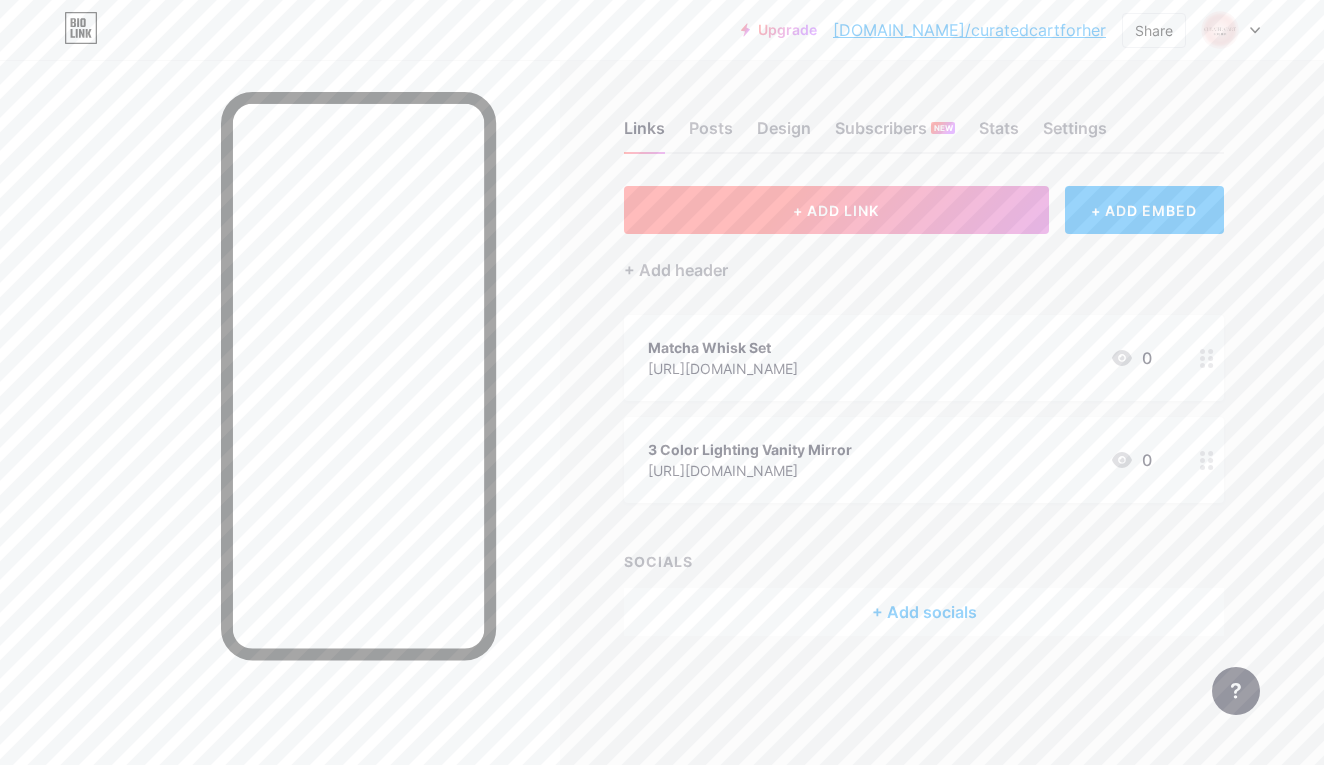 click on "+ ADD LINK" at bounding box center [836, 210] 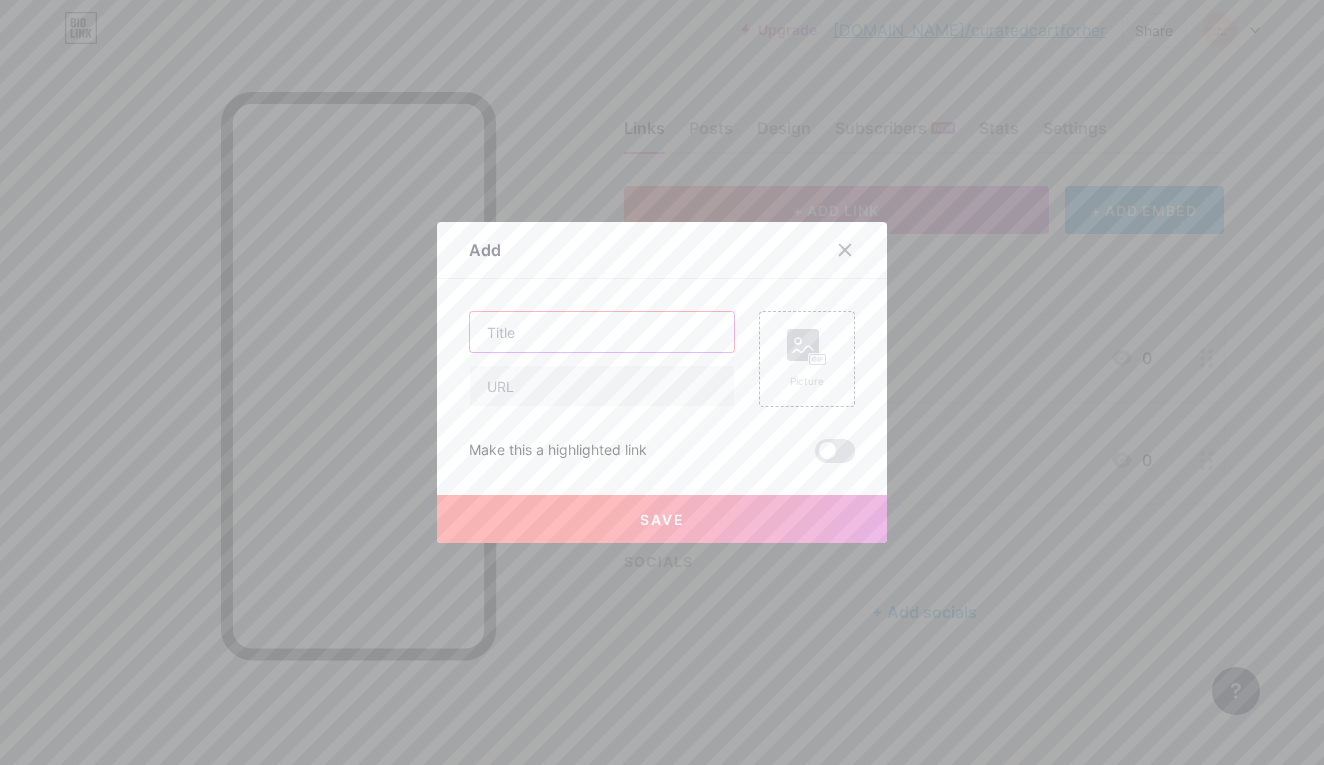 click at bounding box center [602, 332] 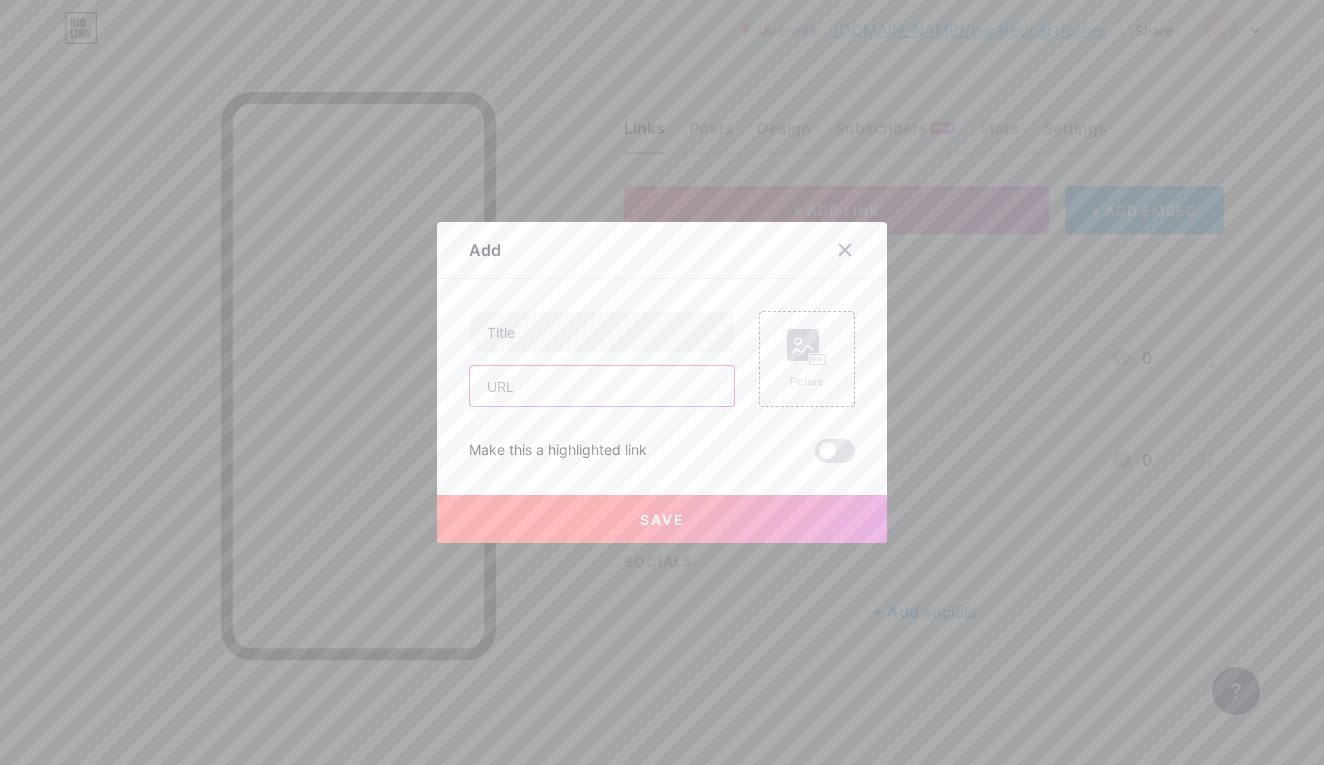 click at bounding box center [602, 386] 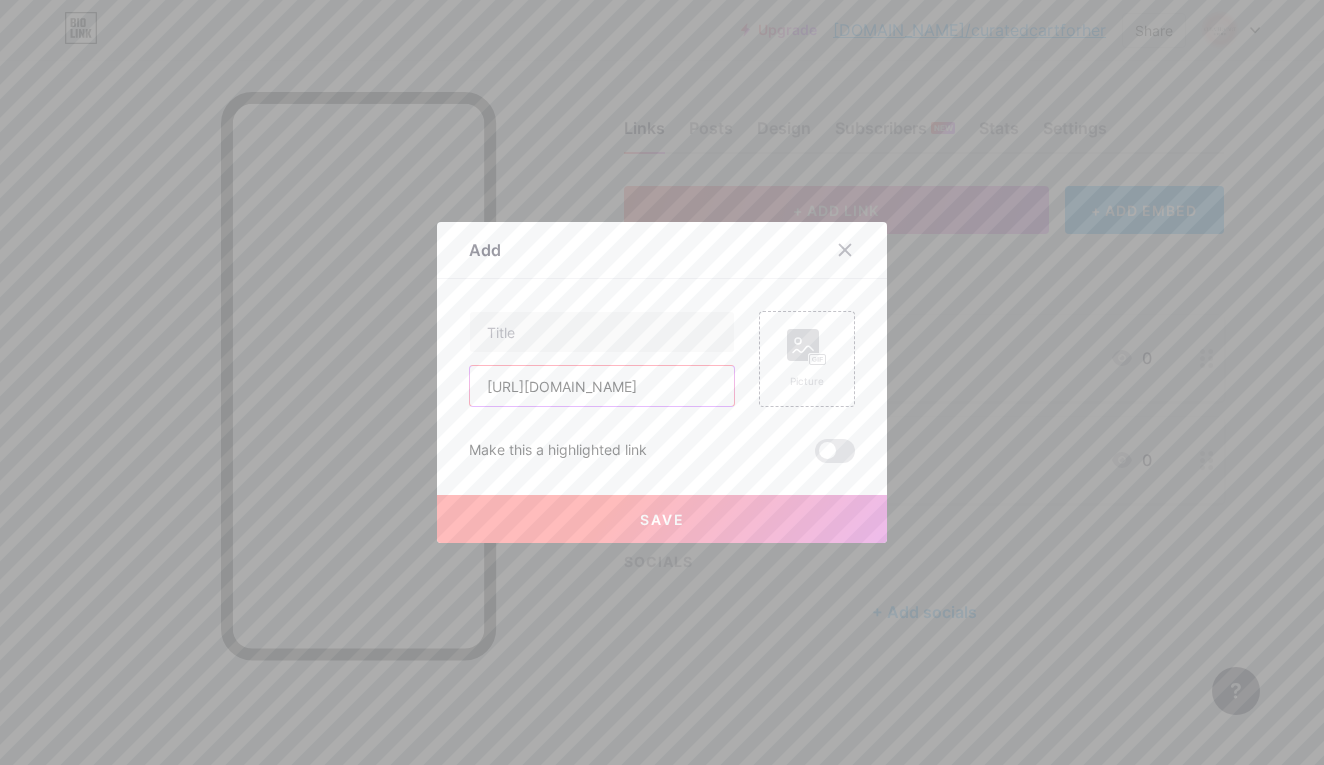 type on "[URL][DOMAIN_NAME]" 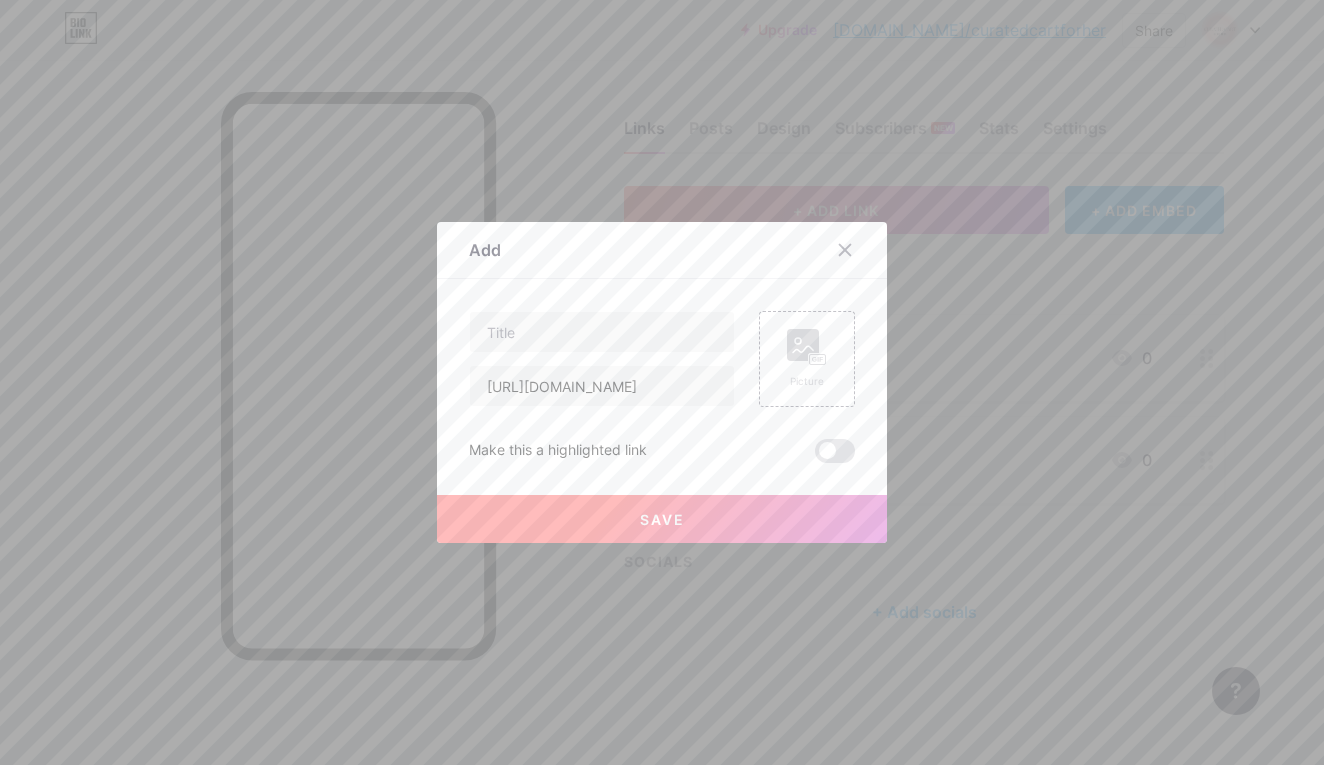 click at bounding box center [602, 332] 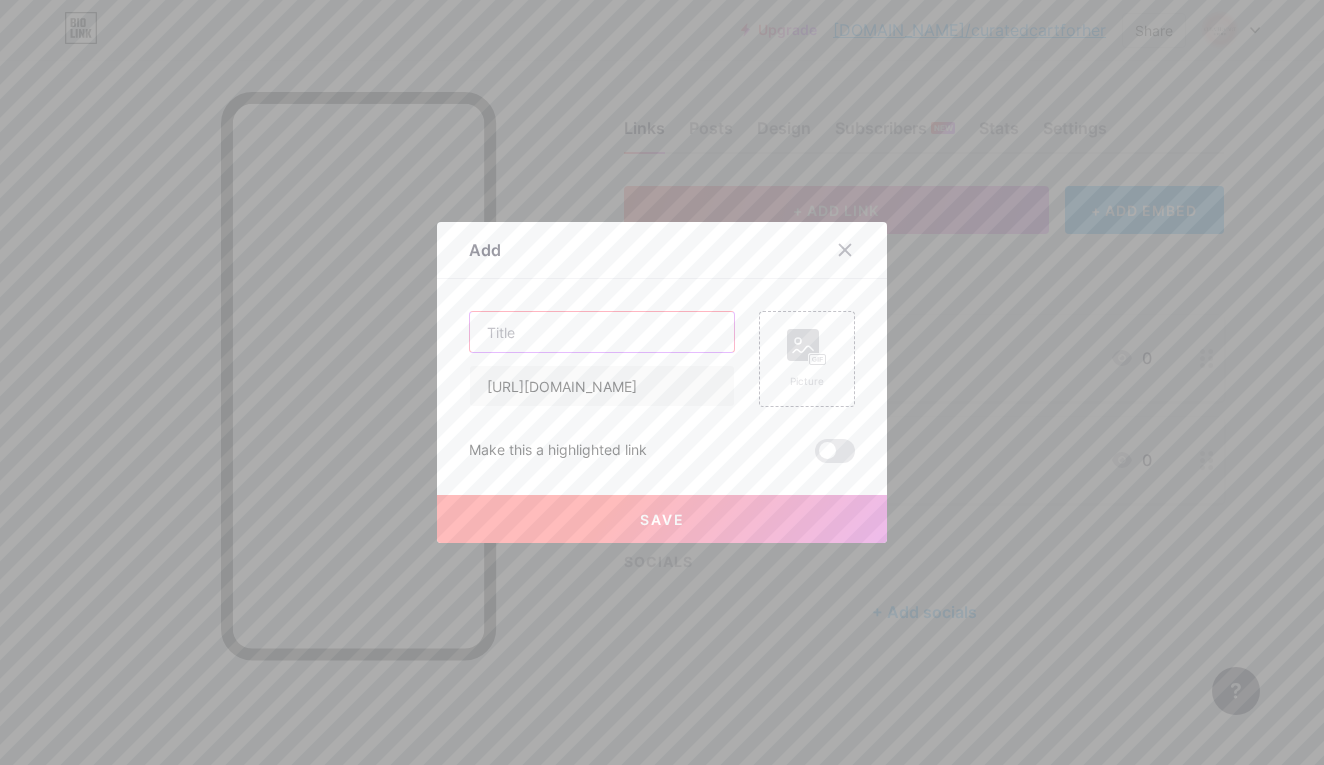 click at bounding box center [602, 332] 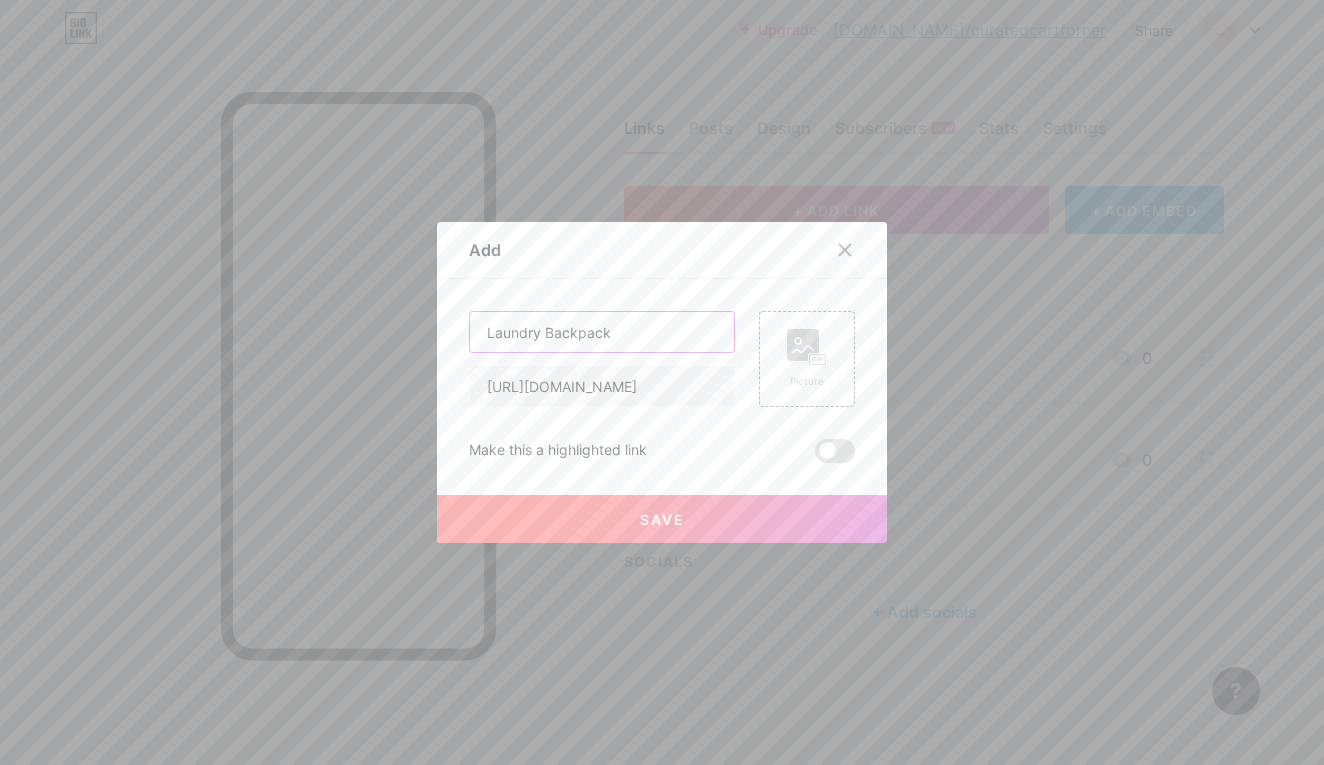 type on "Laundry Backpack" 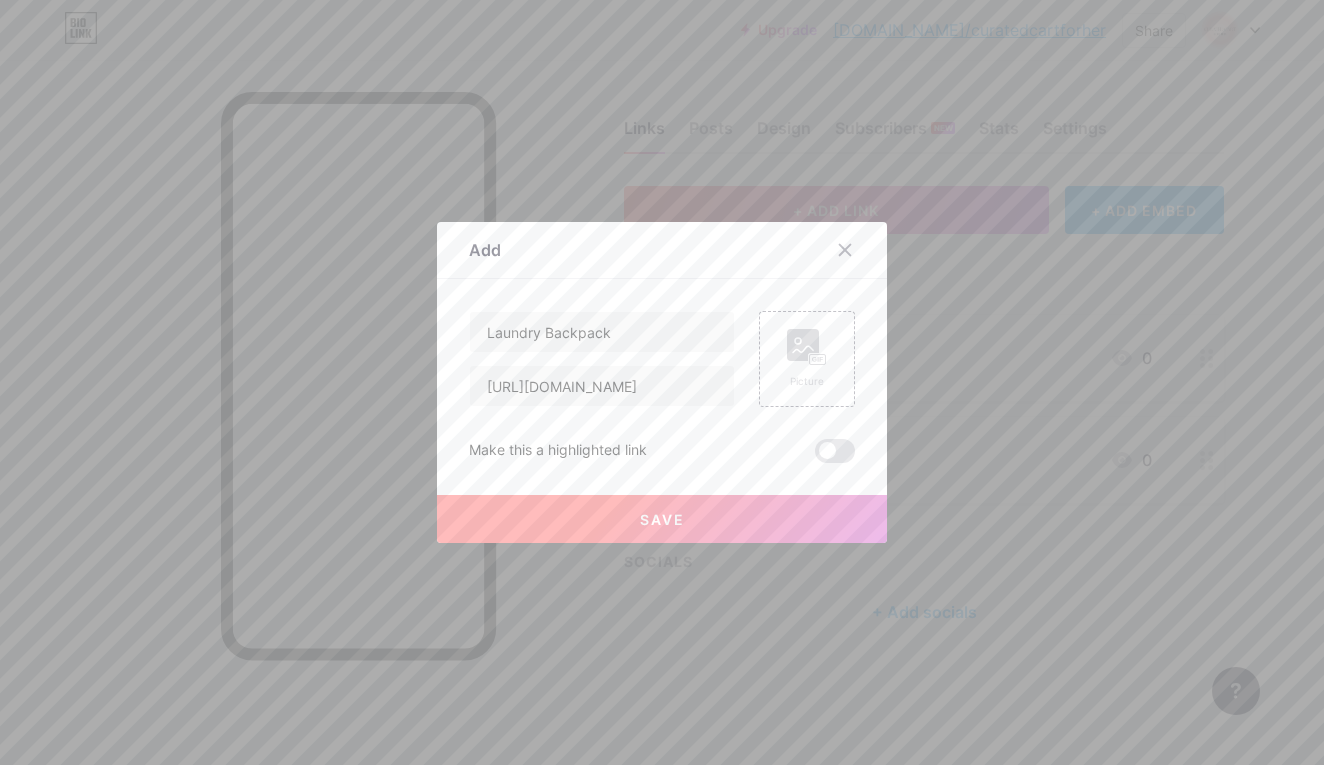 click on "Save" at bounding box center [662, 519] 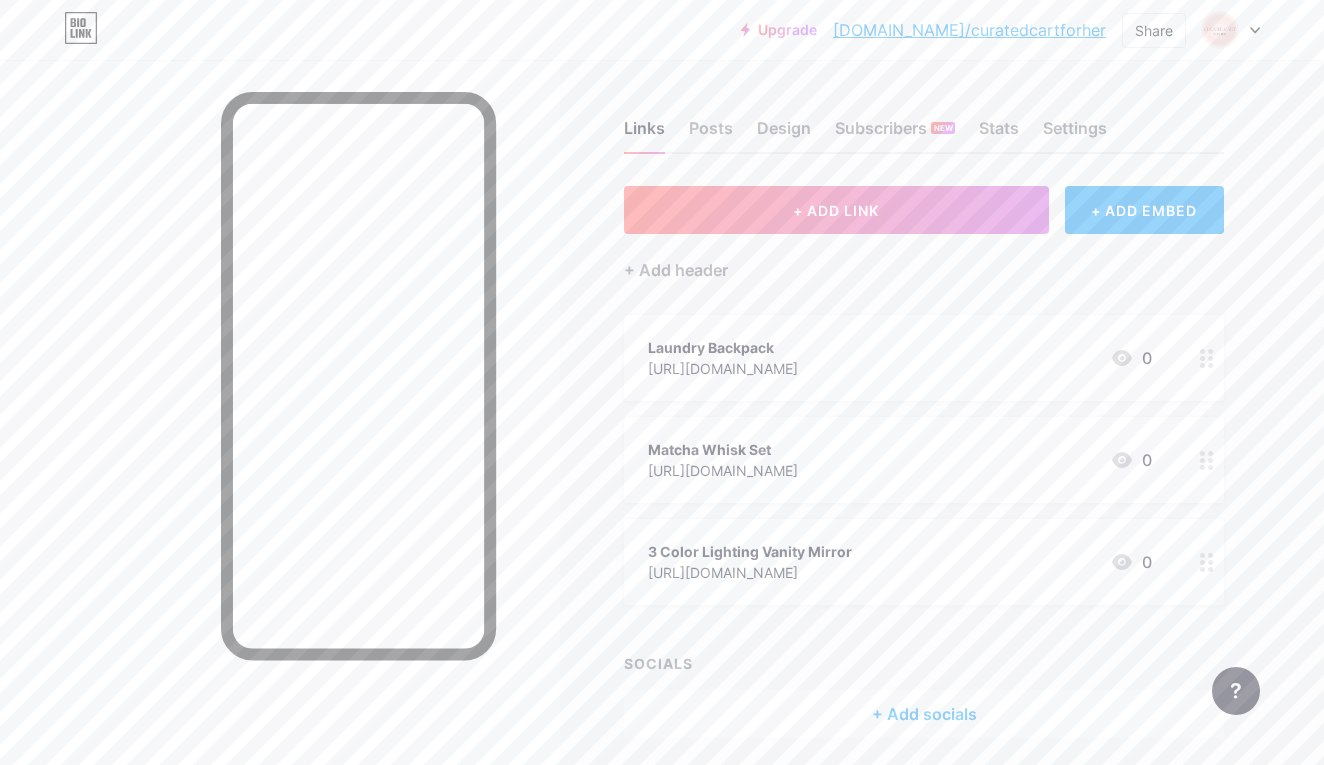 click 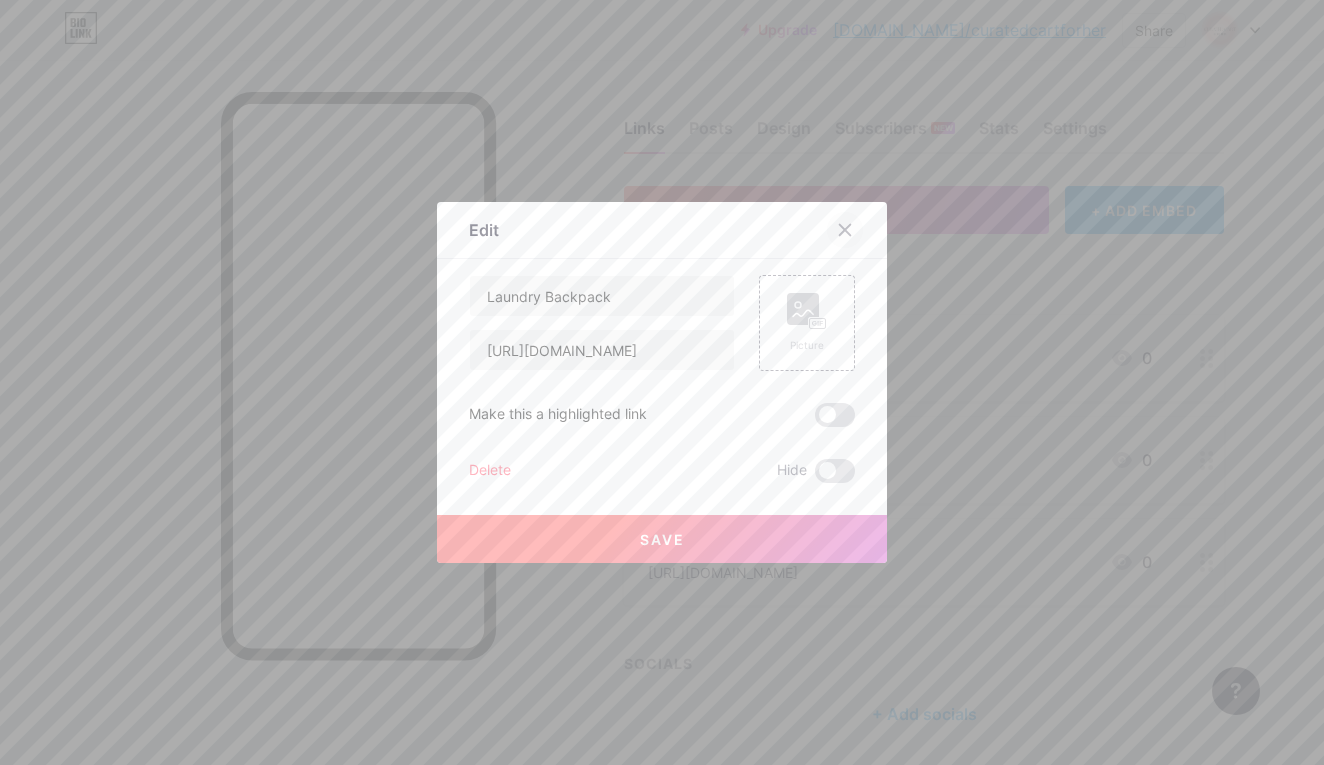 click at bounding box center [845, 230] 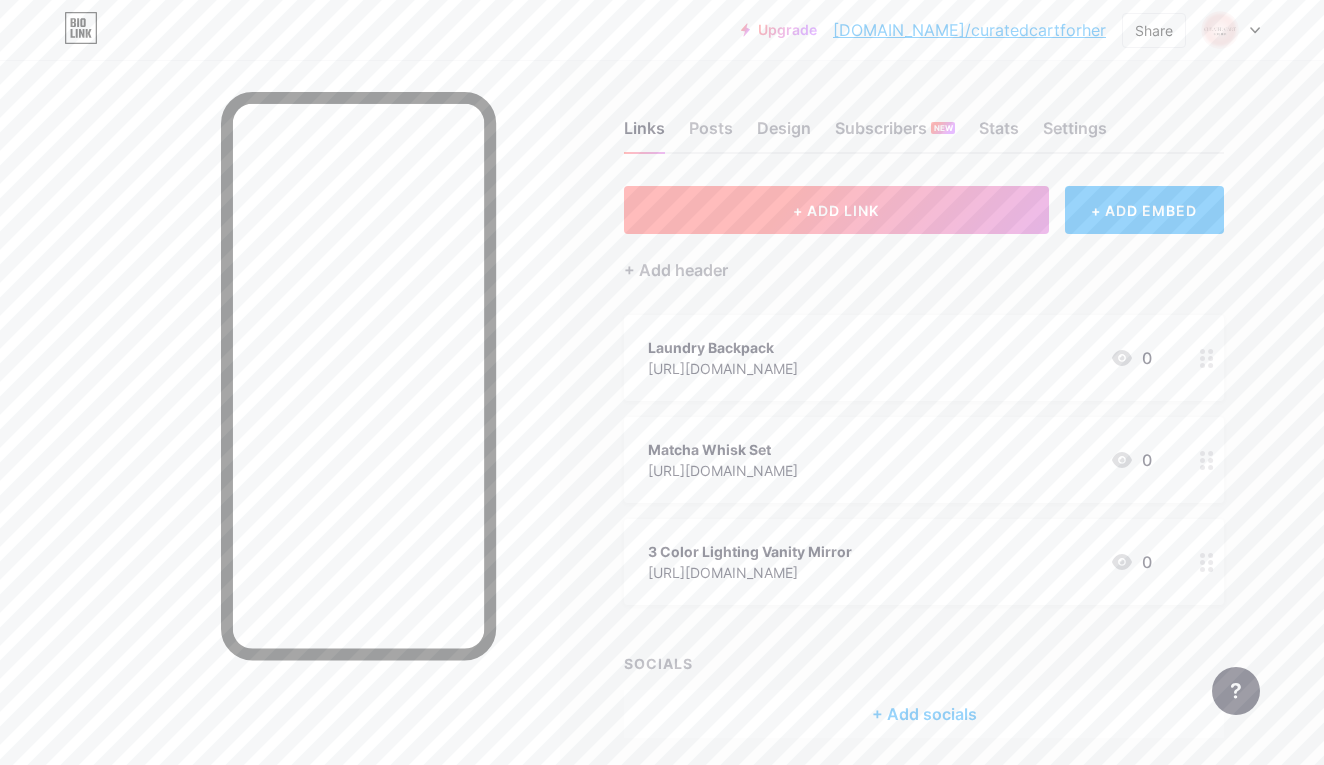 click on "+ ADD LINK" at bounding box center [836, 210] 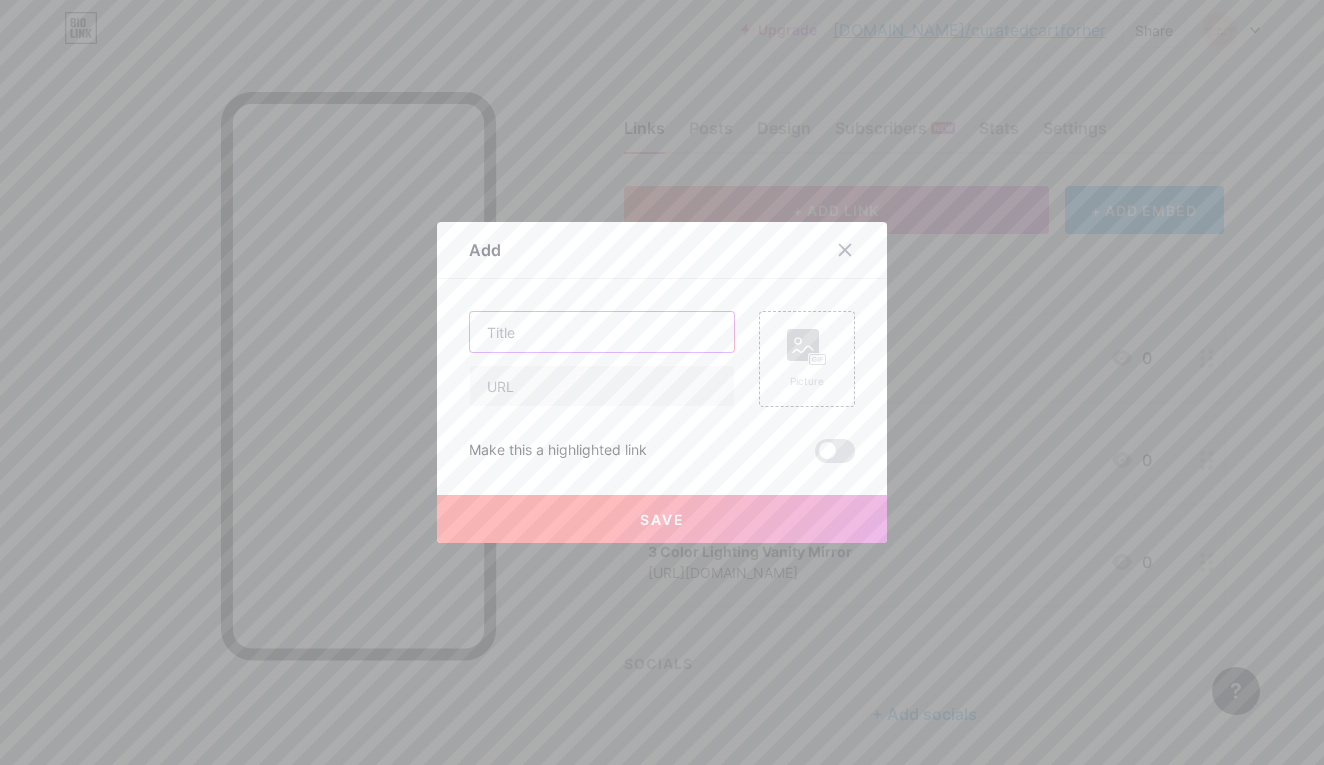click at bounding box center (602, 332) 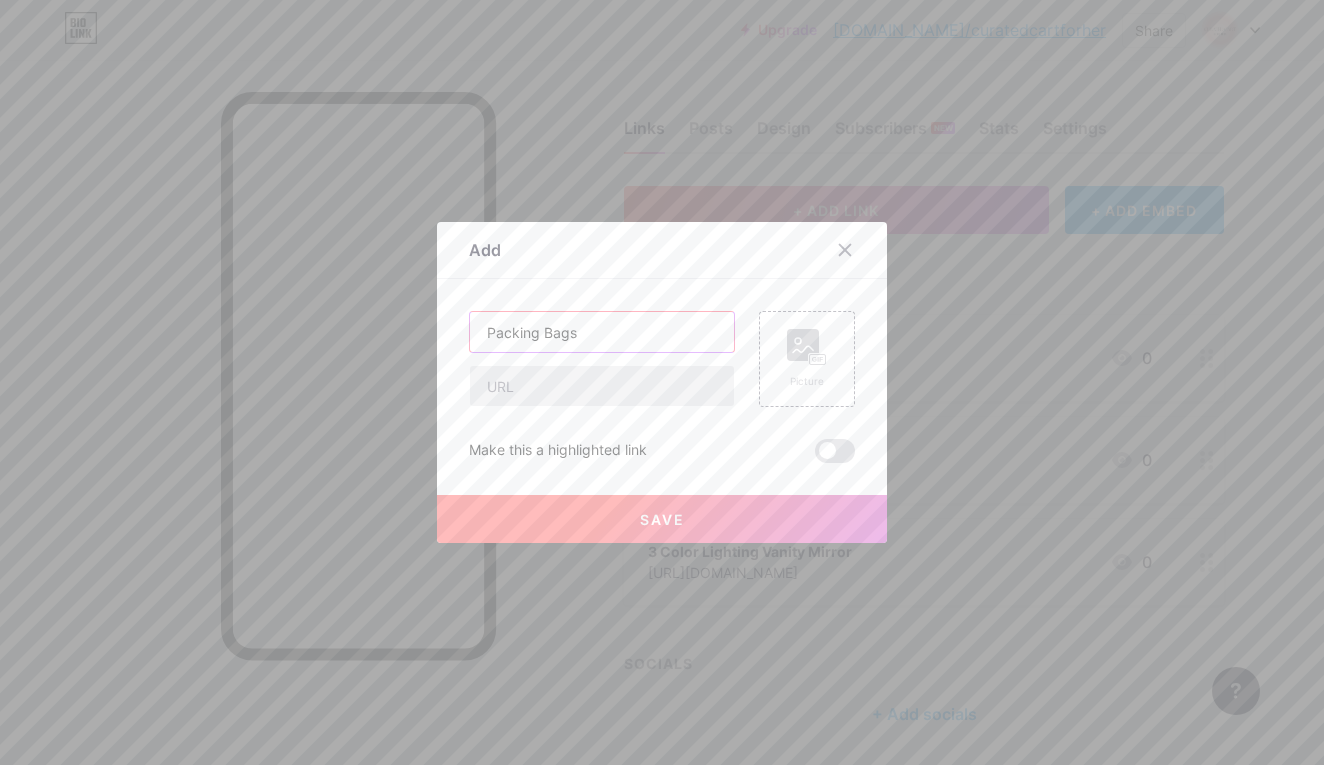 type on "Packing Bags" 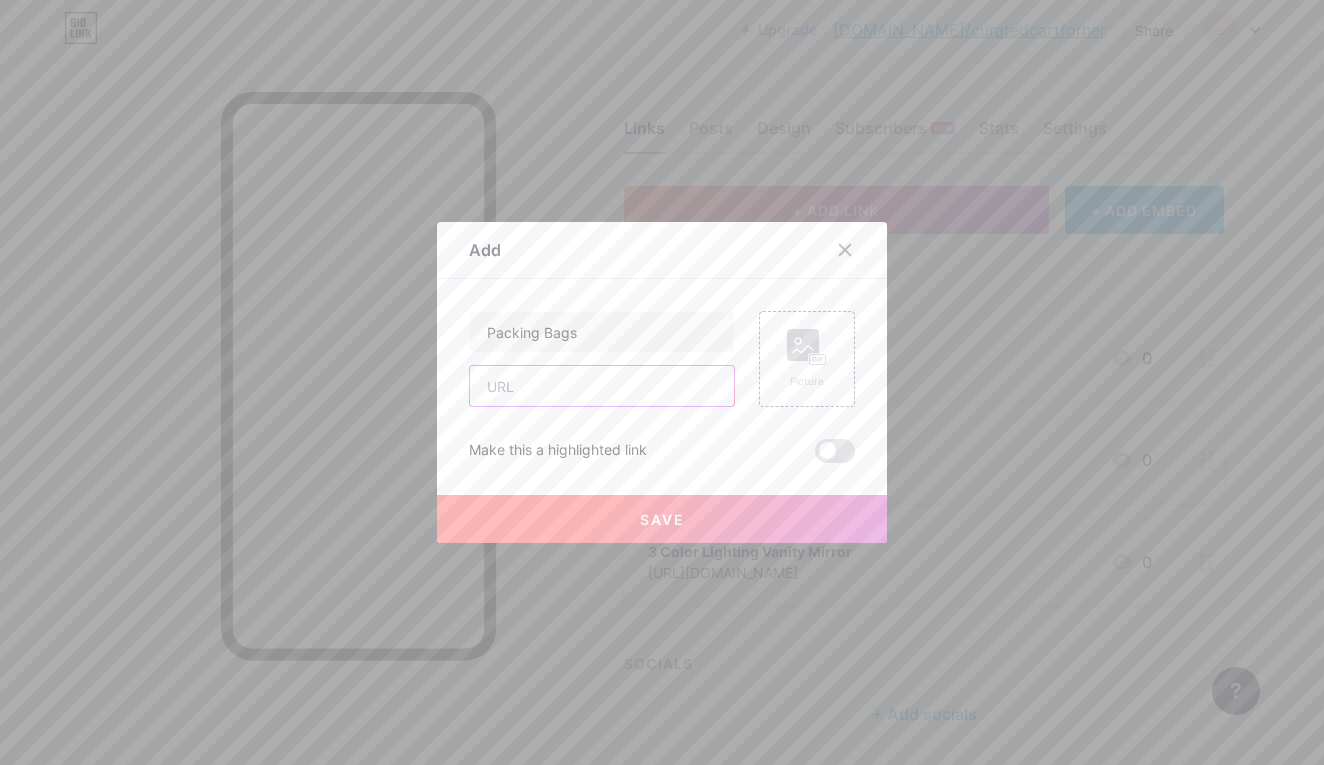 click at bounding box center [602, 386] 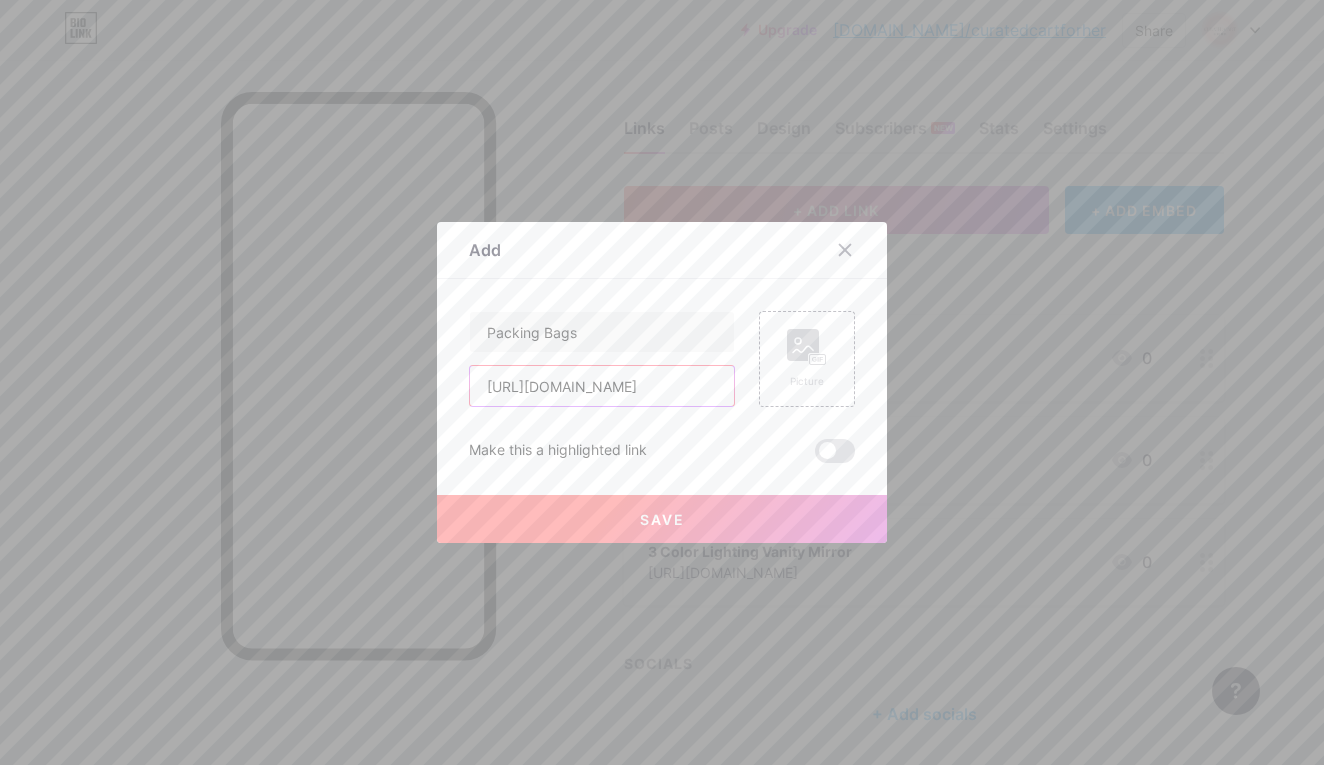 type on "[URL][DOMAIN_NAME]" 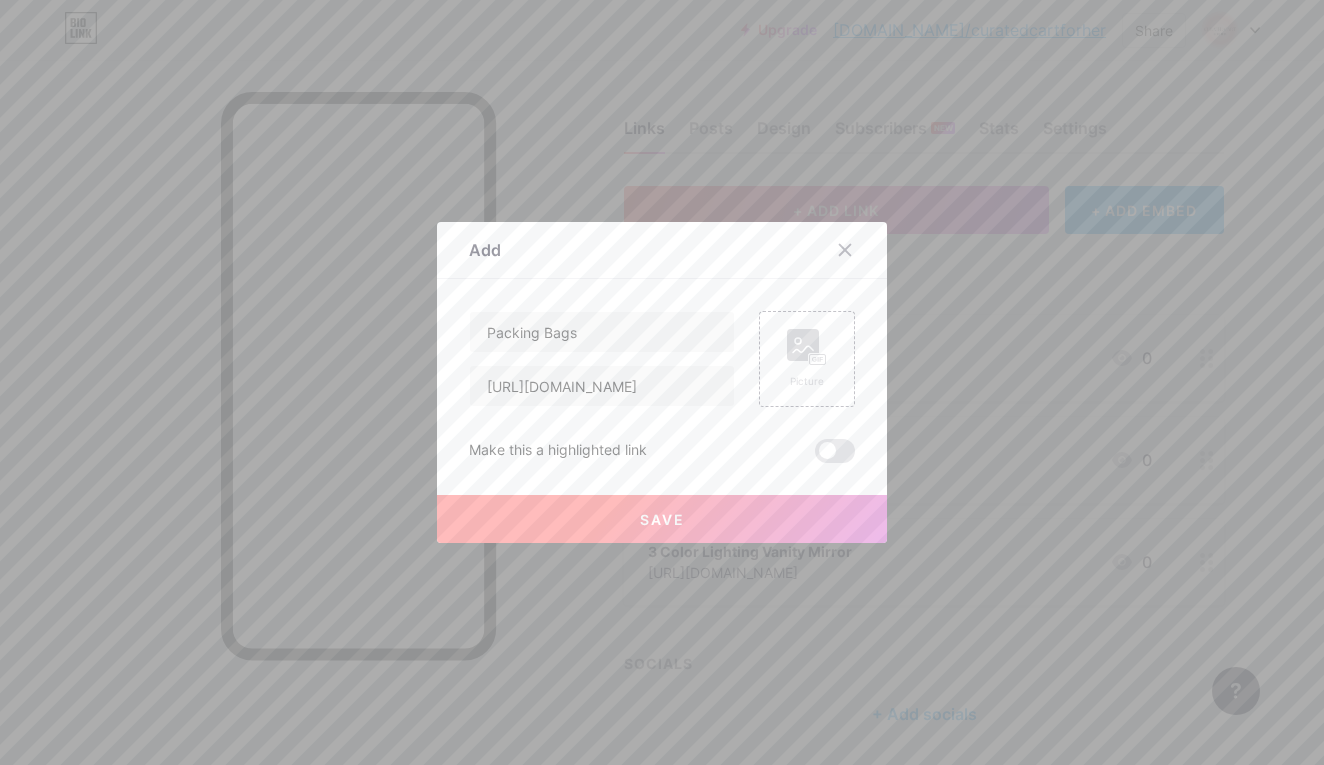 click on "Save" at bounding box center (662, 519) 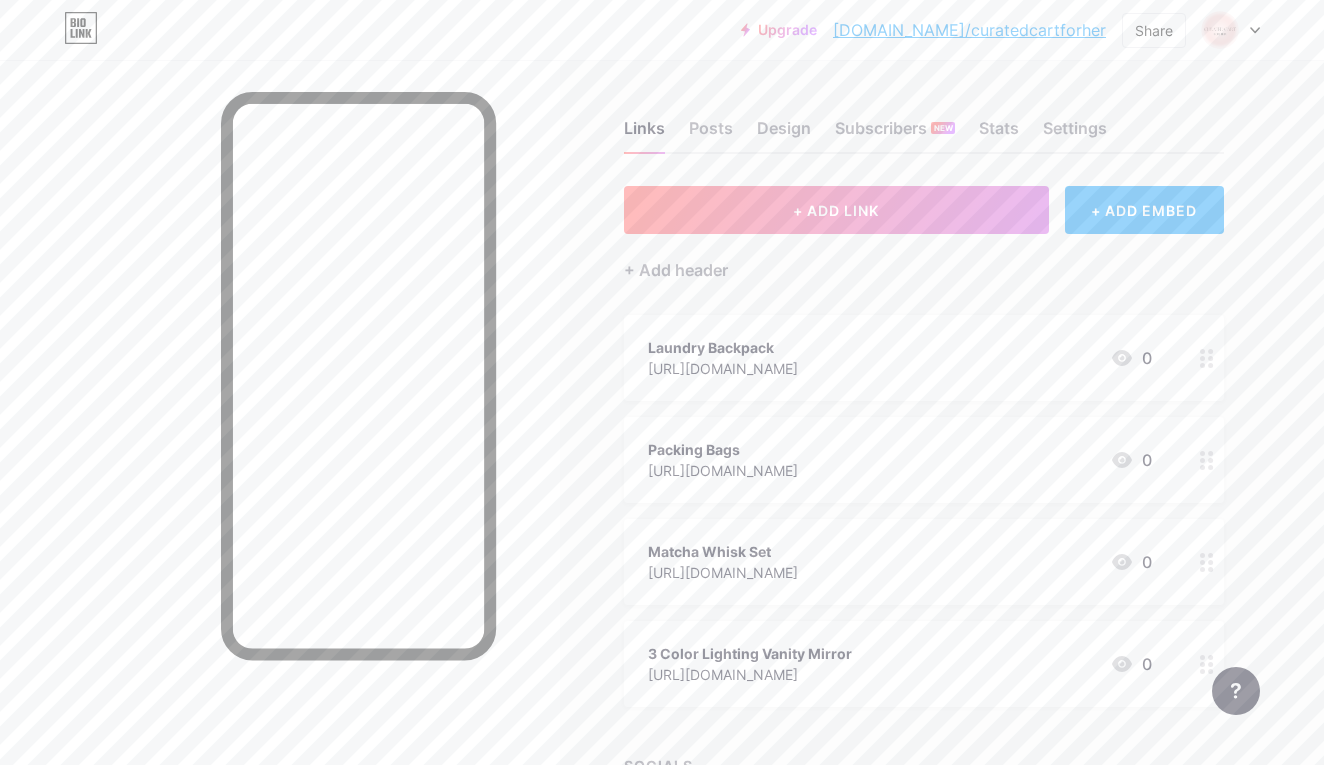 click on "Packing Bags
[URL][DOMAIN_NAME]
0" at bounding box center [900, 460] 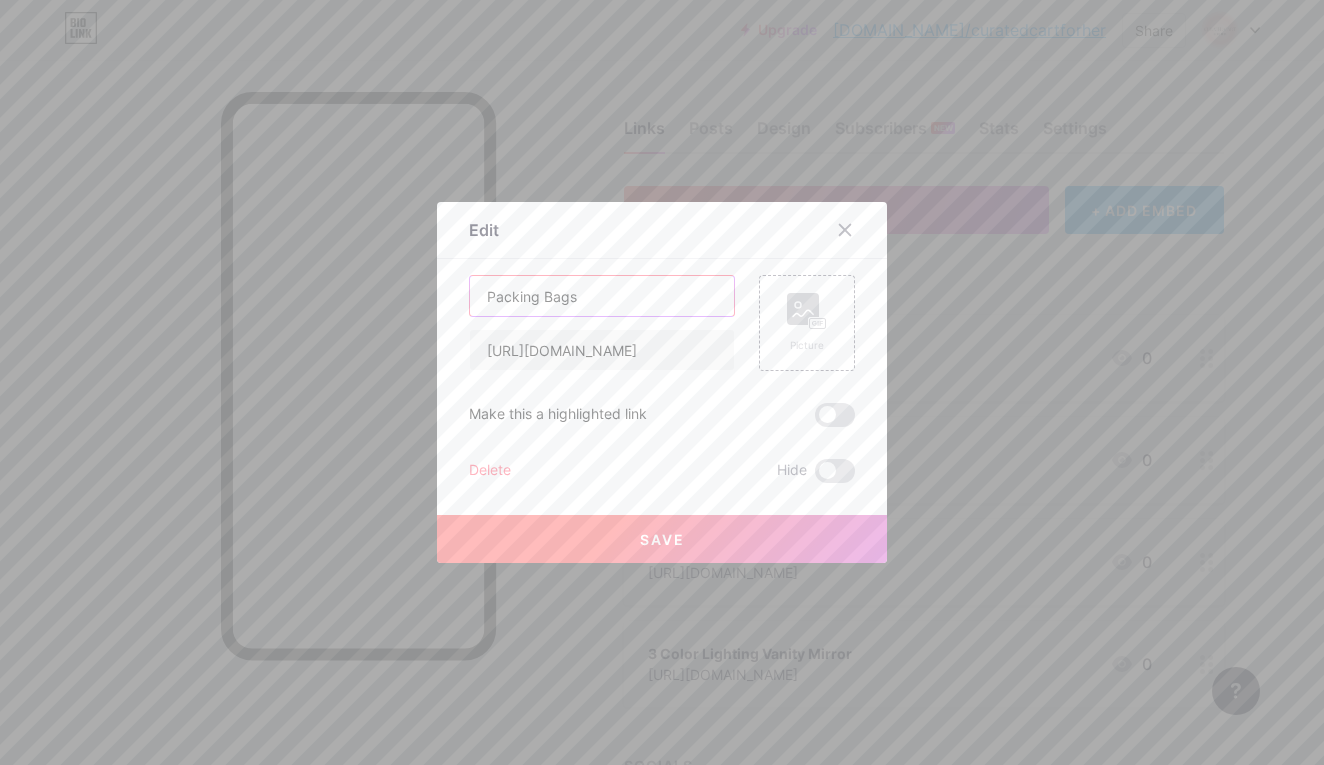 click on "Packing Bags" at bounding box center [602, 296] 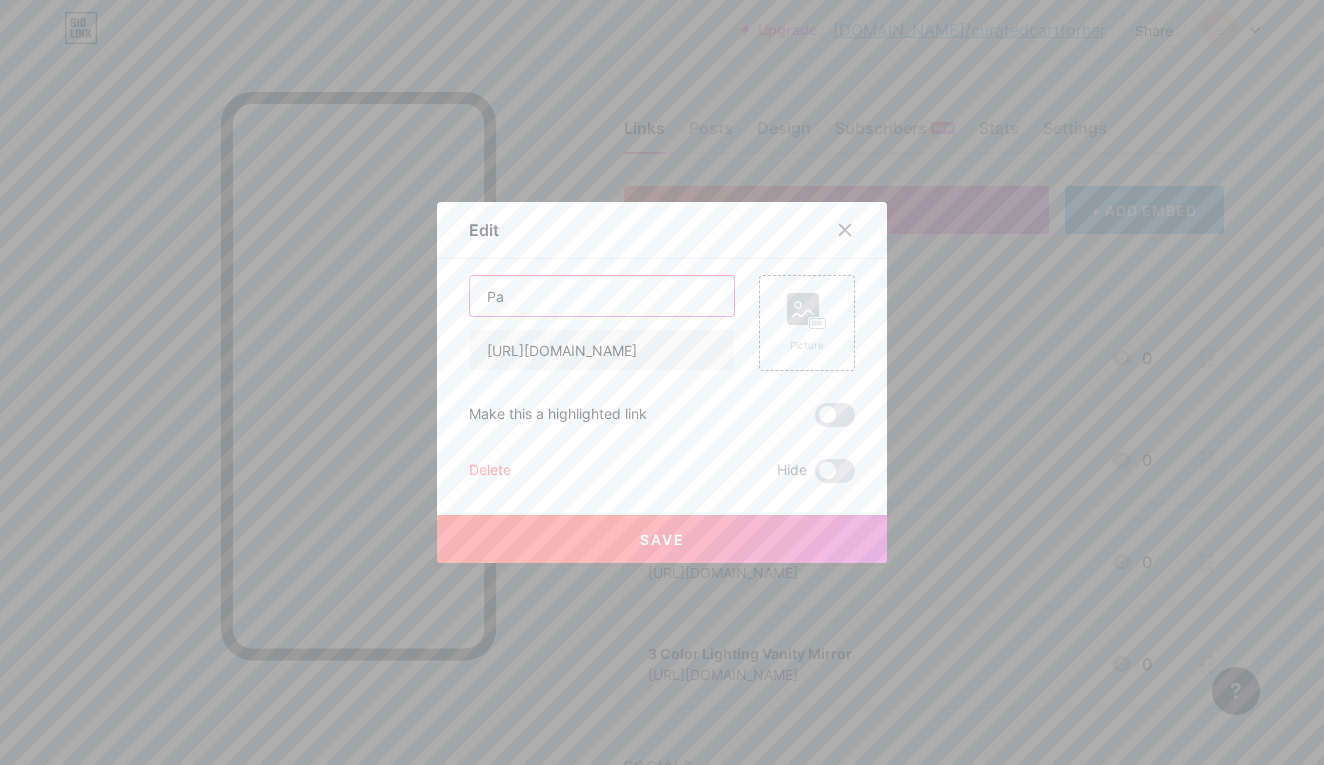 type on "P" 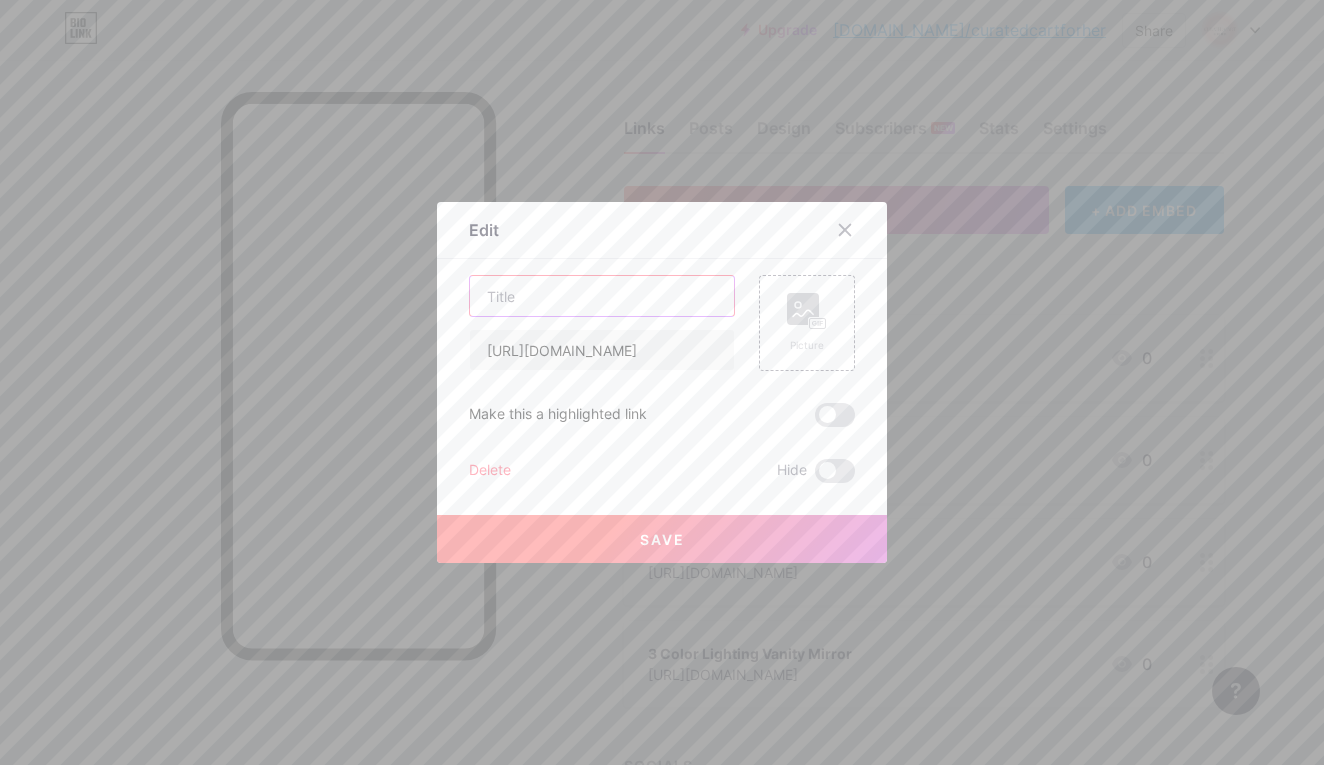 paste on "6 Pack Extra Heavy Duty Large Moving Bags" 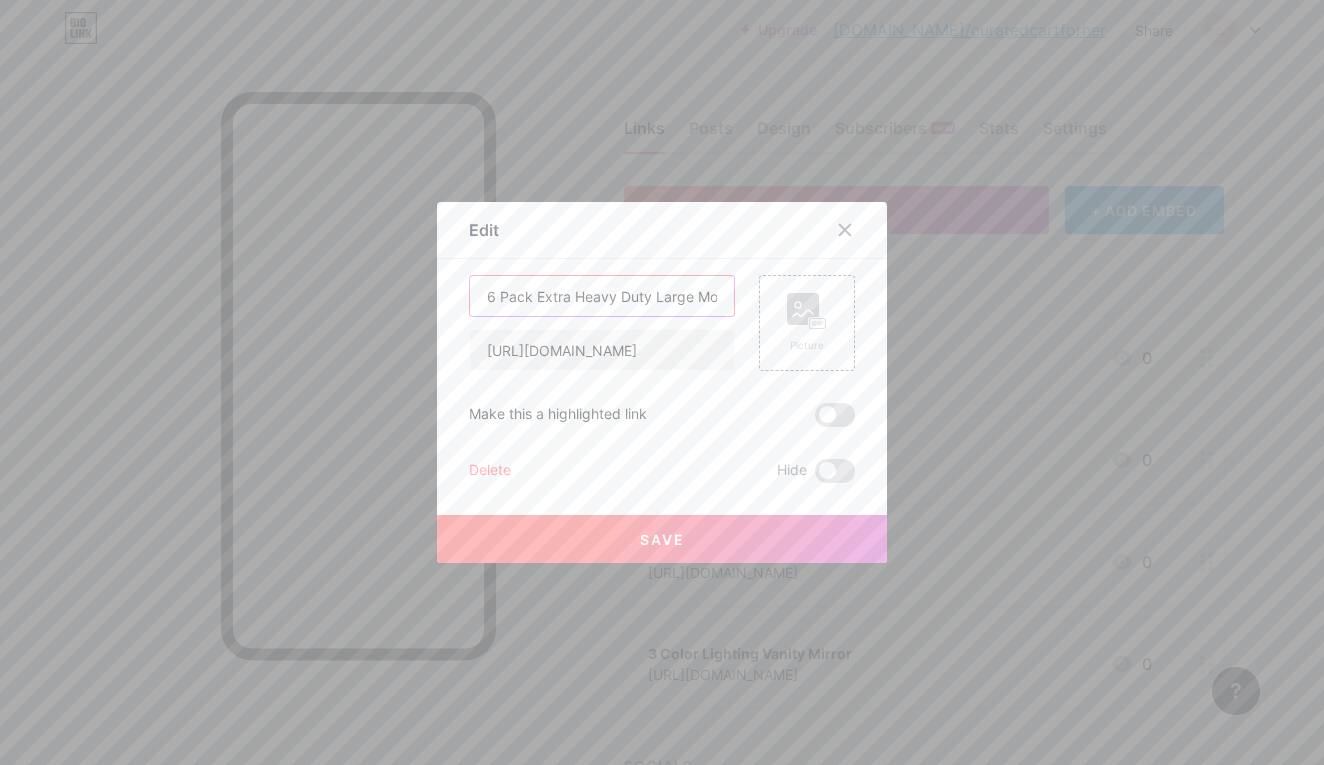 click on "6 Pack Extra Heavy Duty Large Moving Bags" at bounding box center [602, 296] 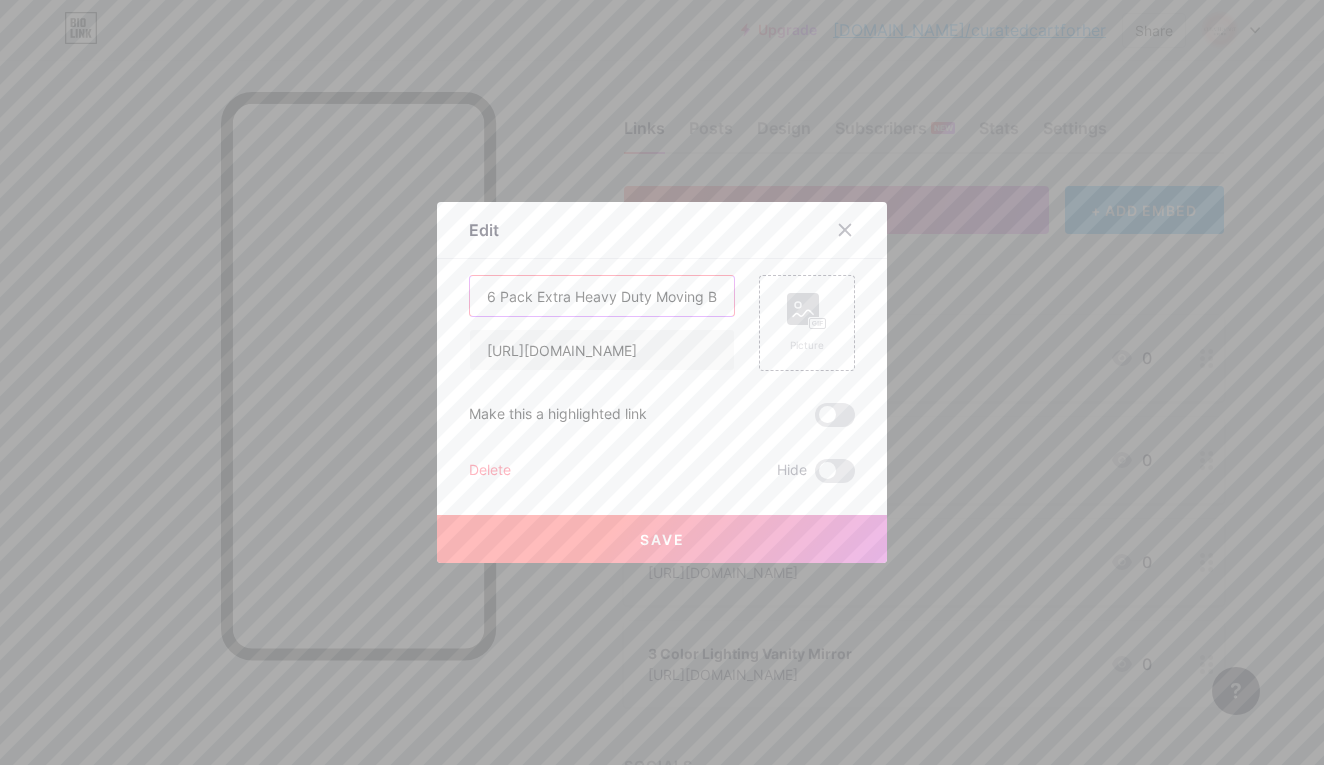 click on "6 Pack Extra Heavy Duty Moving Bags" at bounding box center [602, 296] 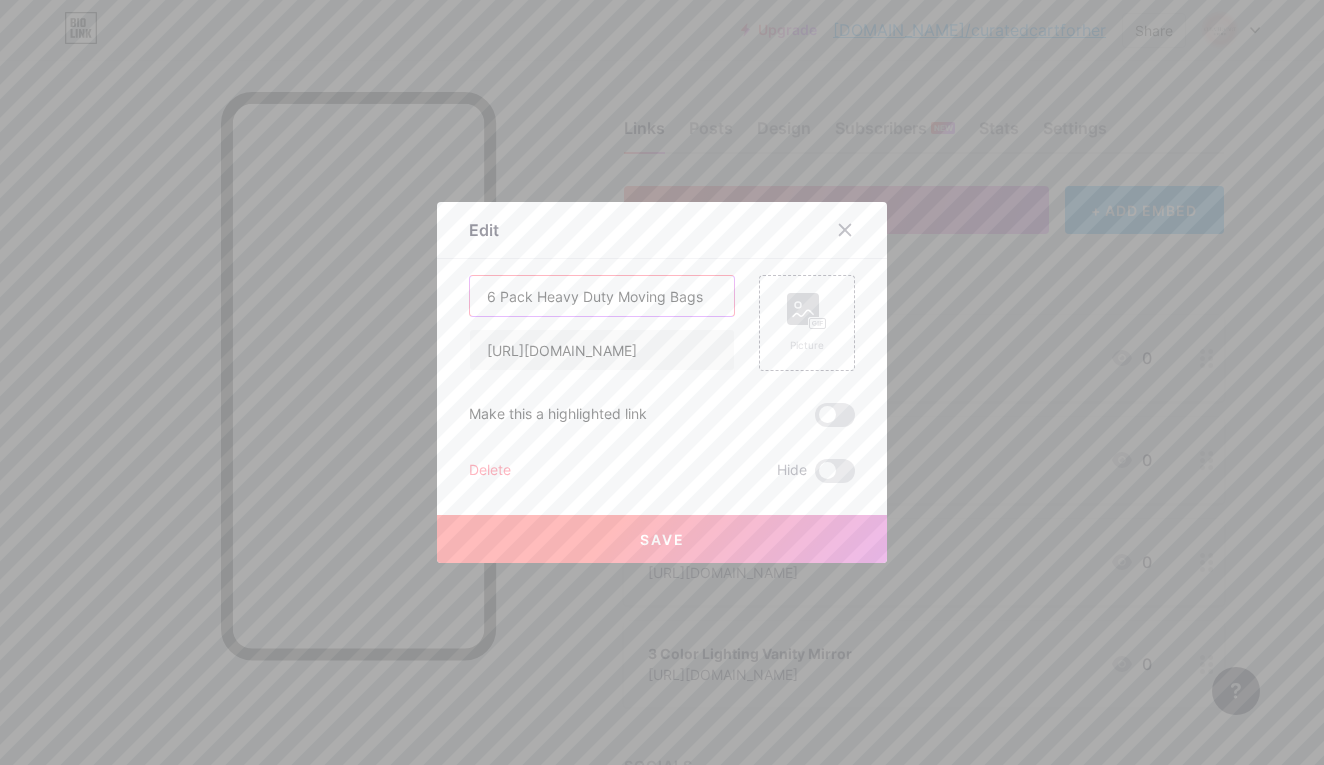 type on "6 Pack Heavy Duty Moving Bags" 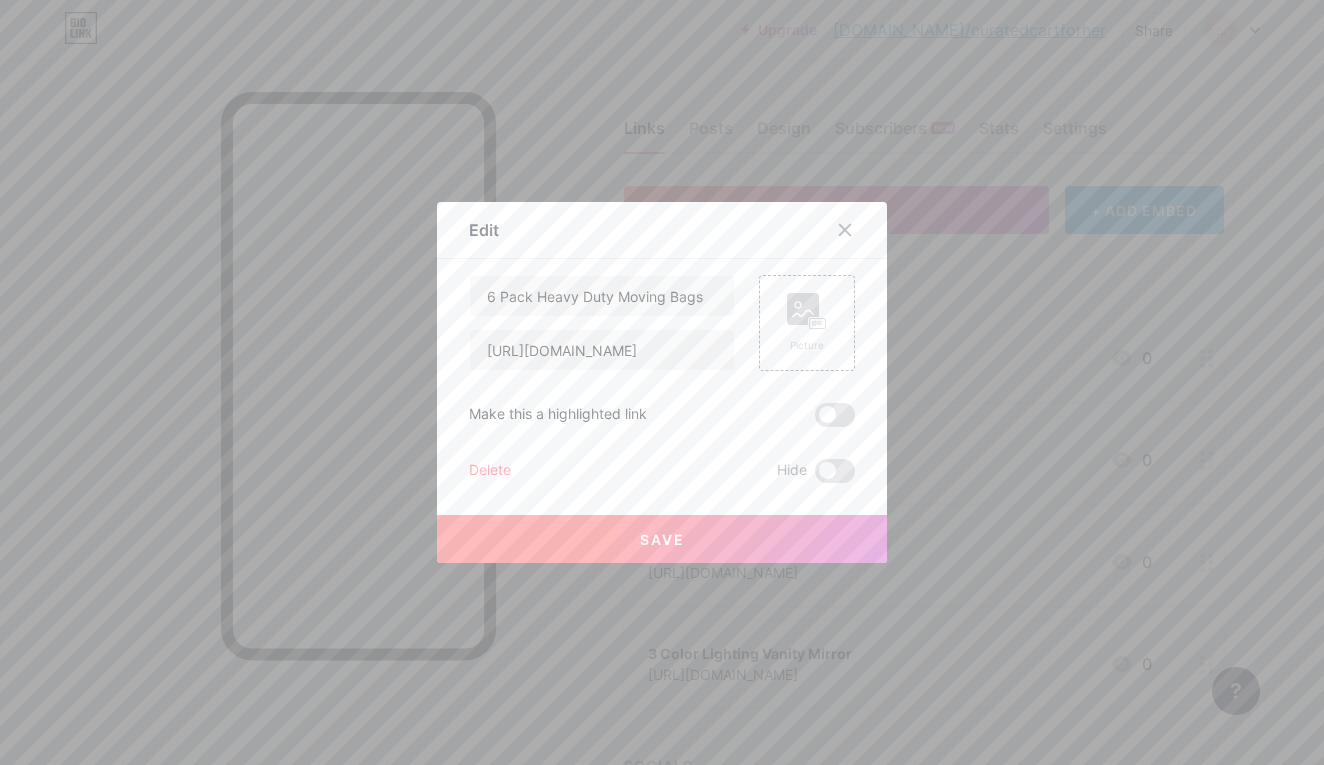 click on "Save" at bounding box center [662, 539] 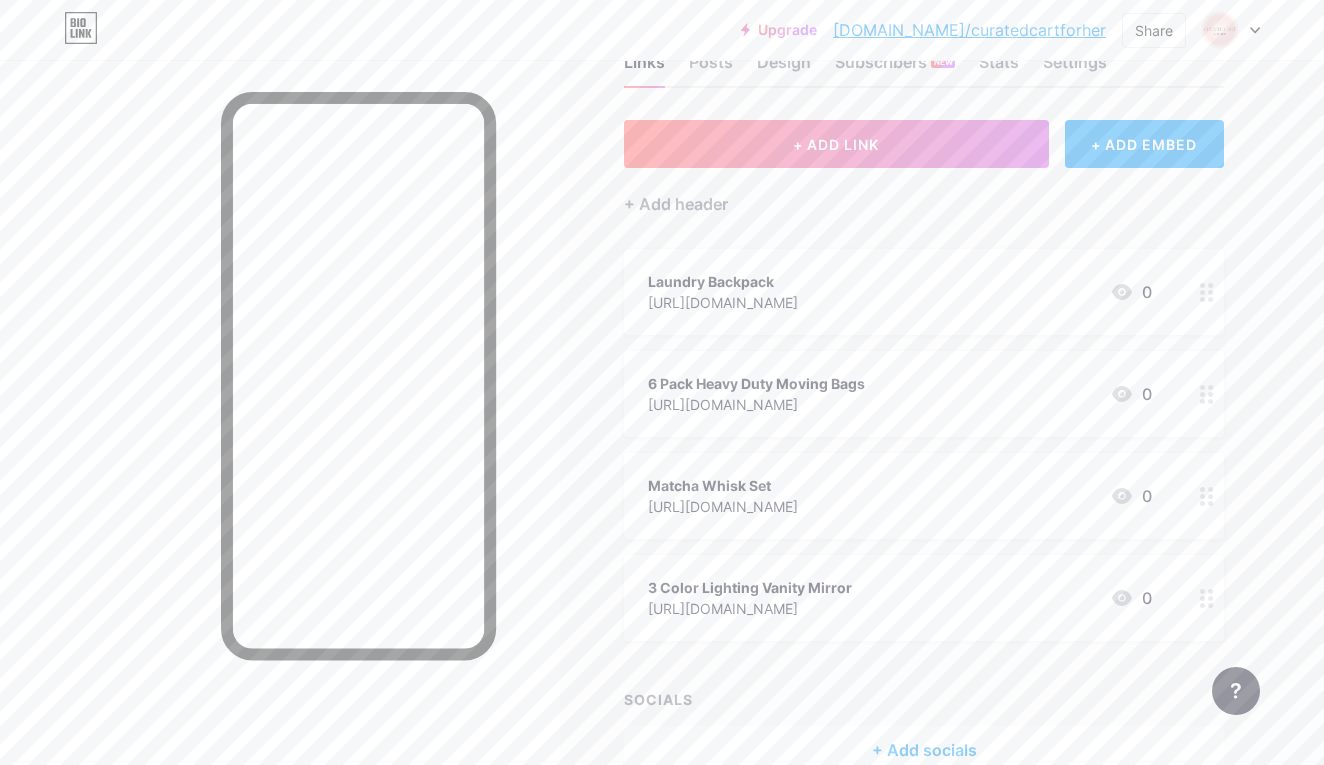 scroll, scrollTop: 76, scrollLeft: 0, axis: vertical 